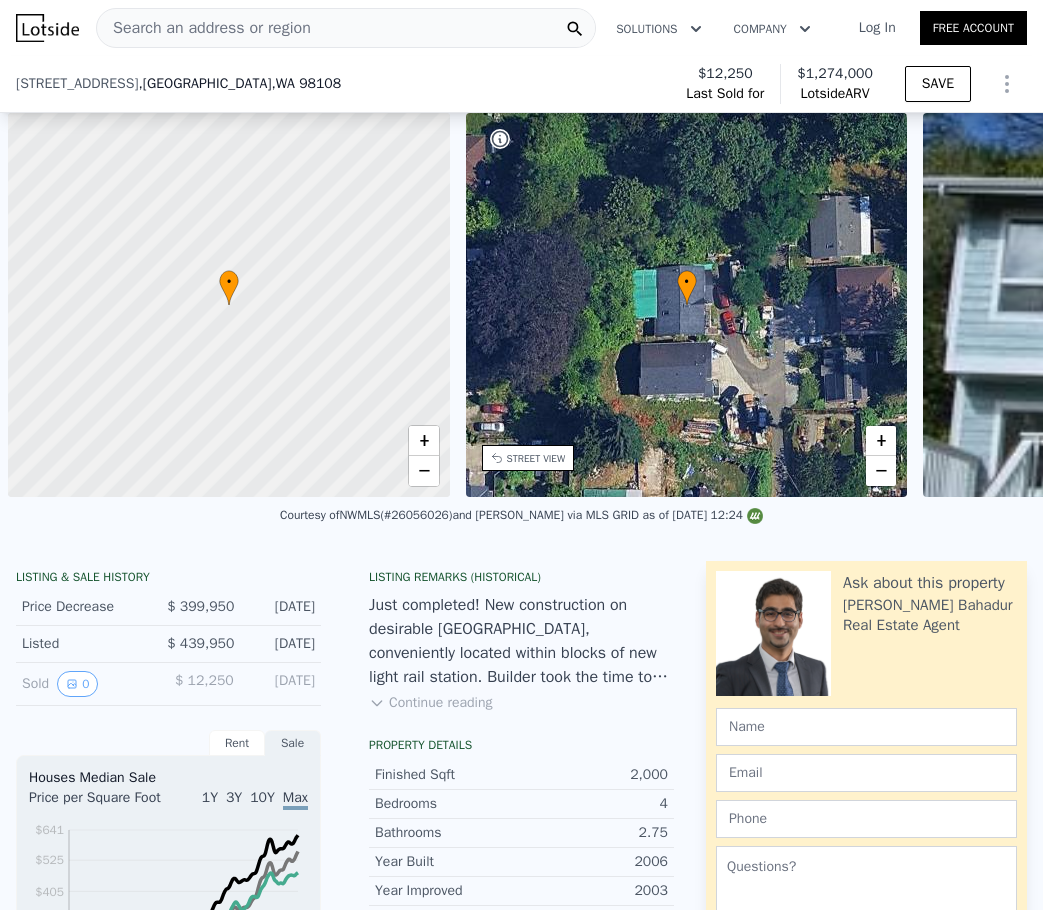 scroll, scrollTop: 0, scrollLeft: 0, axis: both 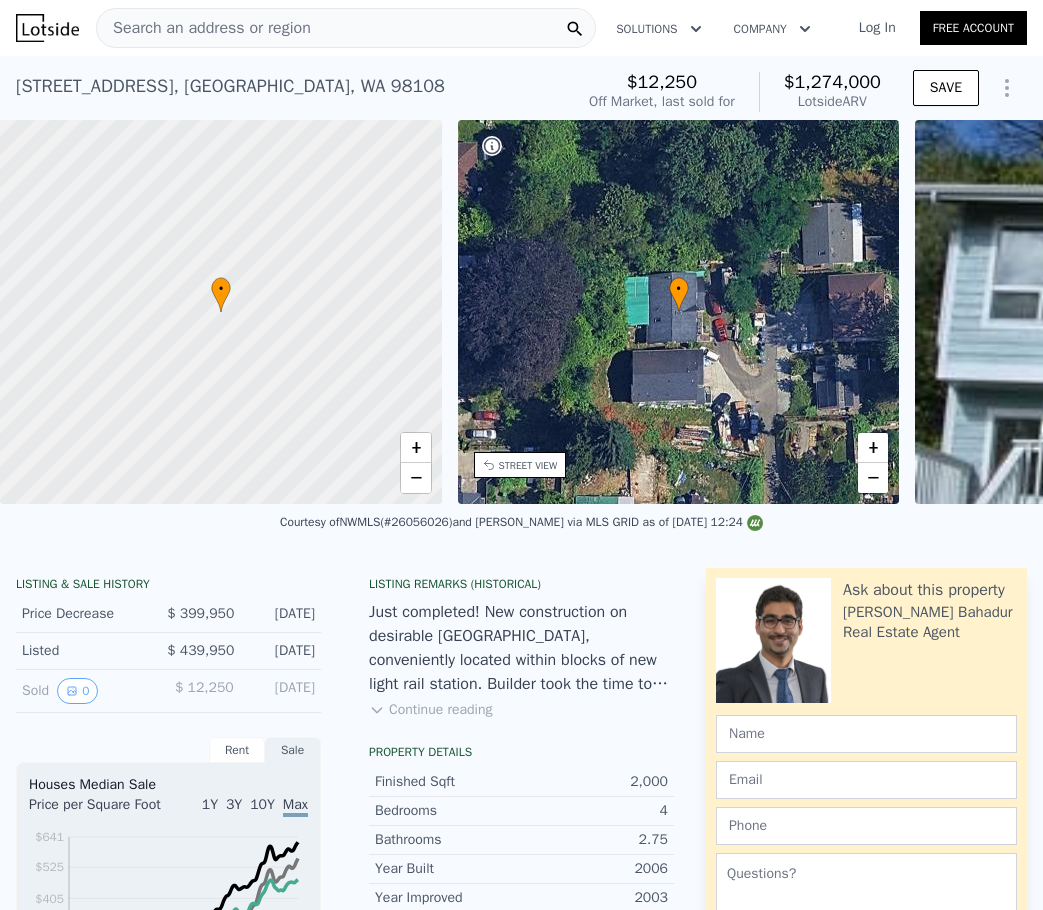 click on "Search an address or region" at bounding box center [204, 28] 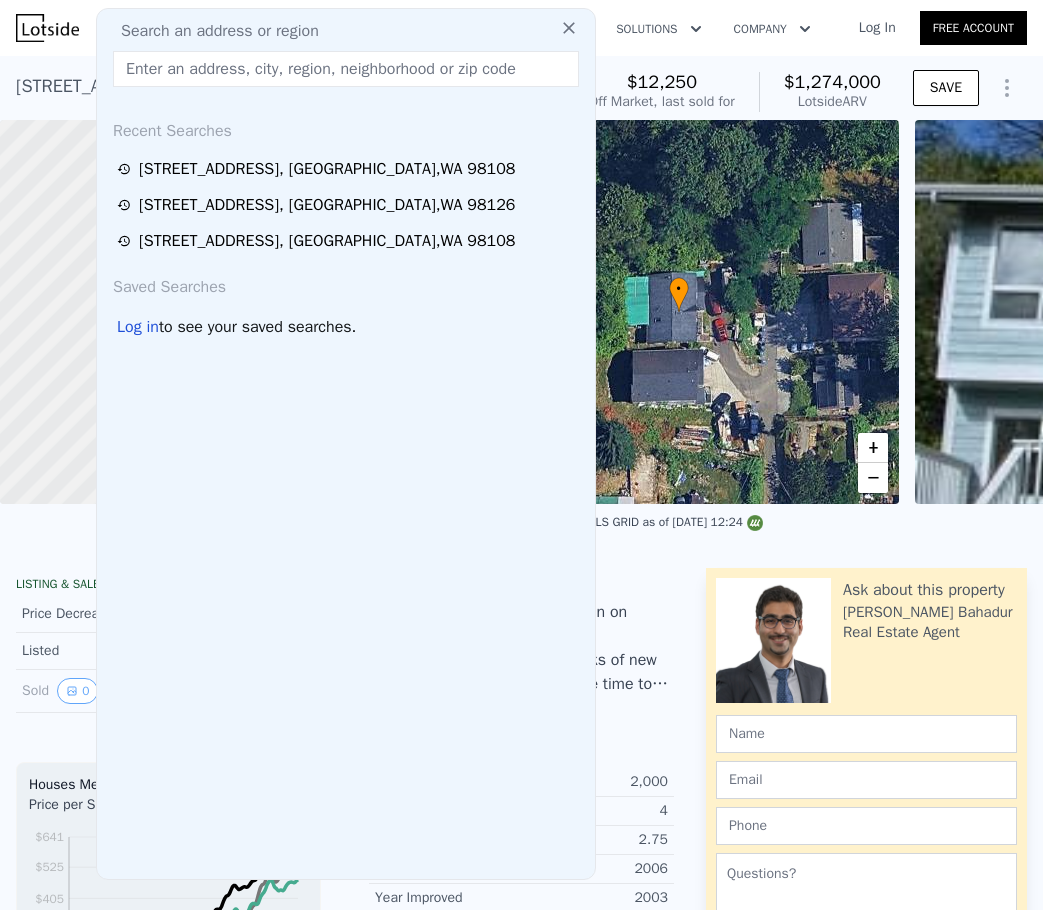drag, startPoint x: 245, startPoint y: 35, endPoint x: 222, endPoint y: 81, distance: 51.42956 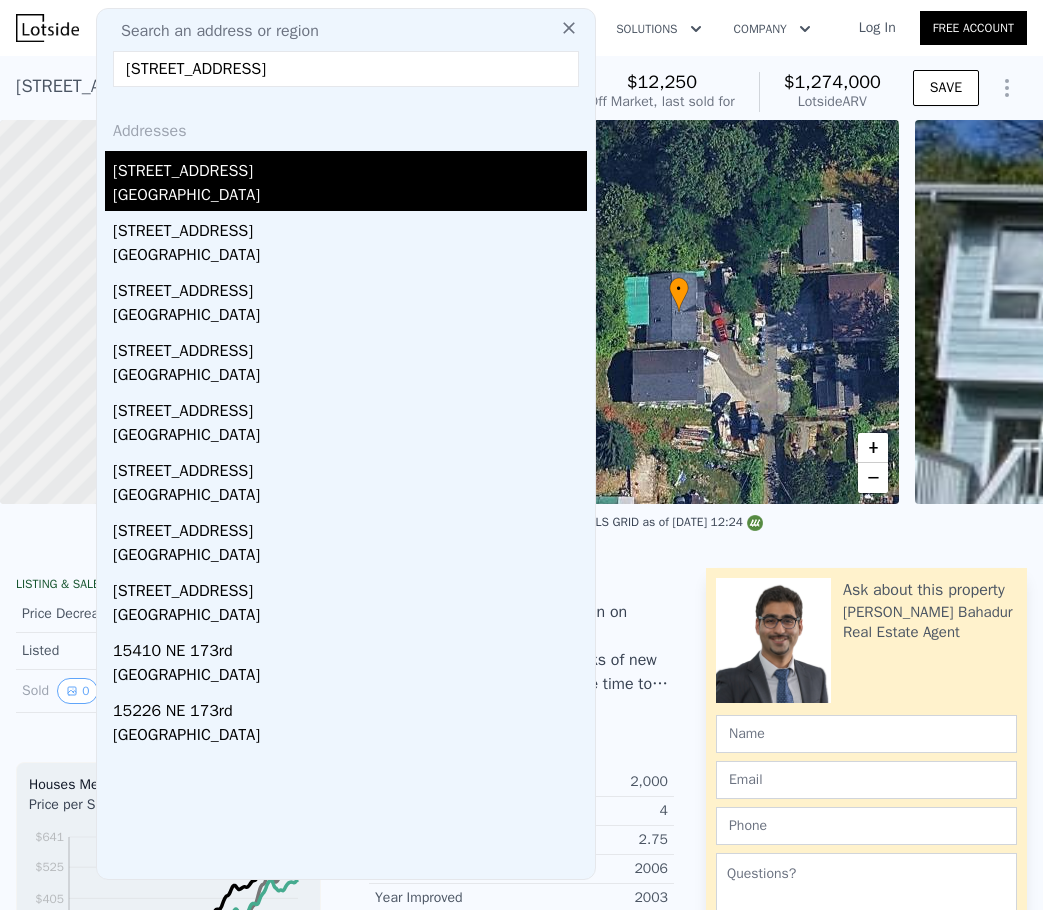 type on "12455 NE 173rd Pl, Woodinville, WA 98072, USA" 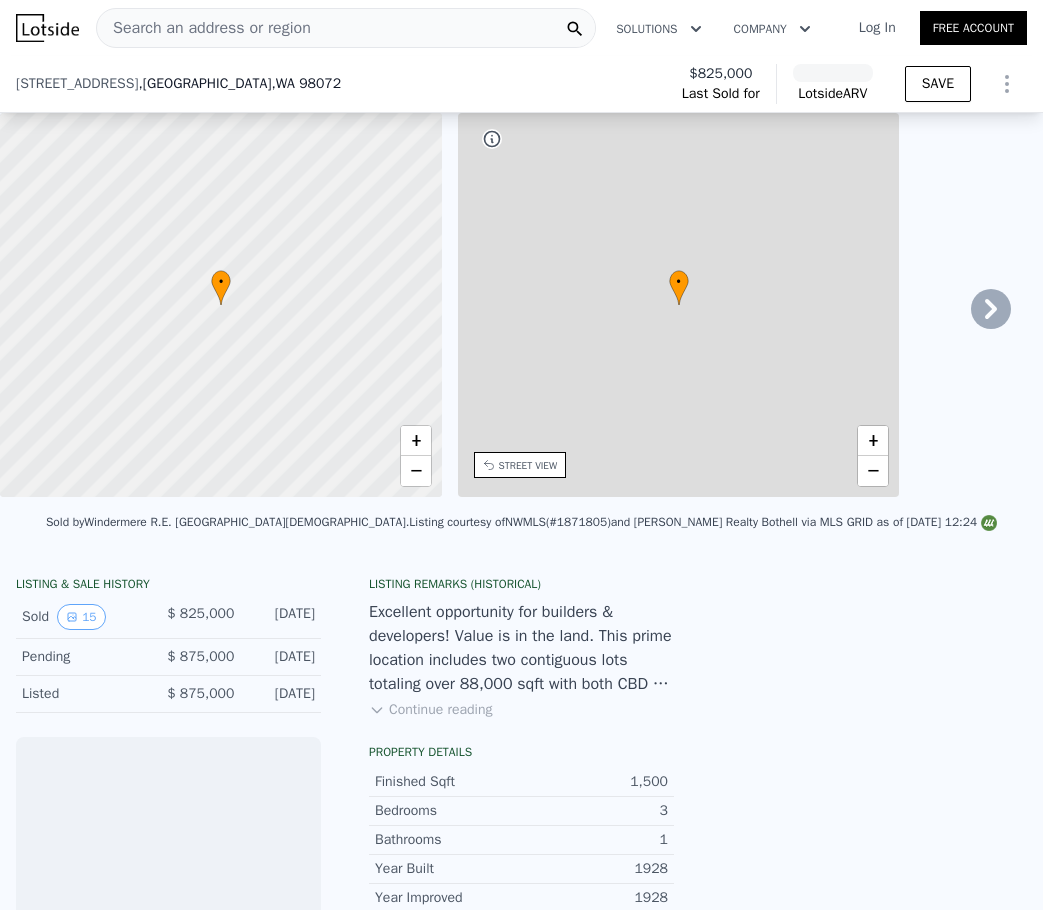 scroll, scrollTop: 800, scrollLeft: 0, axis: vertical 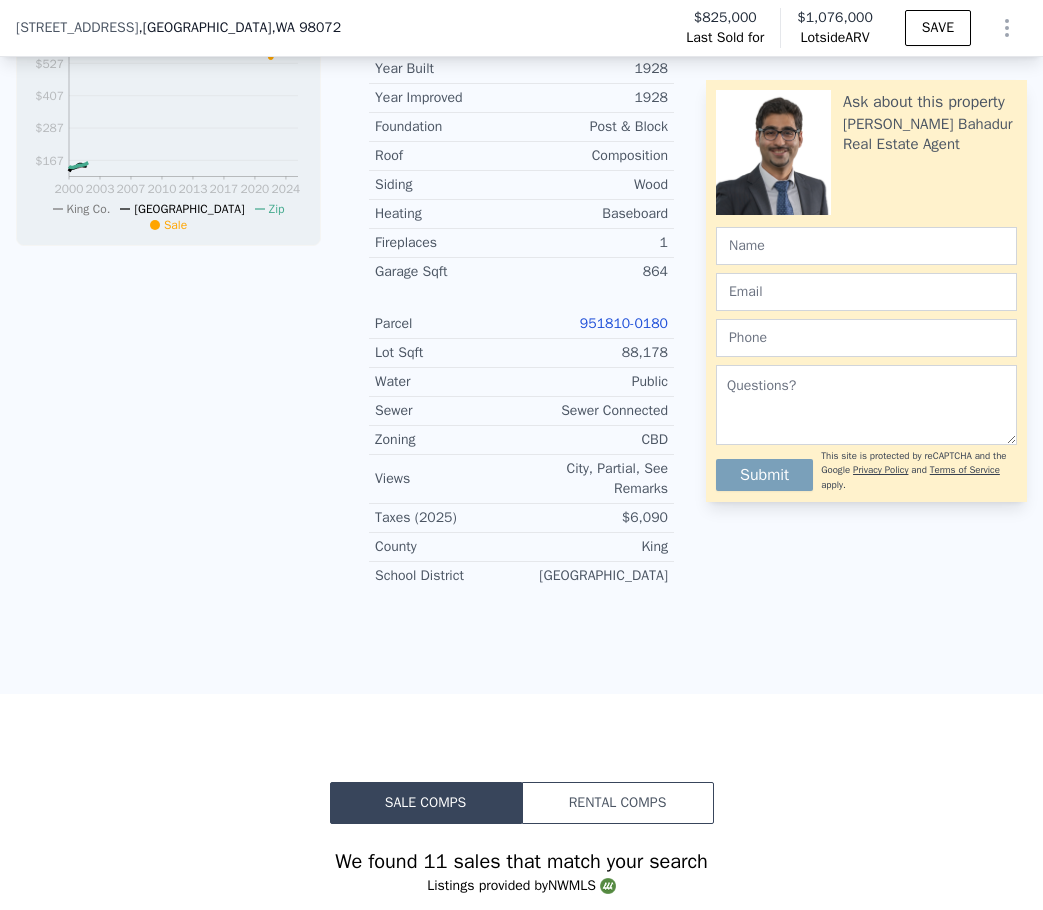 click on "951810-0180" at bounding box center (624, 323) 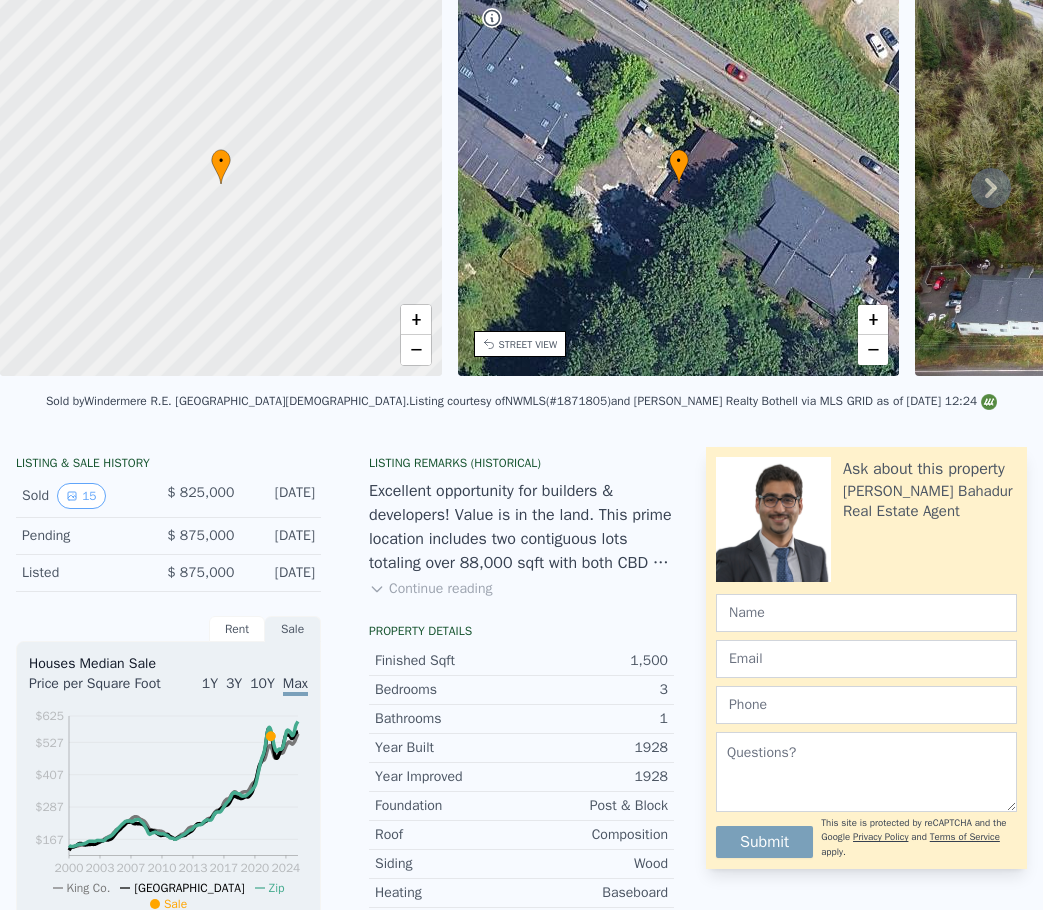 scroll, scrollTop: 7, scrollLeft: 0, axis: vertical 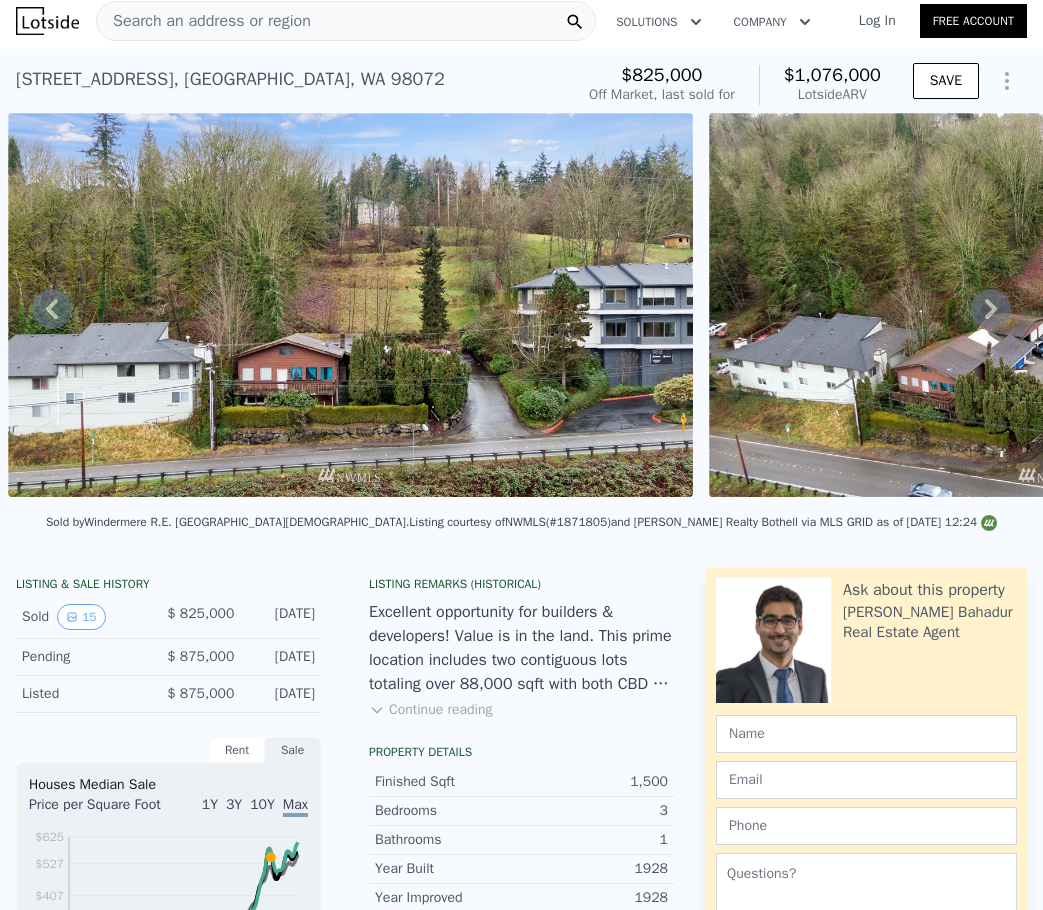 click on "Search an address or region" at bounding box center (204, 21) 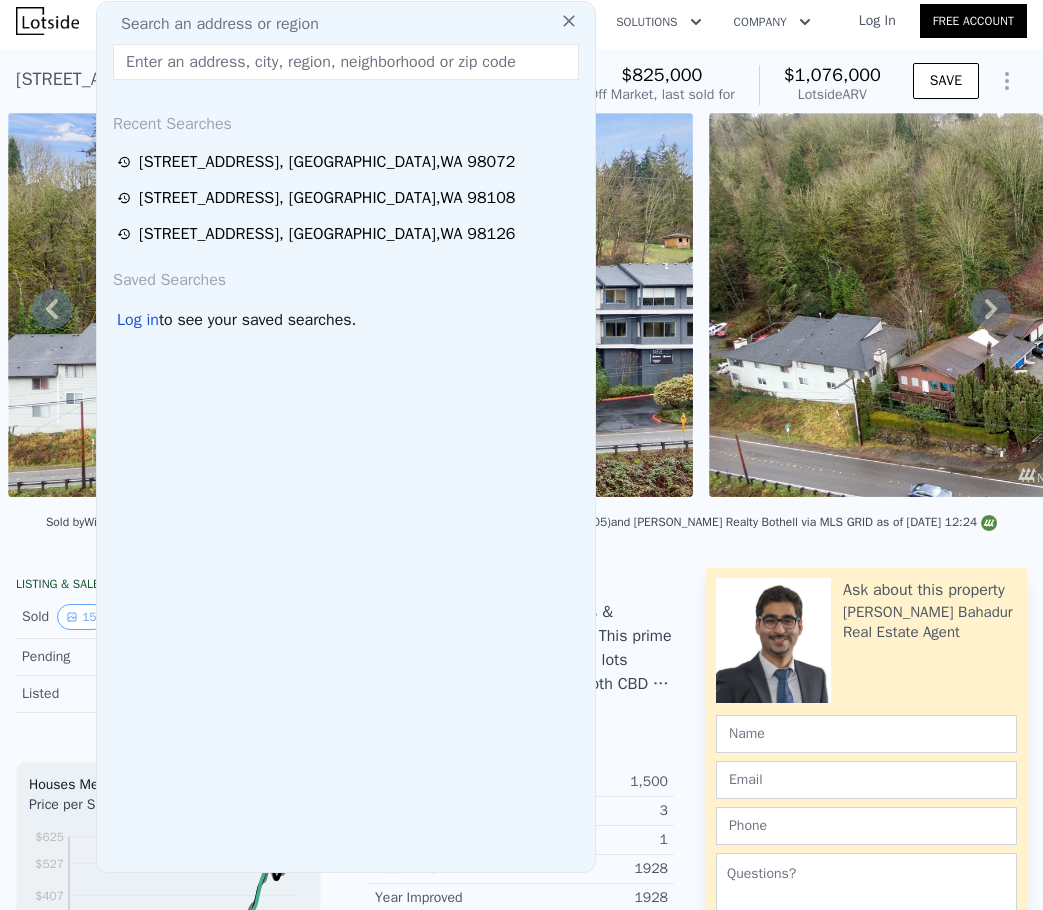 click at bounding box center (346, 62) 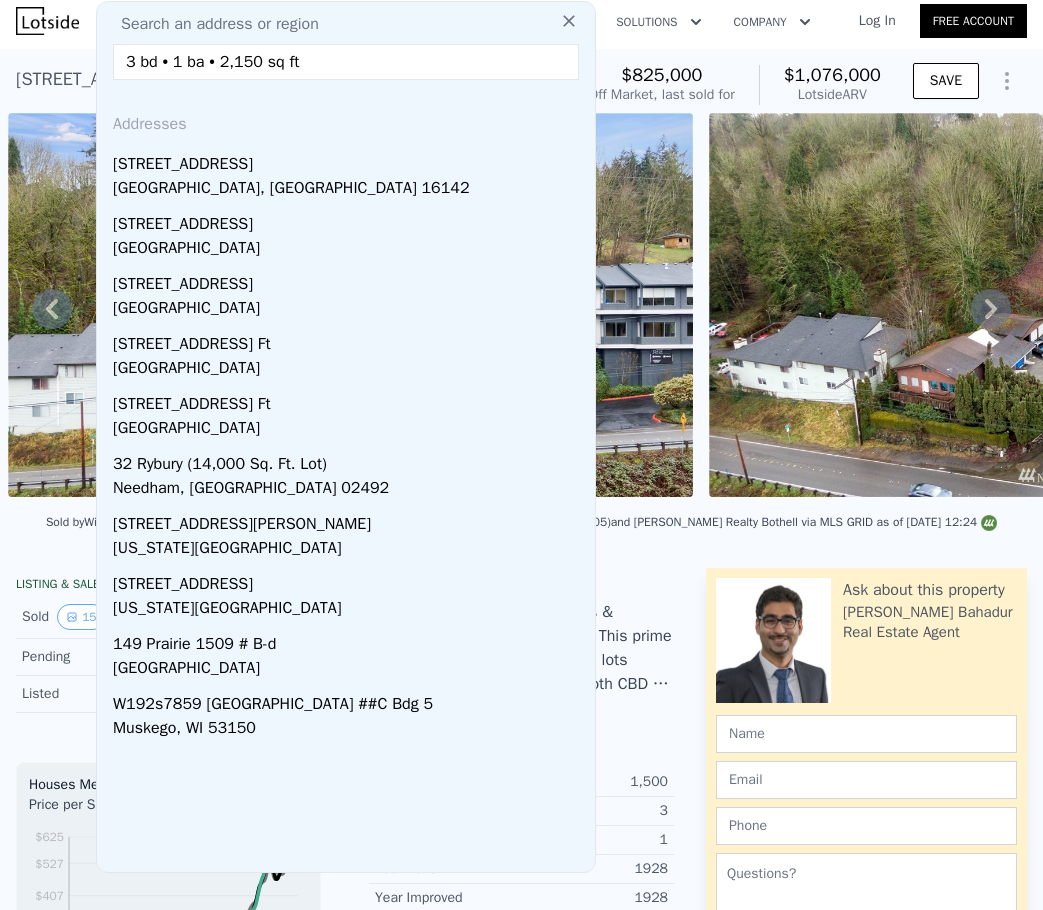 drag, startPoint x: 339, startPoint y: 63, endPoint x: 1, endPoint y: 73, distance: 338.1479 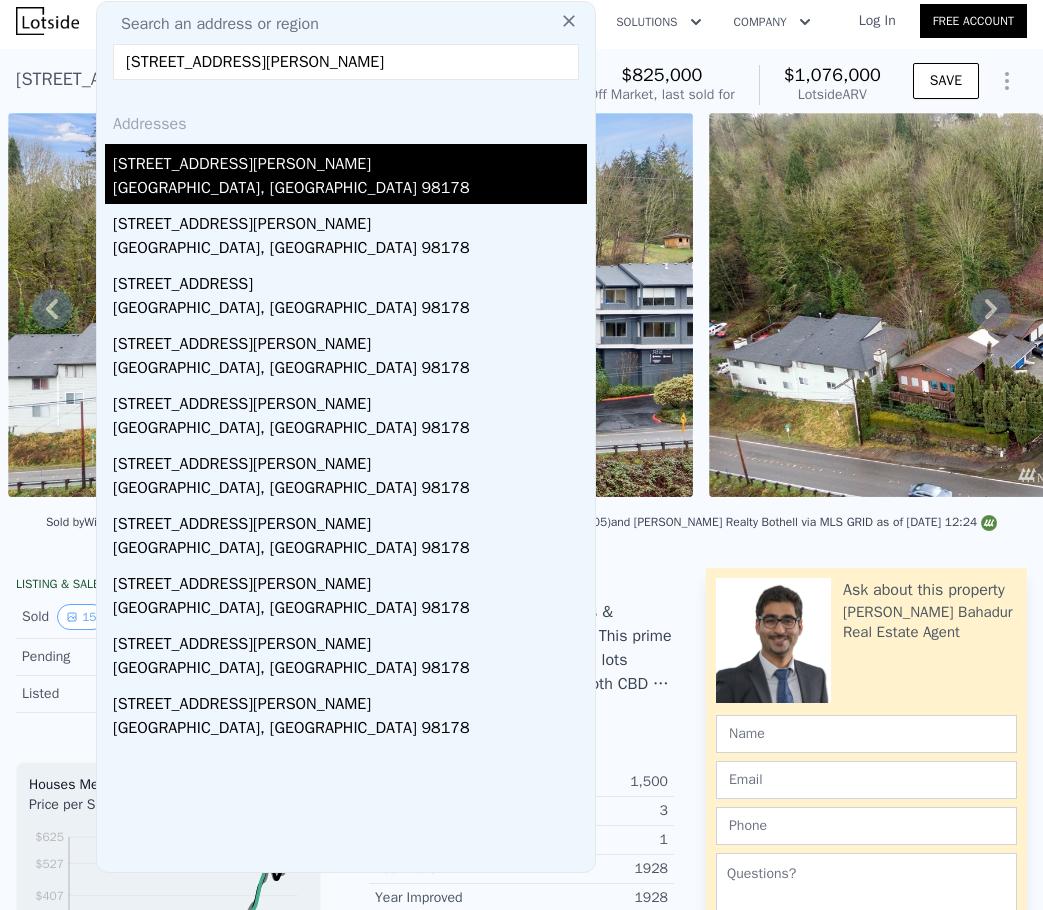 type on "5360 S Wallace St, Seattle, WA 98178" 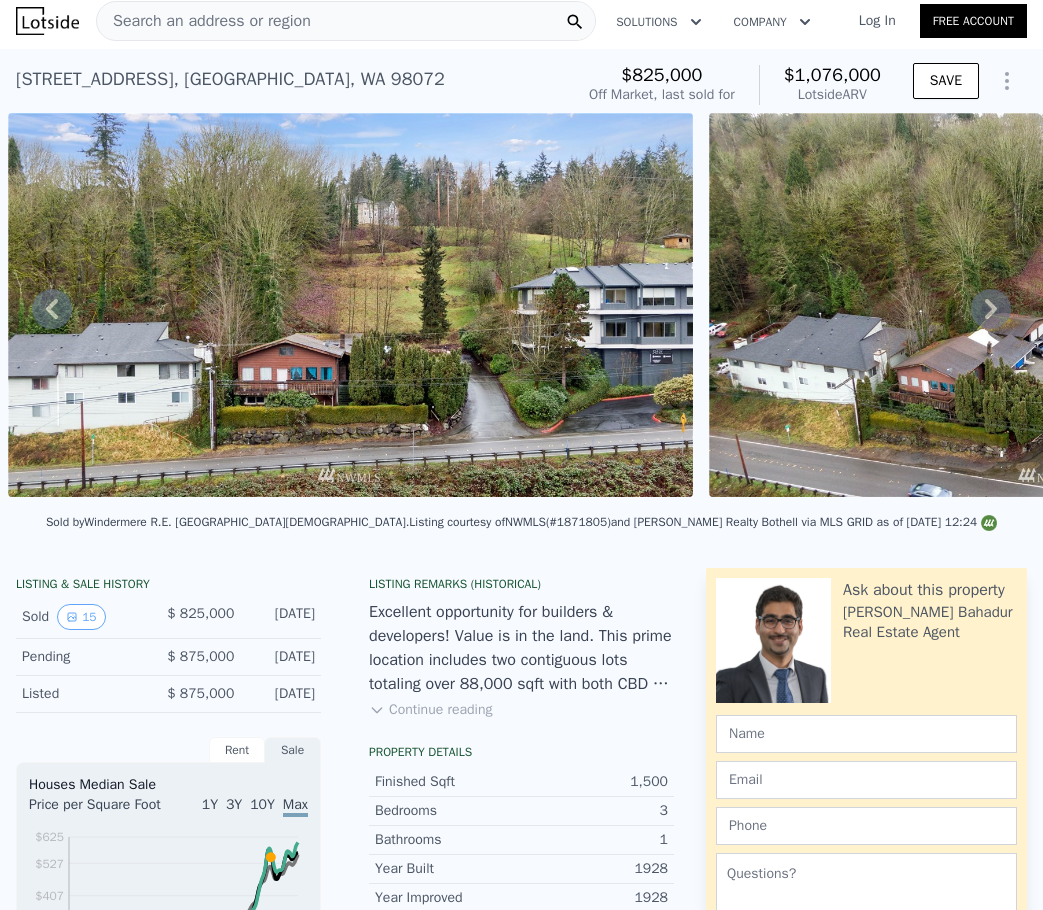 type on "1.5" 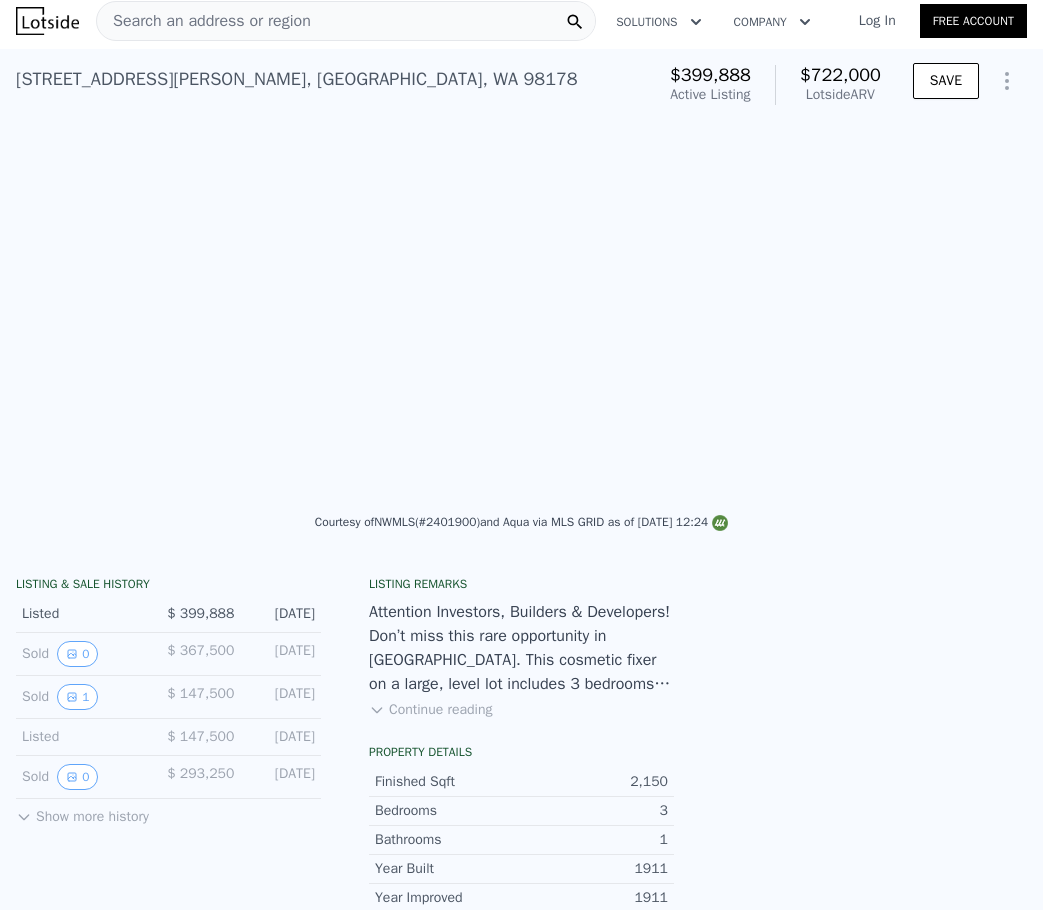 scroll, scrollTop: 0, scrollLeft: 2288, axis: horizontal 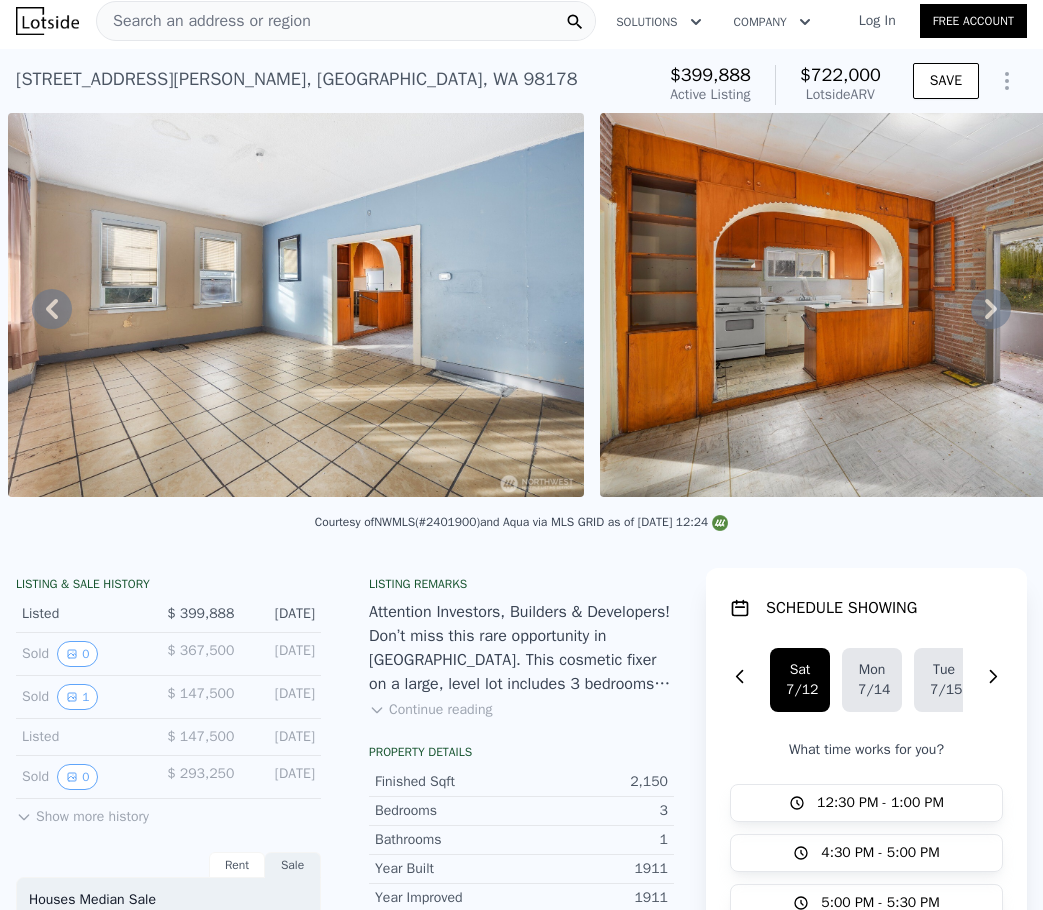 click on "Search an address or region" at bounding box center [346, 21] 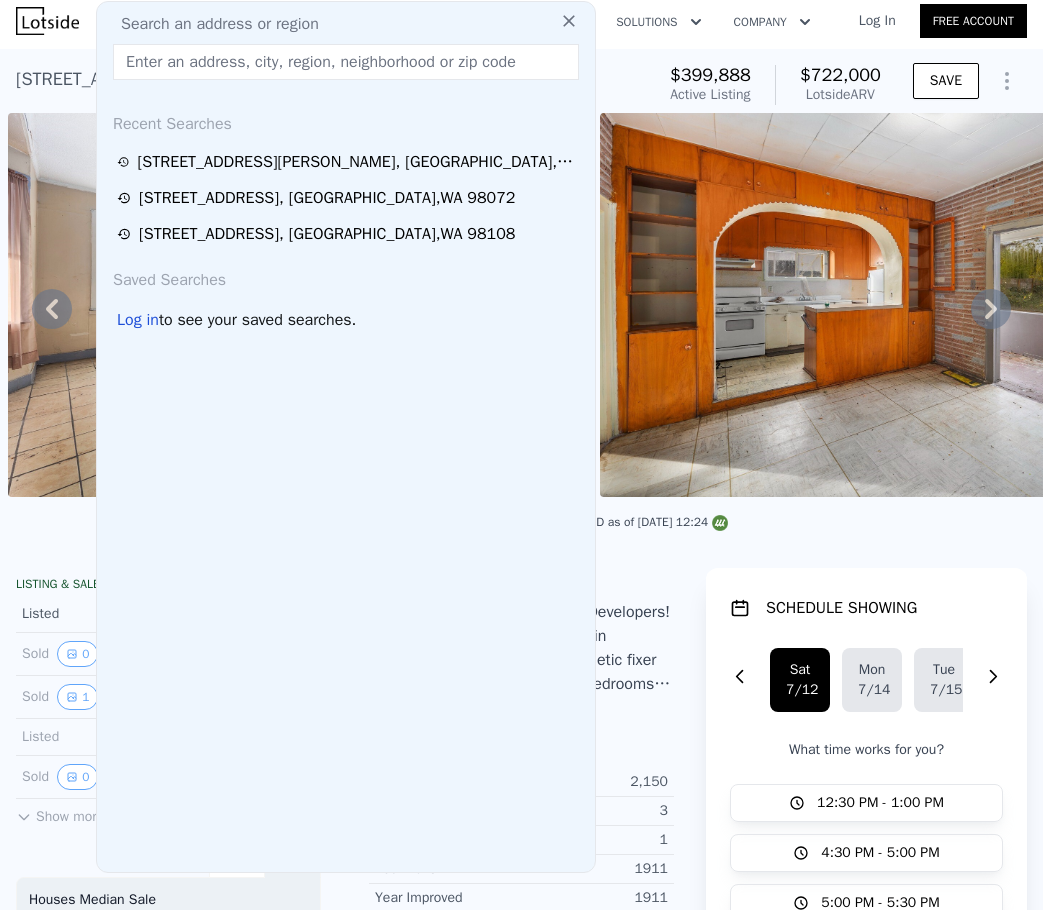 click at bounding box center (346, 62) 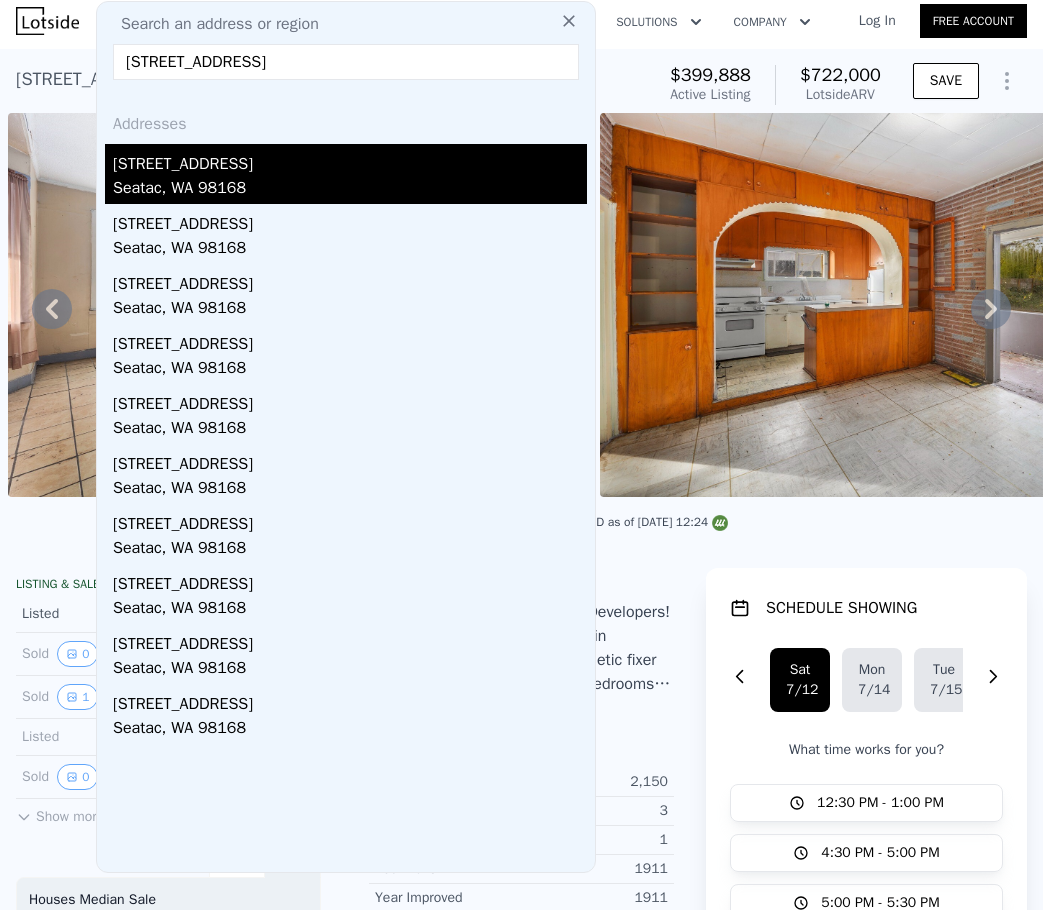type on "13027 23rd Ave S, SeaTac, WA 98168" 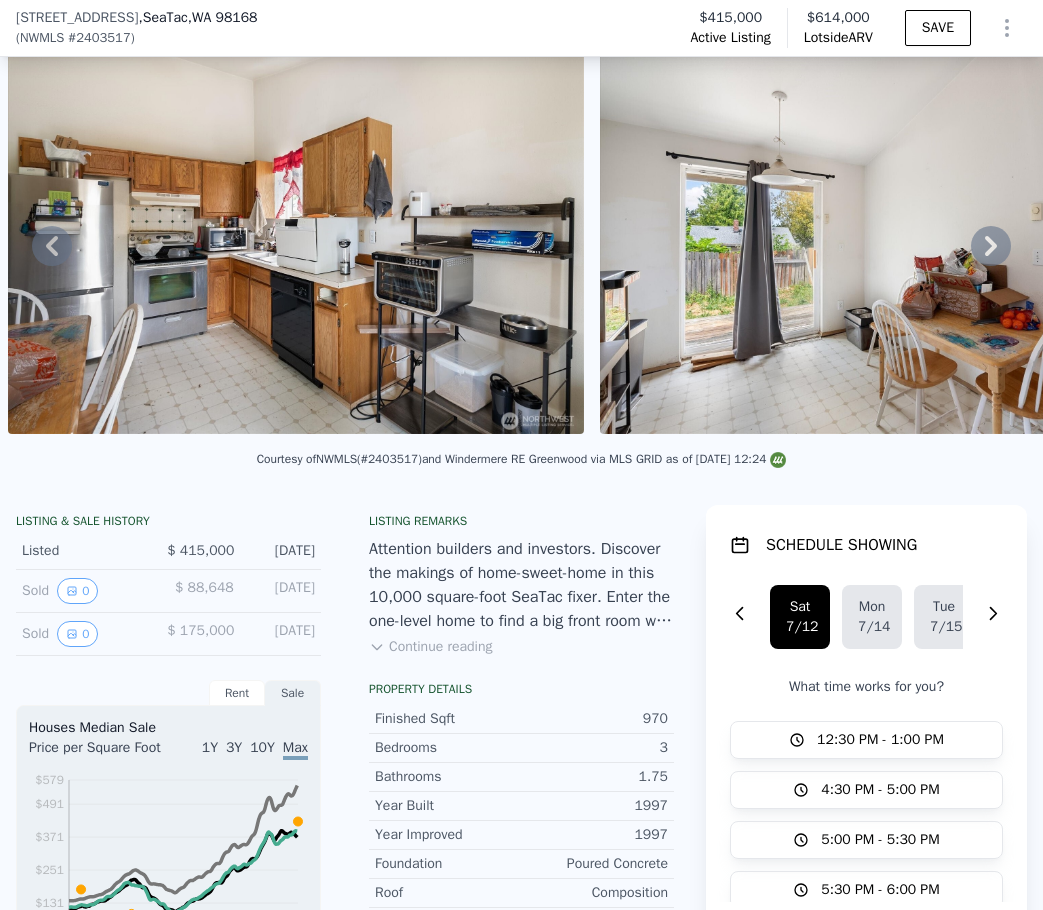 scroll, scrollTop: 100, scrollLeft: 0, axis: vertical 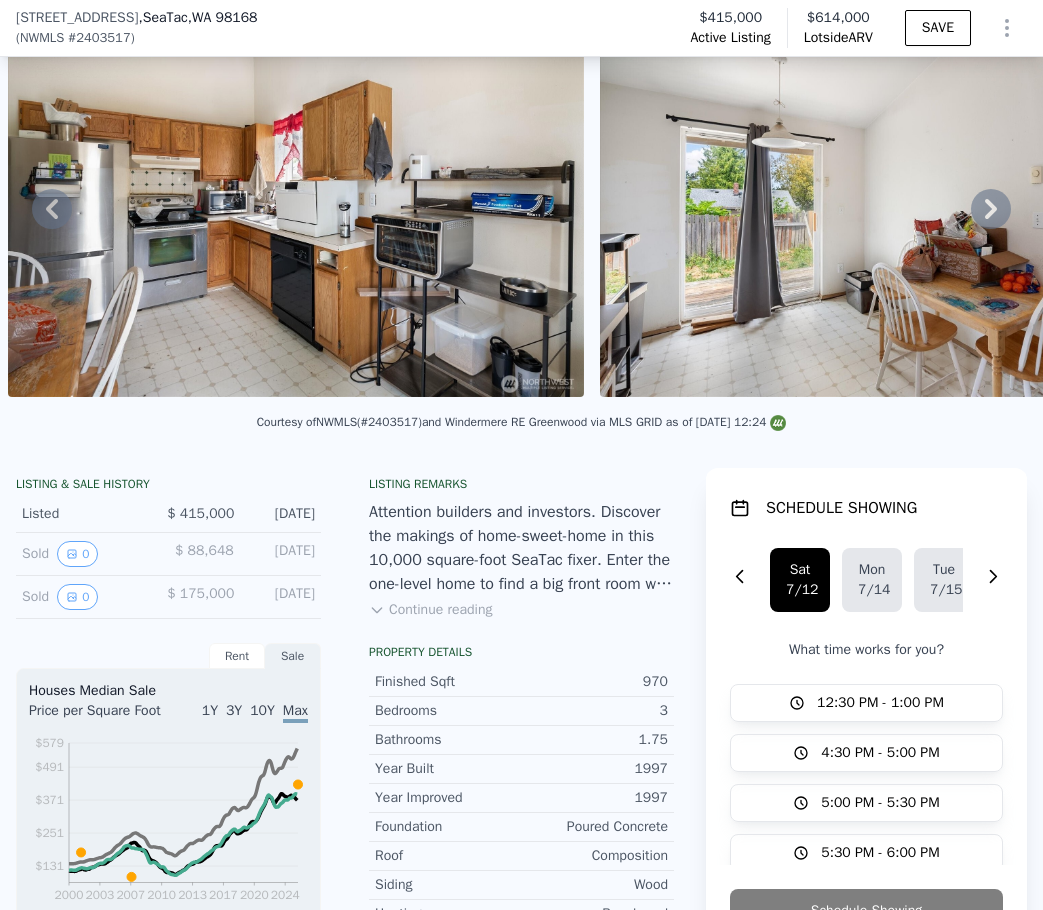 click 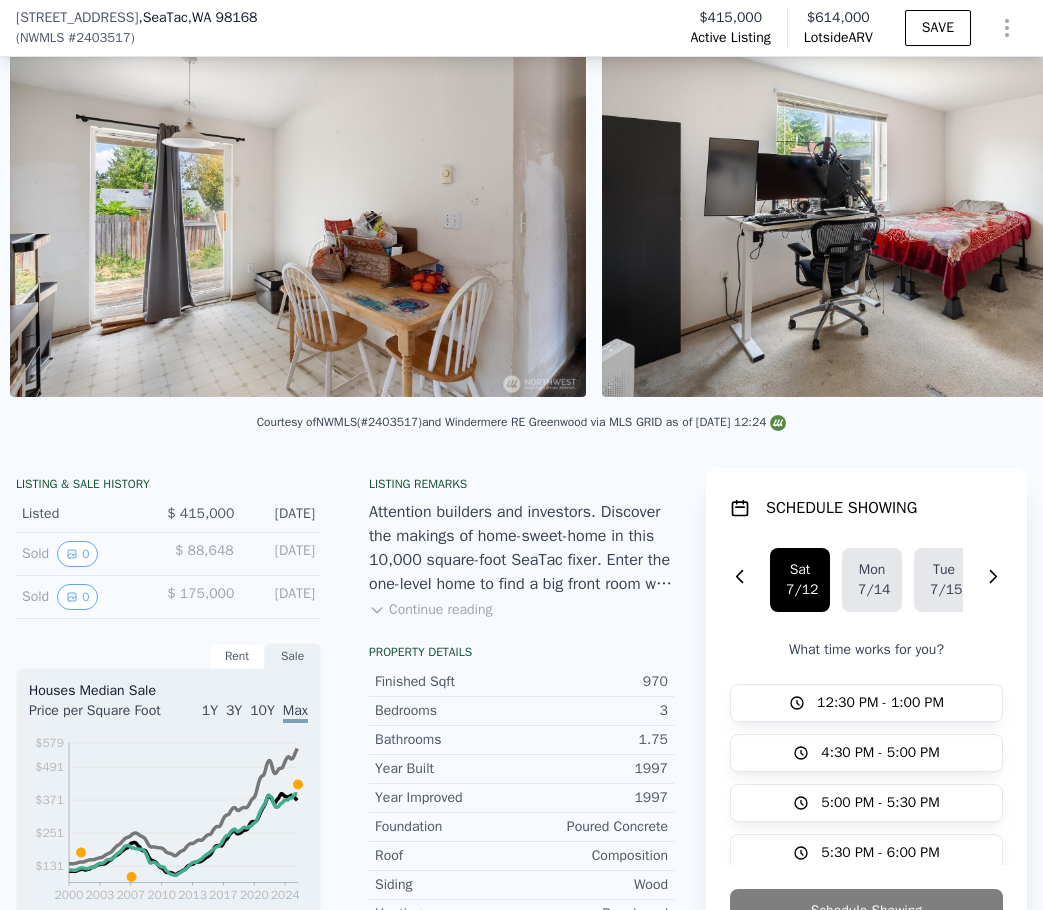 click at bounding box center [890, 205] 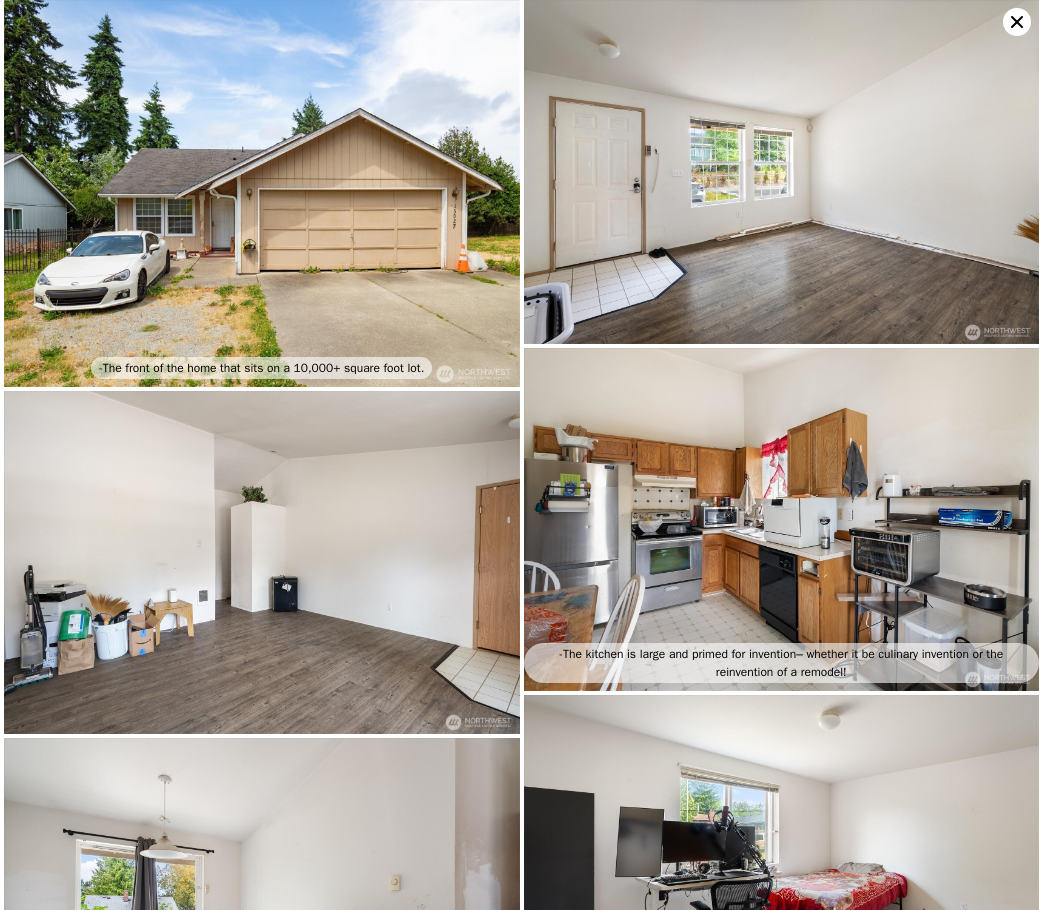 scroll, scrollTop: 0, scrollLeft: 2880, axis: horizontal 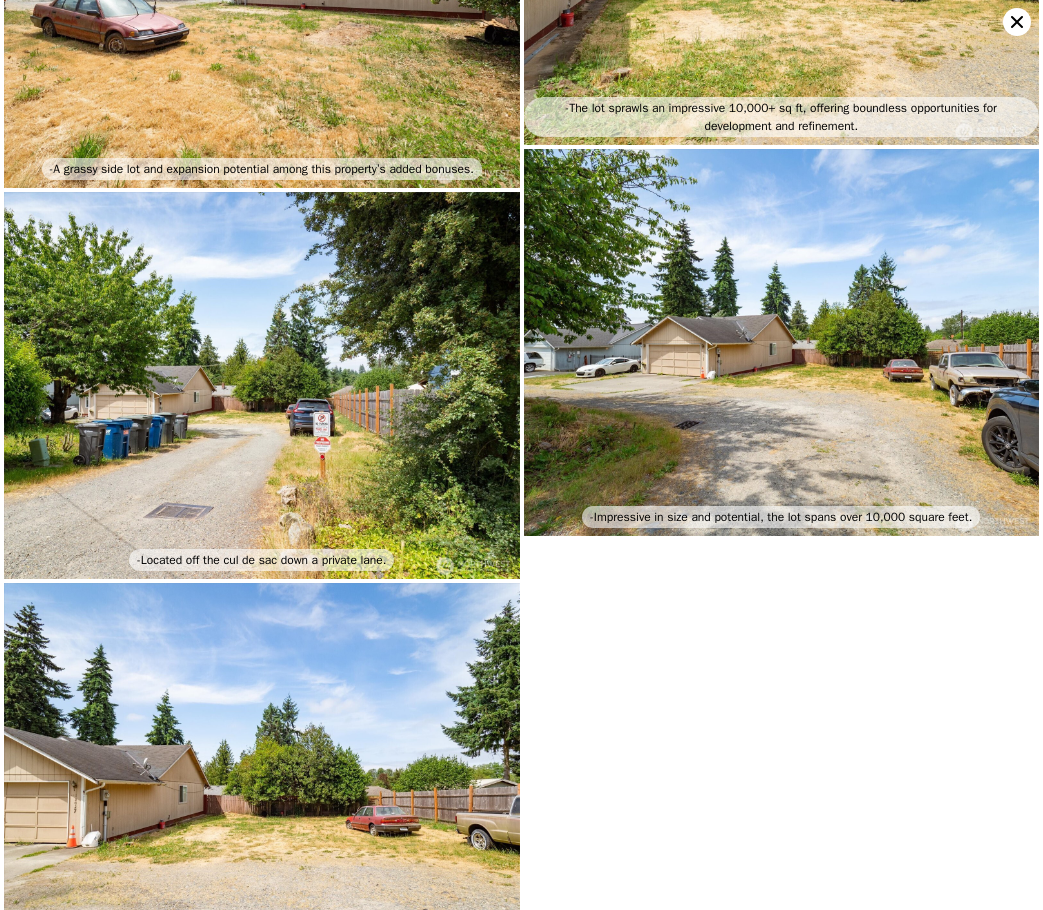 click 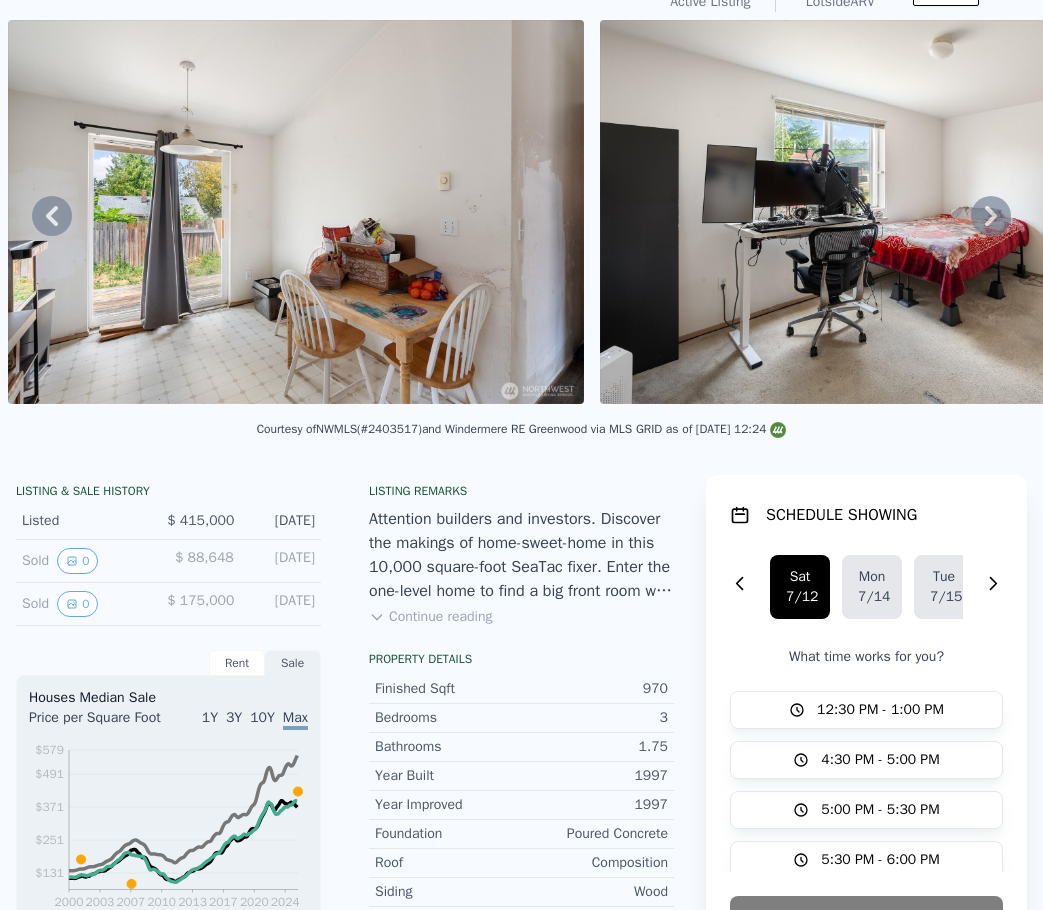 scroll, scrollTop: 0, scrollLeft: 0, axis: both 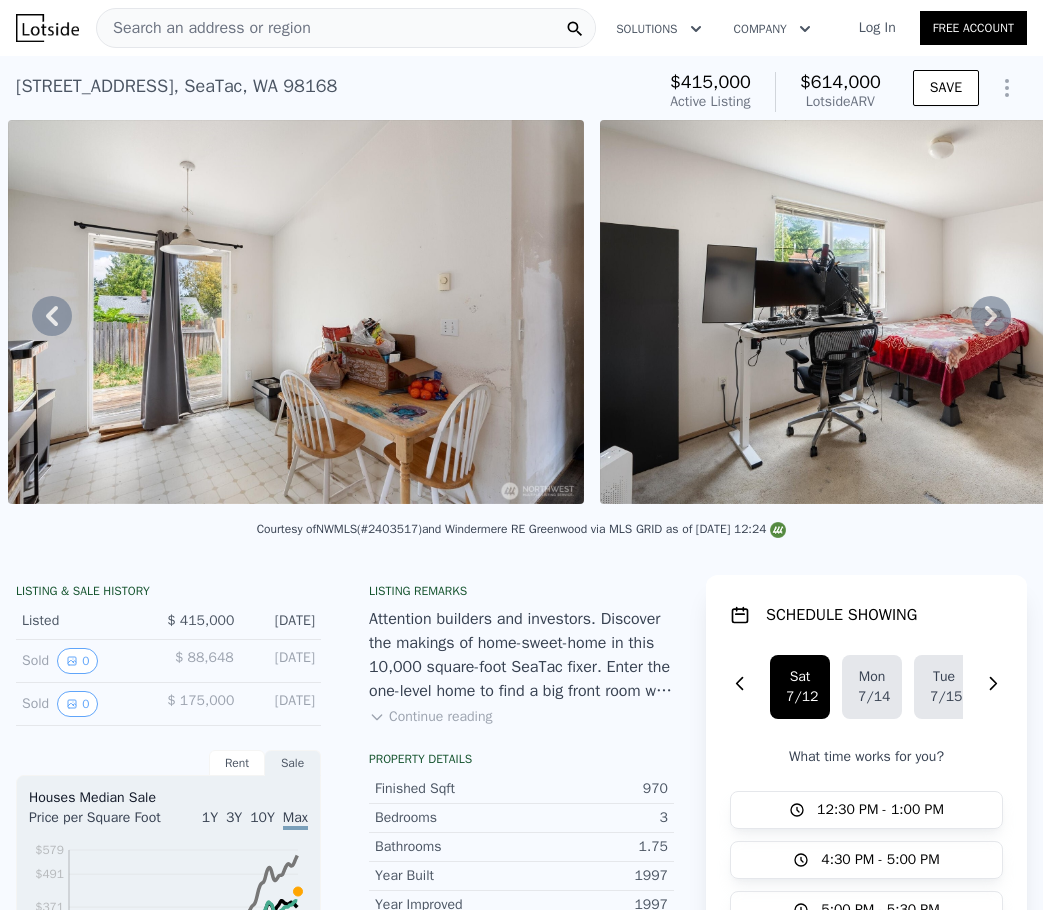 click on "Search an address or region" at bounding box center [204, 28] 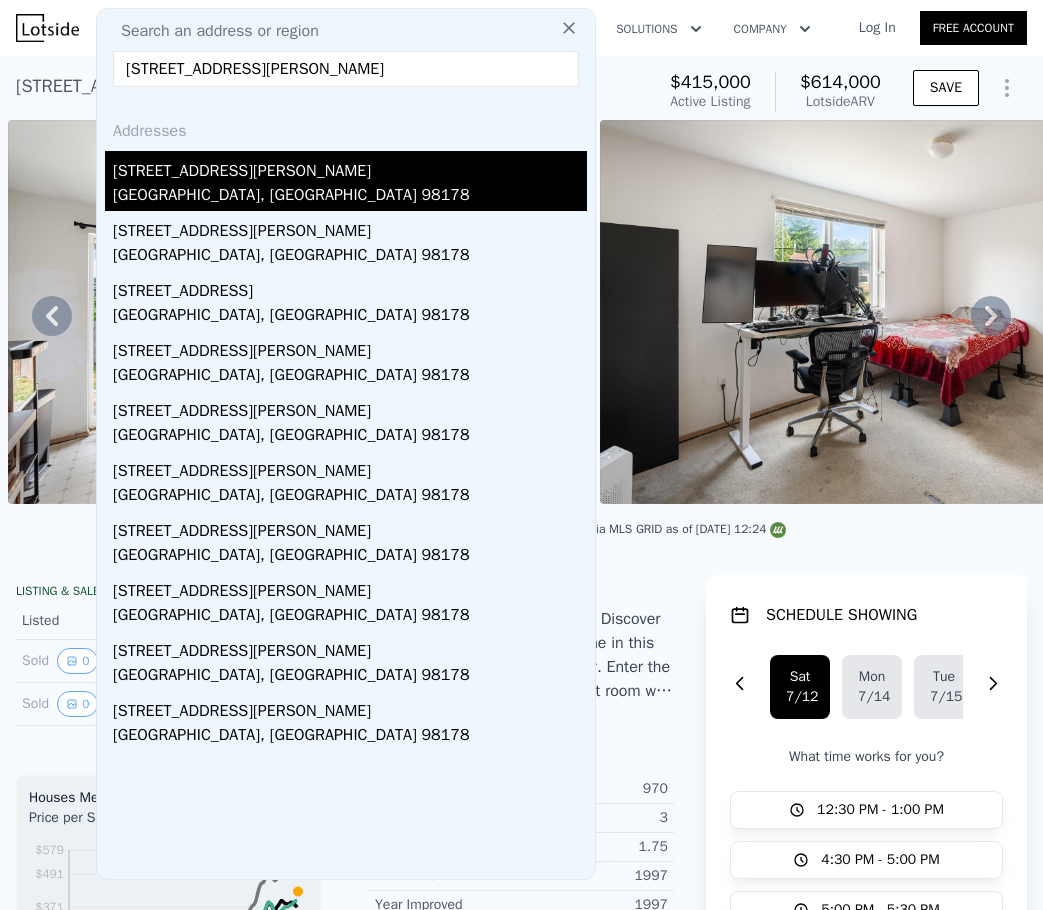 type on "5360 S Wallace St, Seattle, WA 98178" 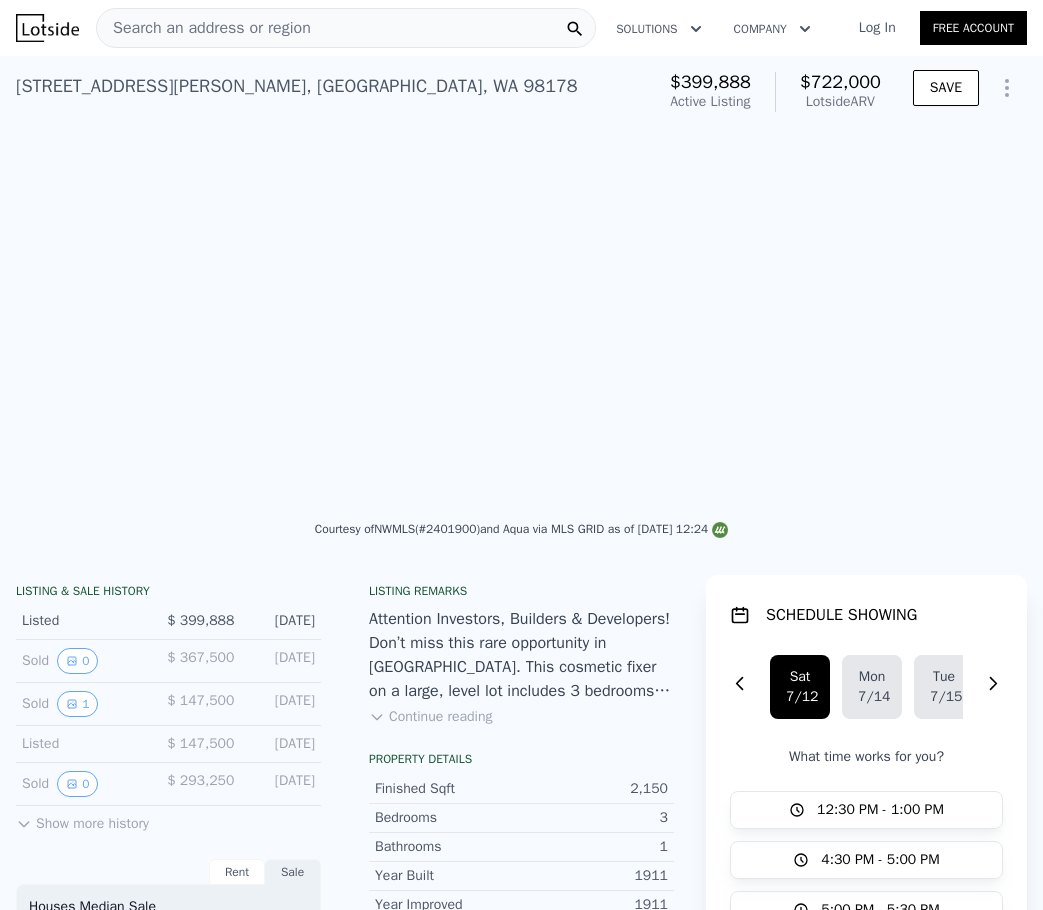 type on "3" 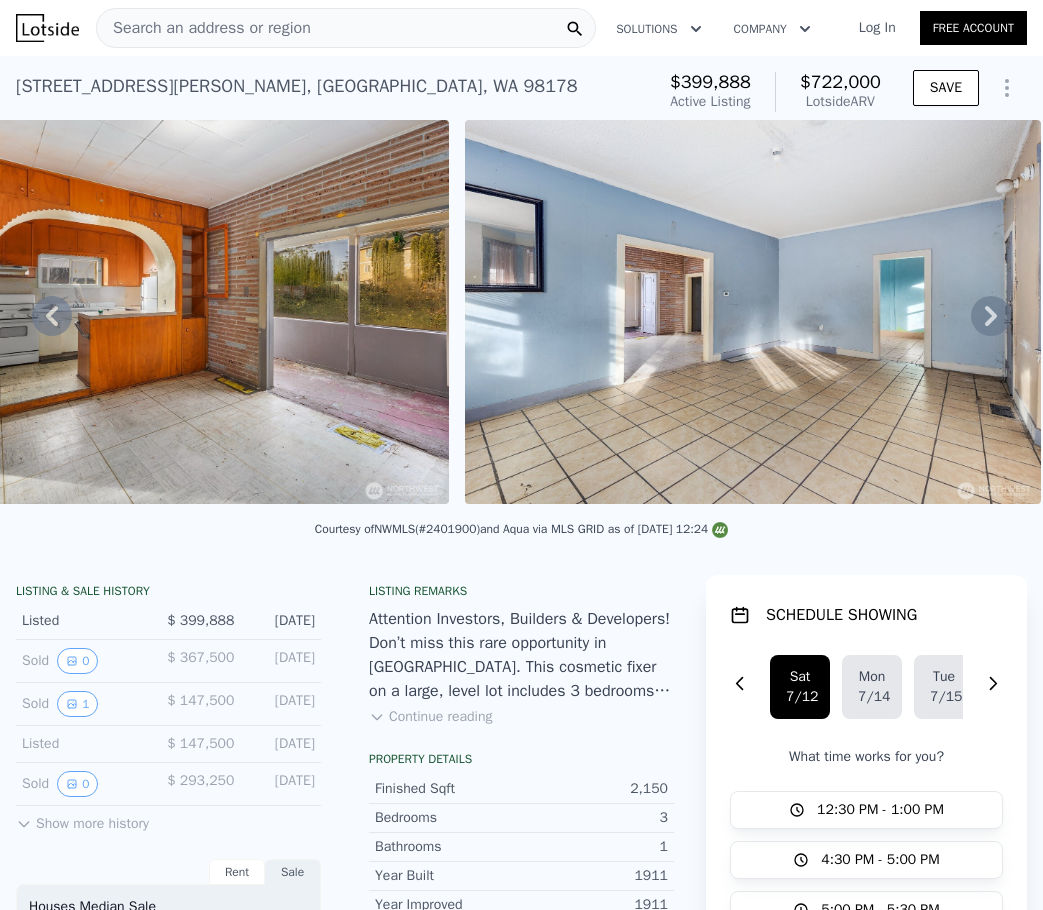 scroll, scrollTop: 0, scrollLeft: 2746, axis: horizontal 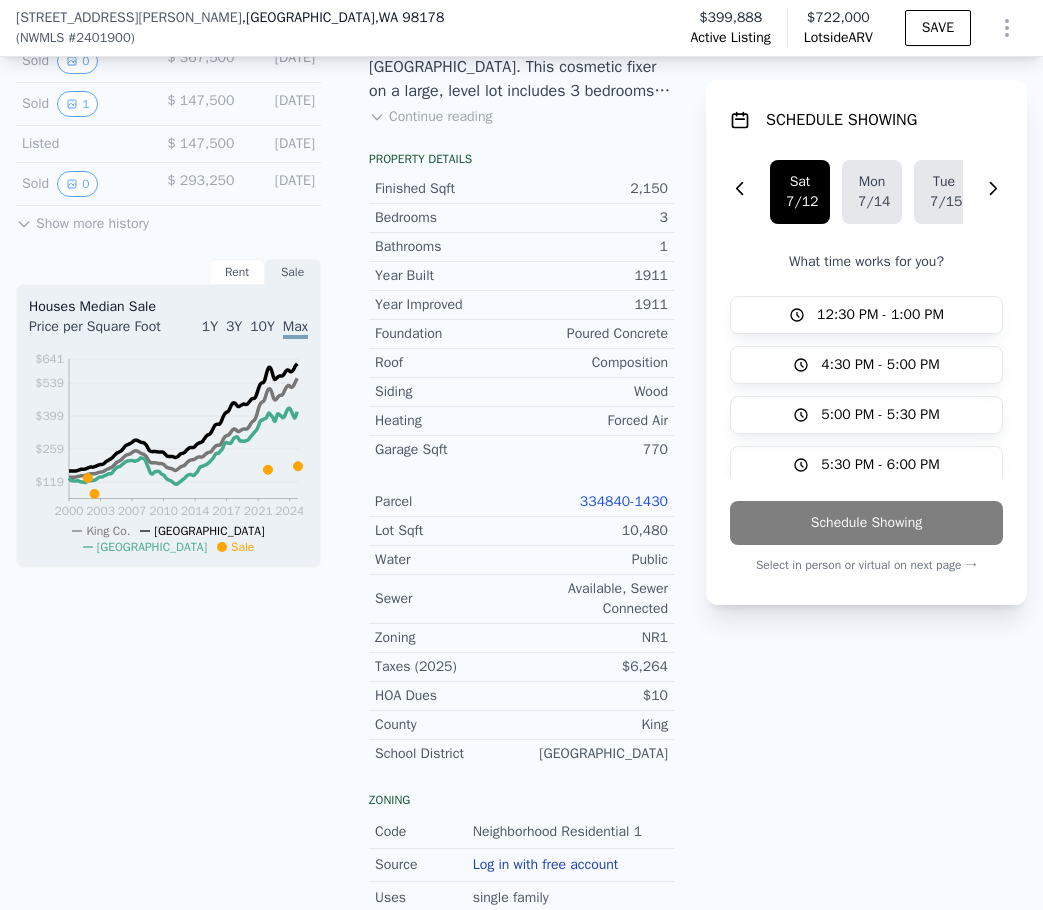 click on "334840-1430" at bounding box center [624, 501] 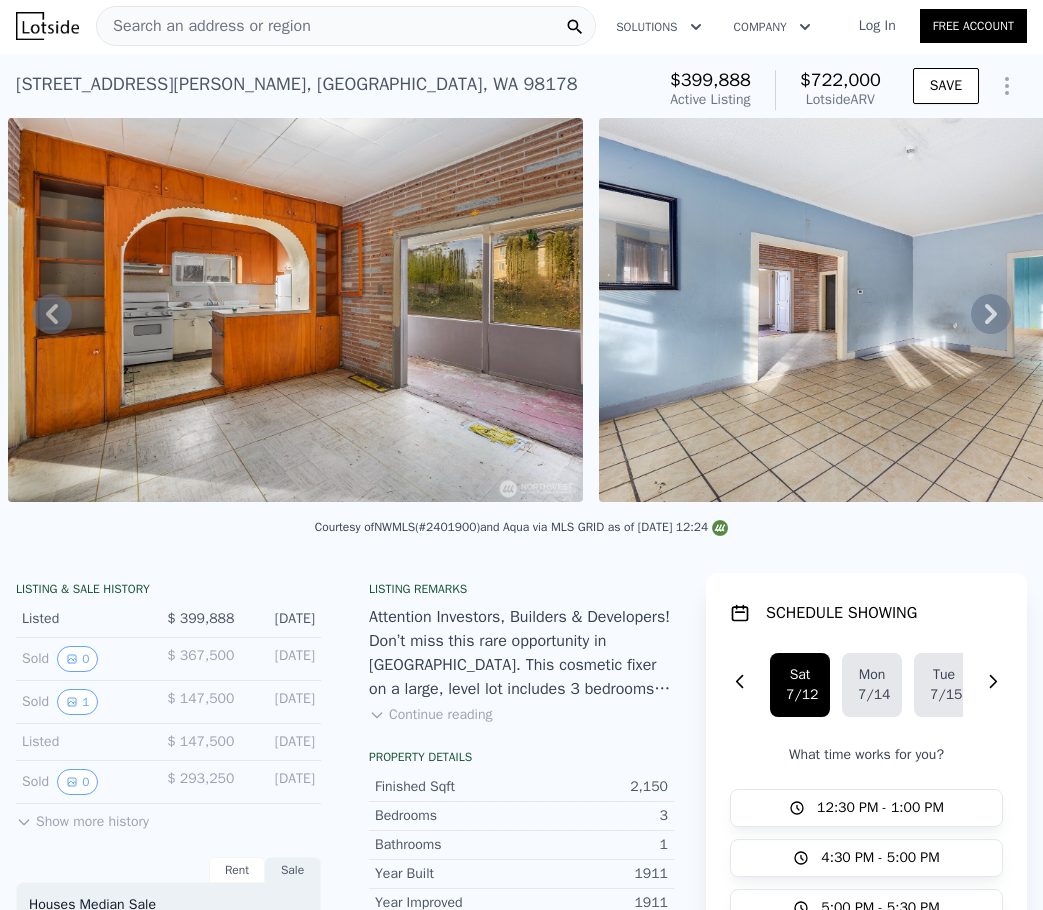 scroll, scrollTop: 0, scrollLeft: 0, axis: both 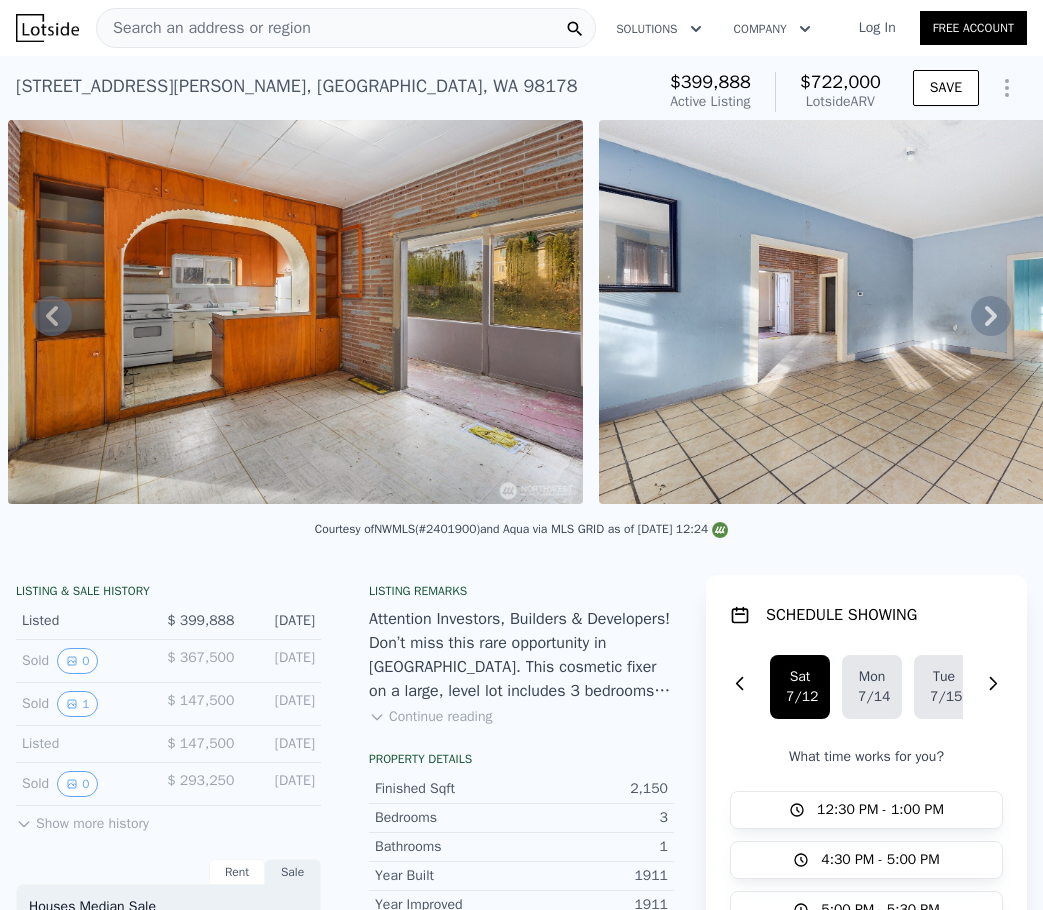 click on "Search an address or region" at bounding box center [204, 28] 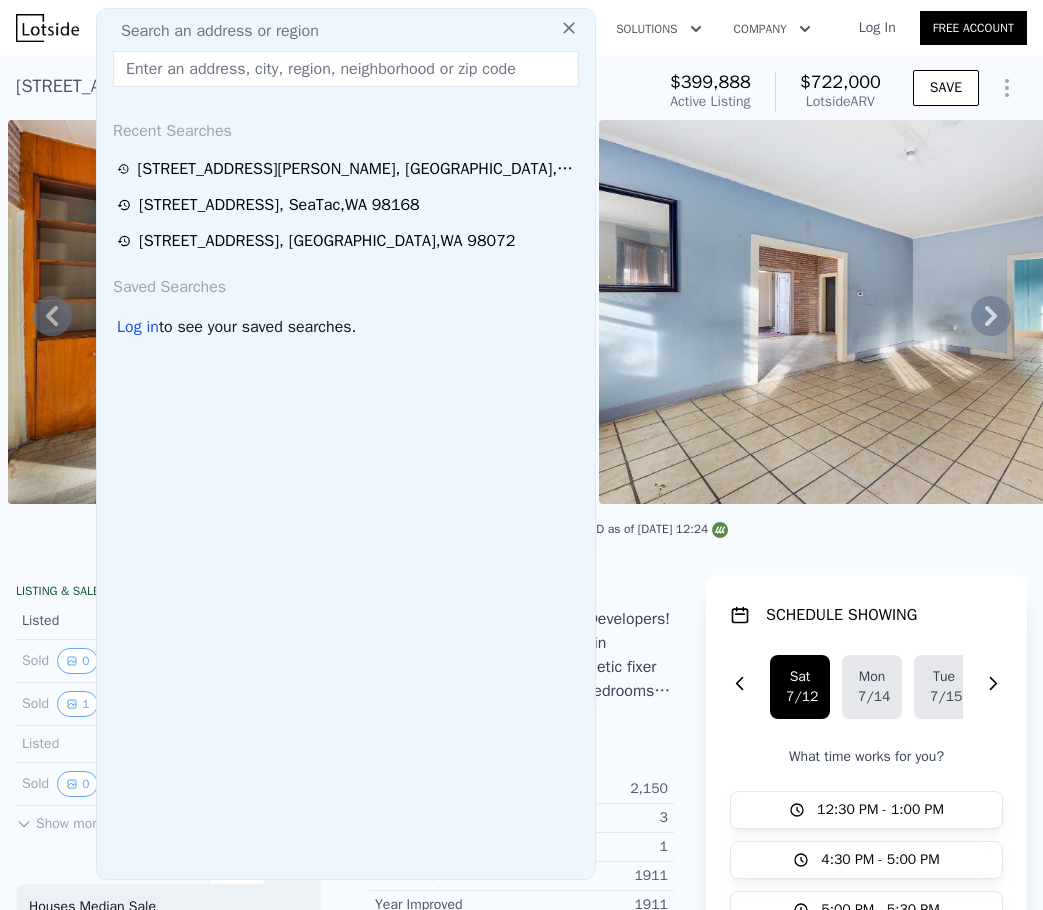 click at bounding box center [346, 69] 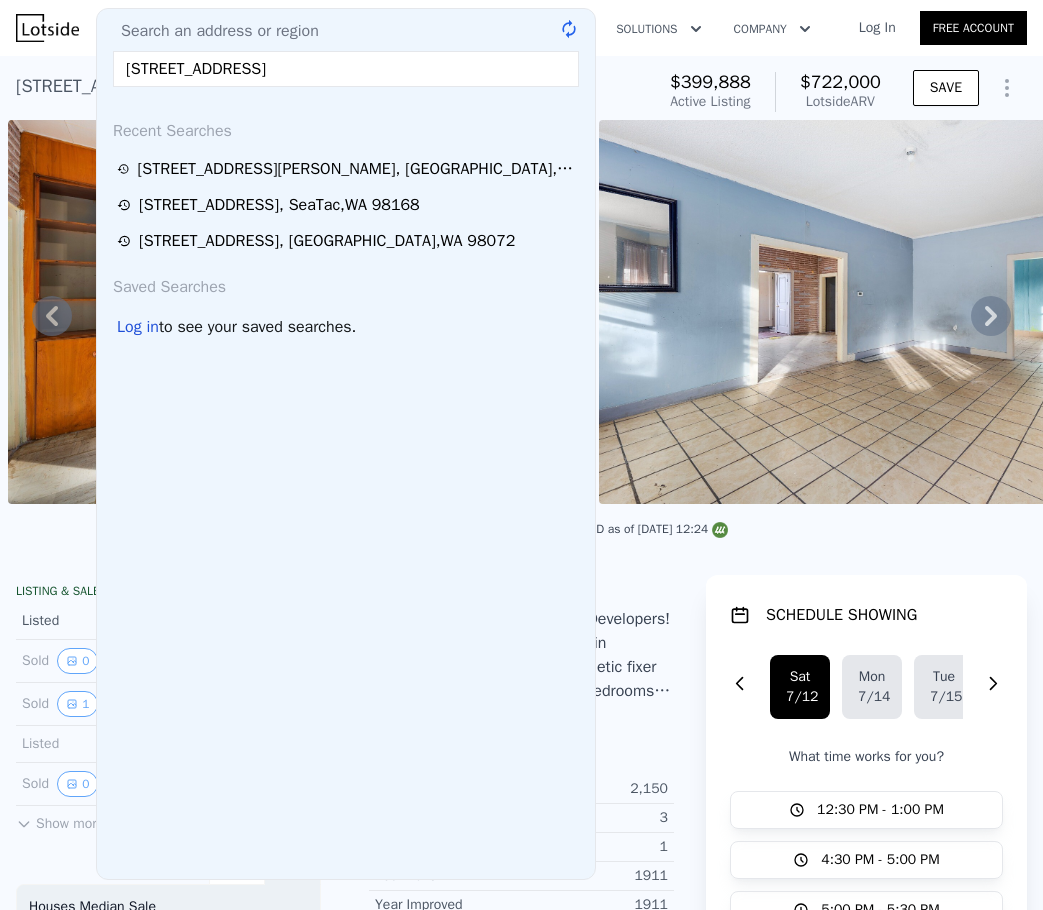 click on "429 170th St S, Spanaway, WA 98387" at bounding box center [346, 69] 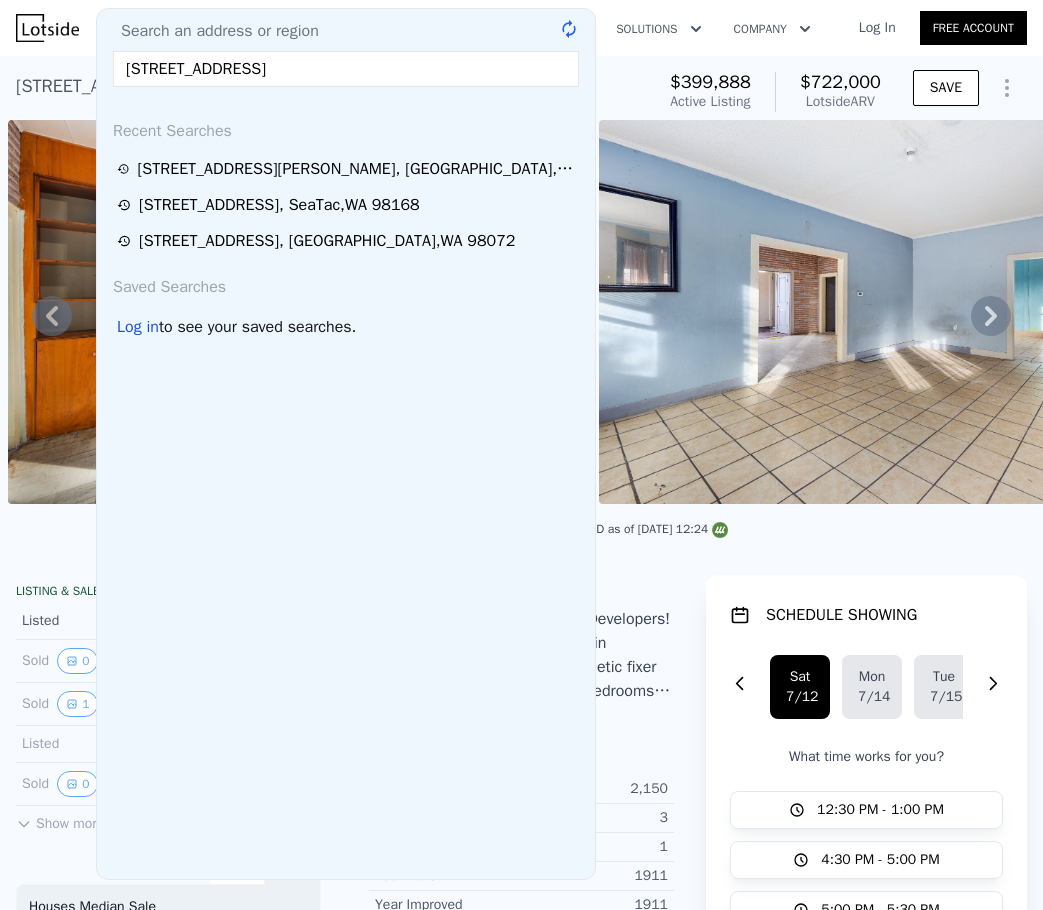 drag, startPoint x: 435, startPoint y: 74, endPoint x: 303, endPoint y: 95, distance: 133.66002 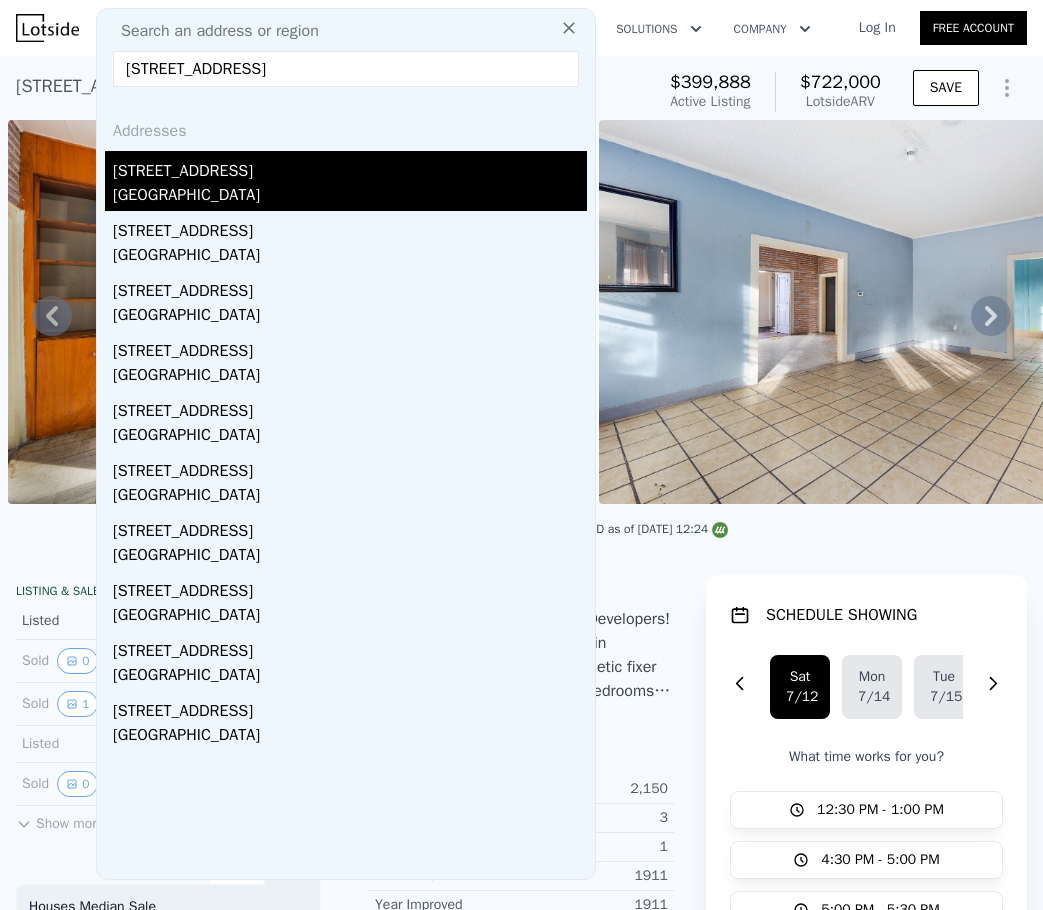 click on "[STREET_ADDRESS]" at bounding box center [350, 167] 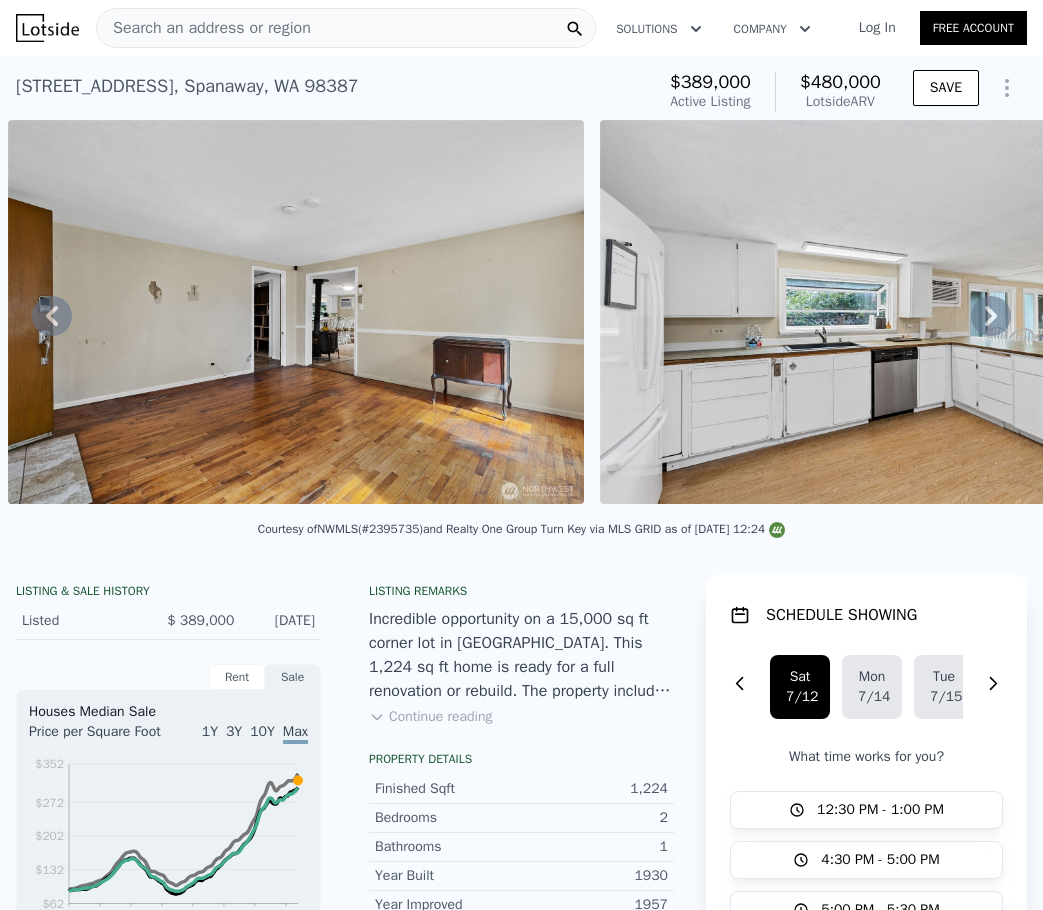 click on "Search an address or region" at bounding box center [204, 28] 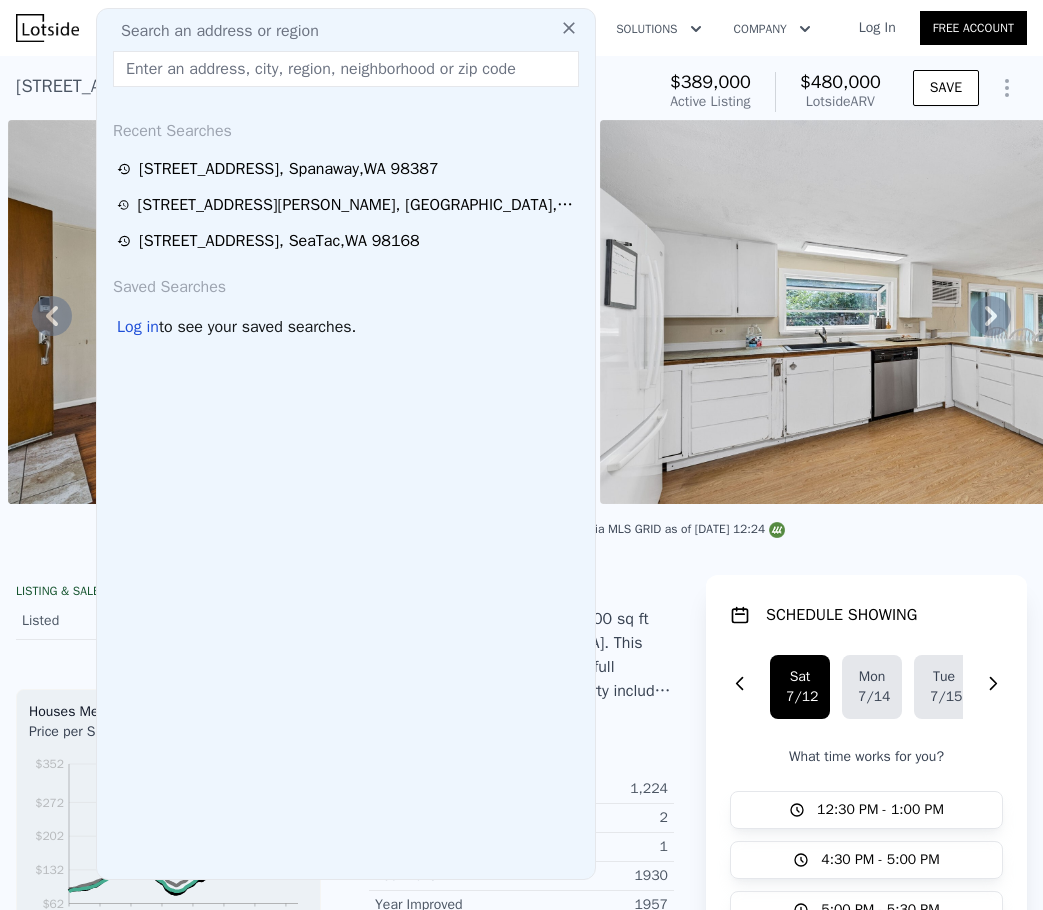 click at bounding box center (346, 69) 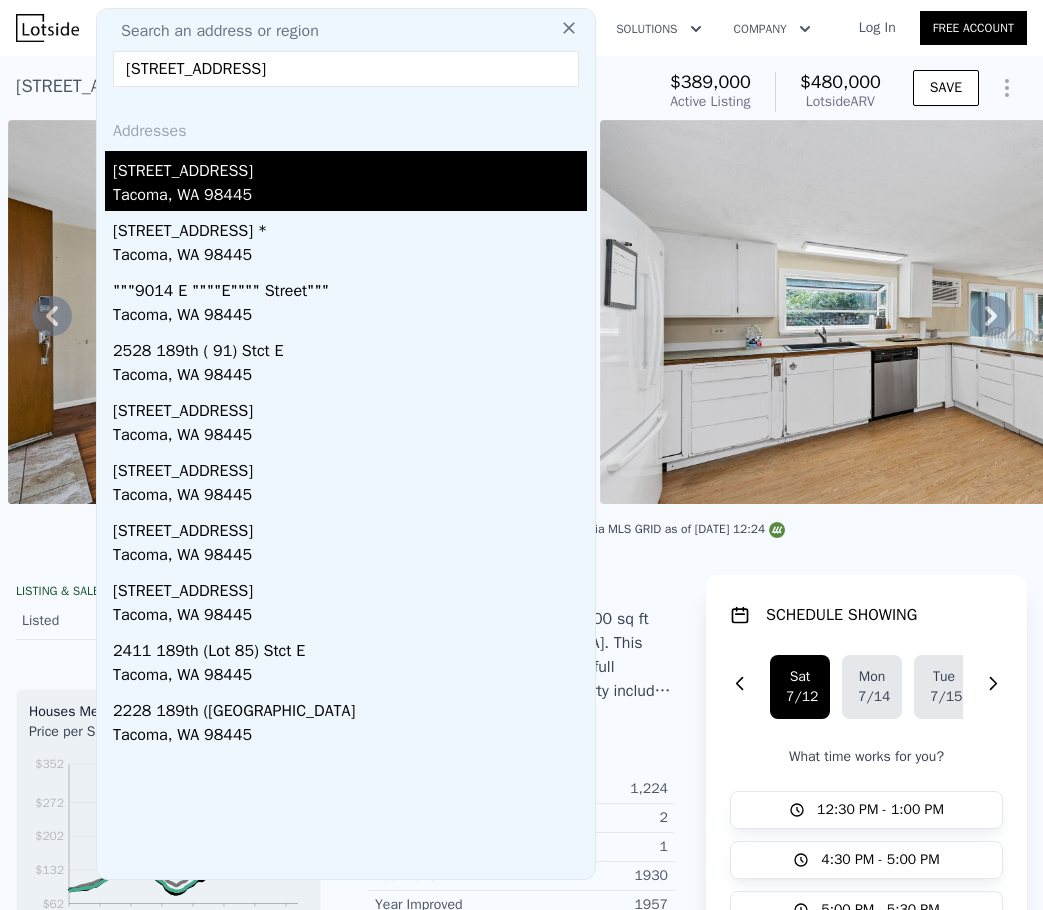 type on "9126 E G St, Tacoma, WA 98445" 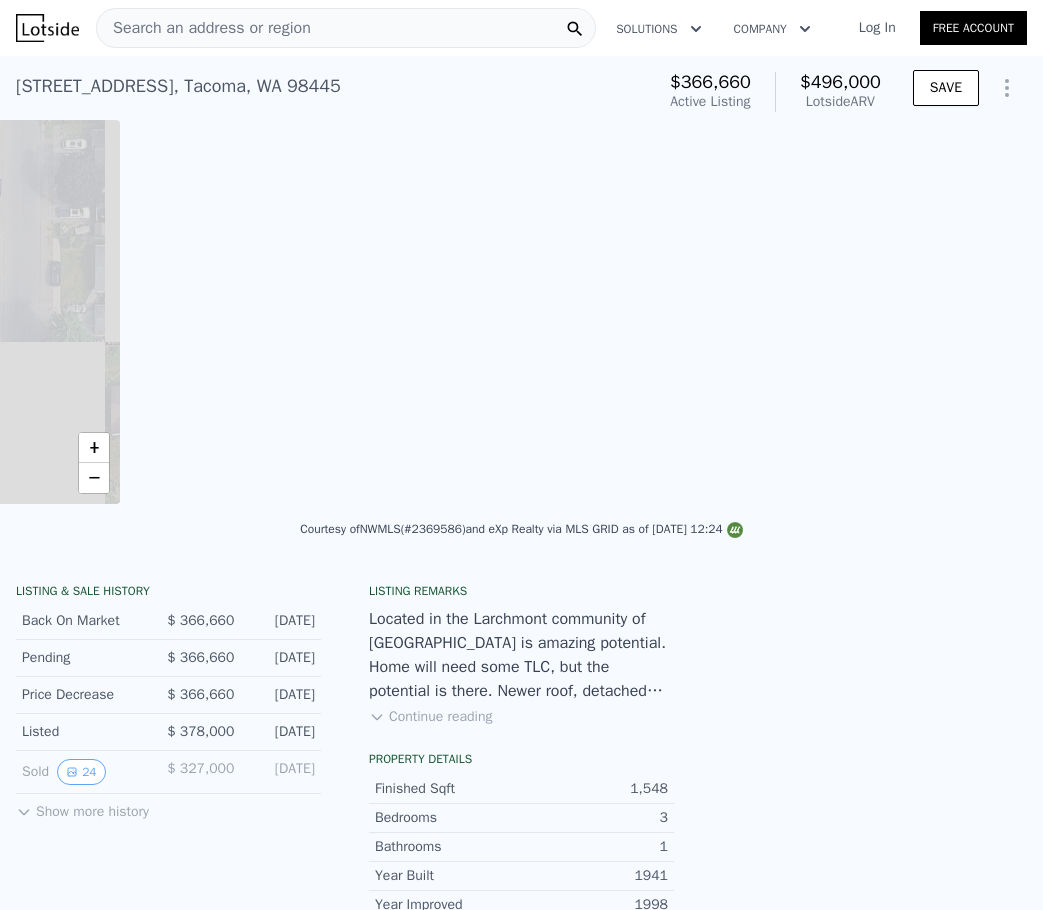 scroll, scrollTop: 0, scrollLeft: 802, axis: horizontal 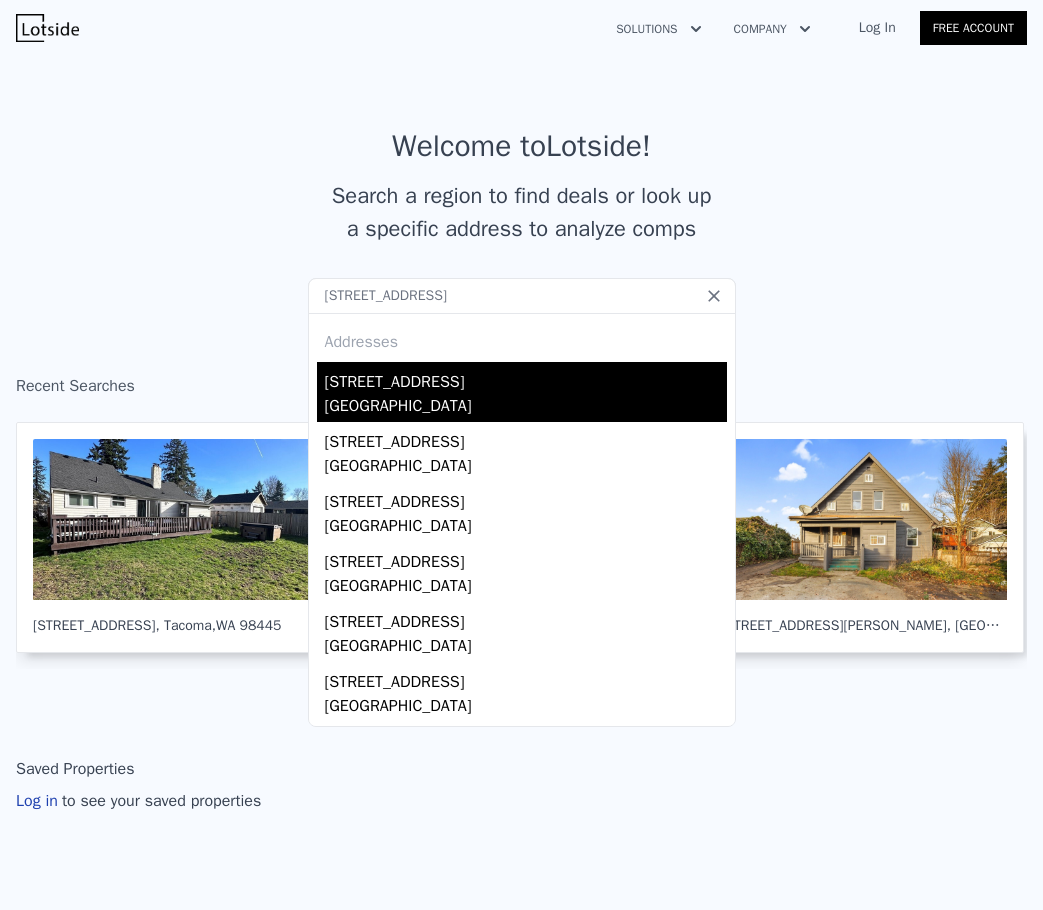 type on "[STREET_ADDRESS]" 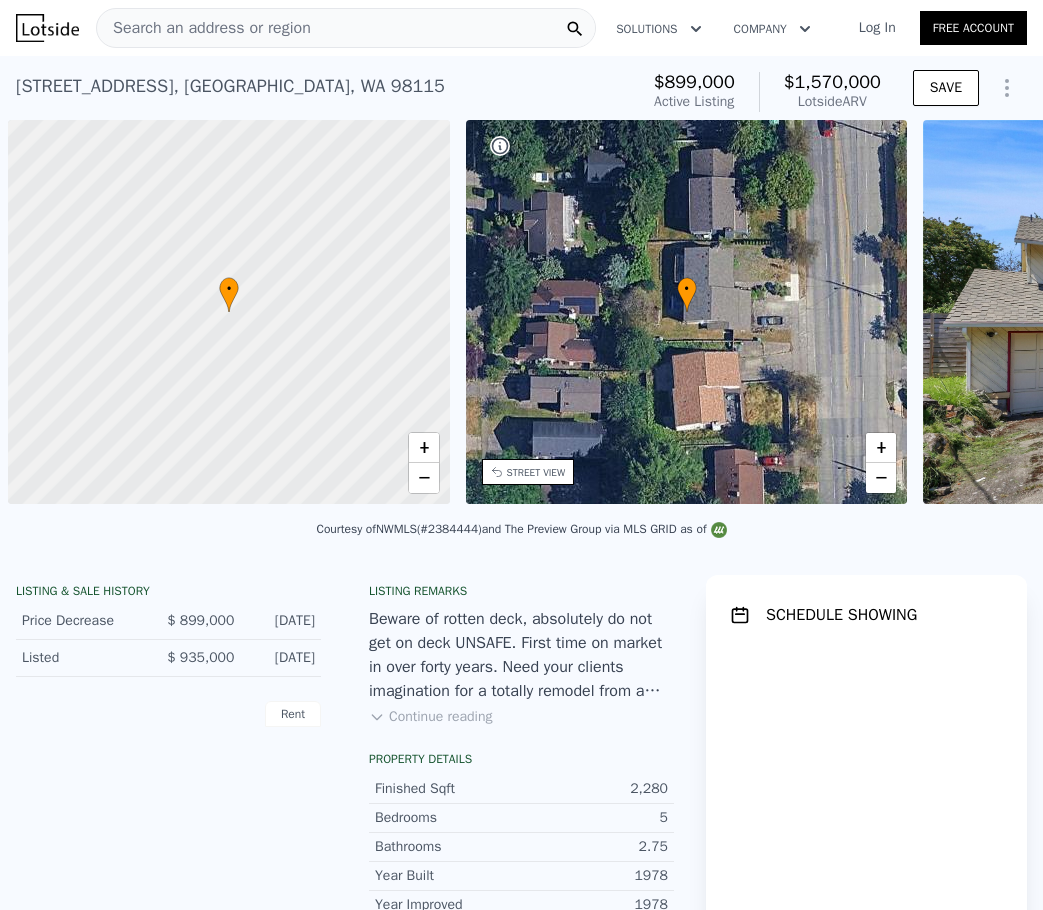 scroll, scrollTop: 0, scrollLeft: 8, axis: horizontal 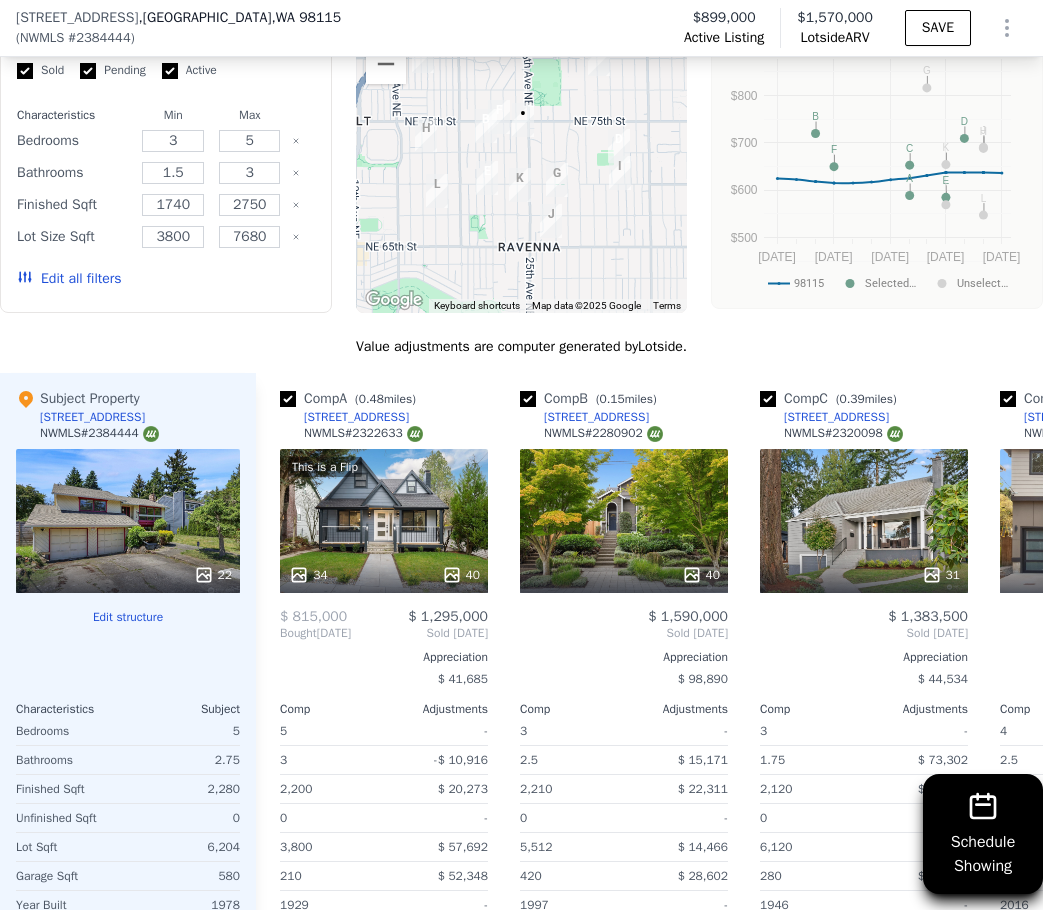 click at bounding box center (151, 434) 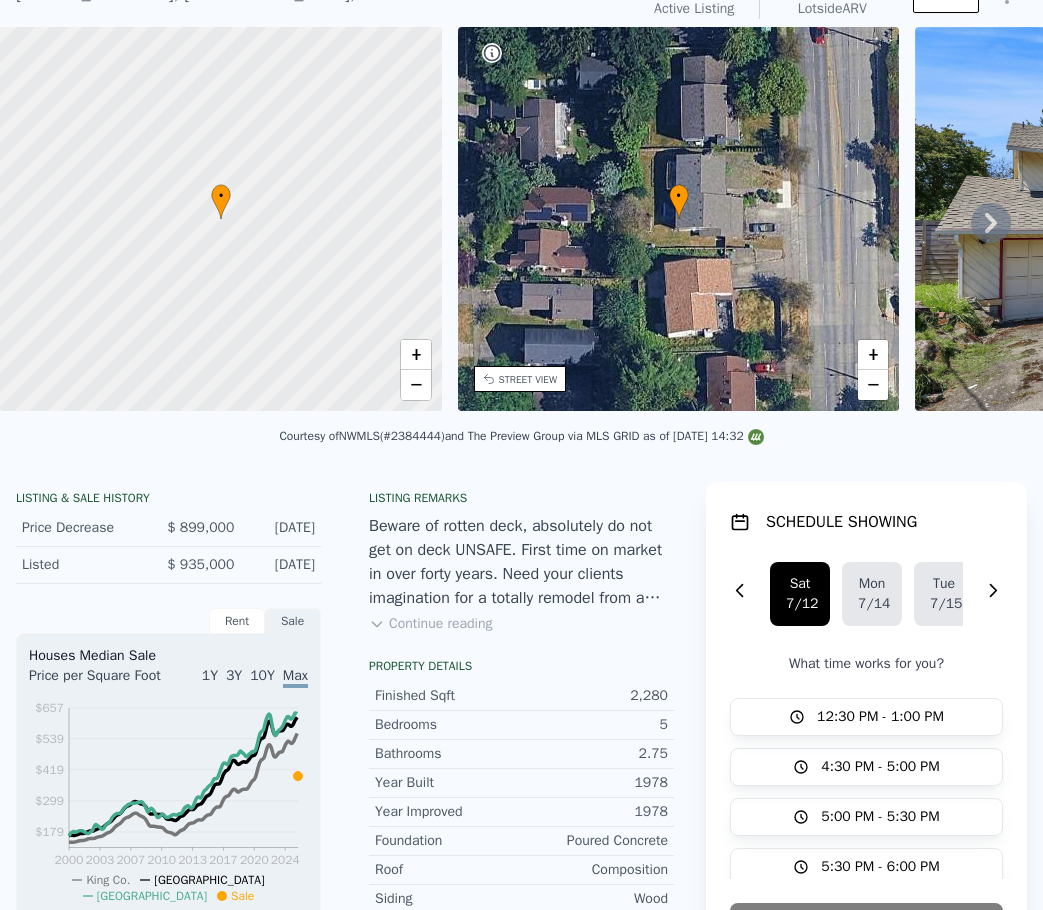 scroll, scrollTop: 7, scrollLeft: 0, axis: vertical 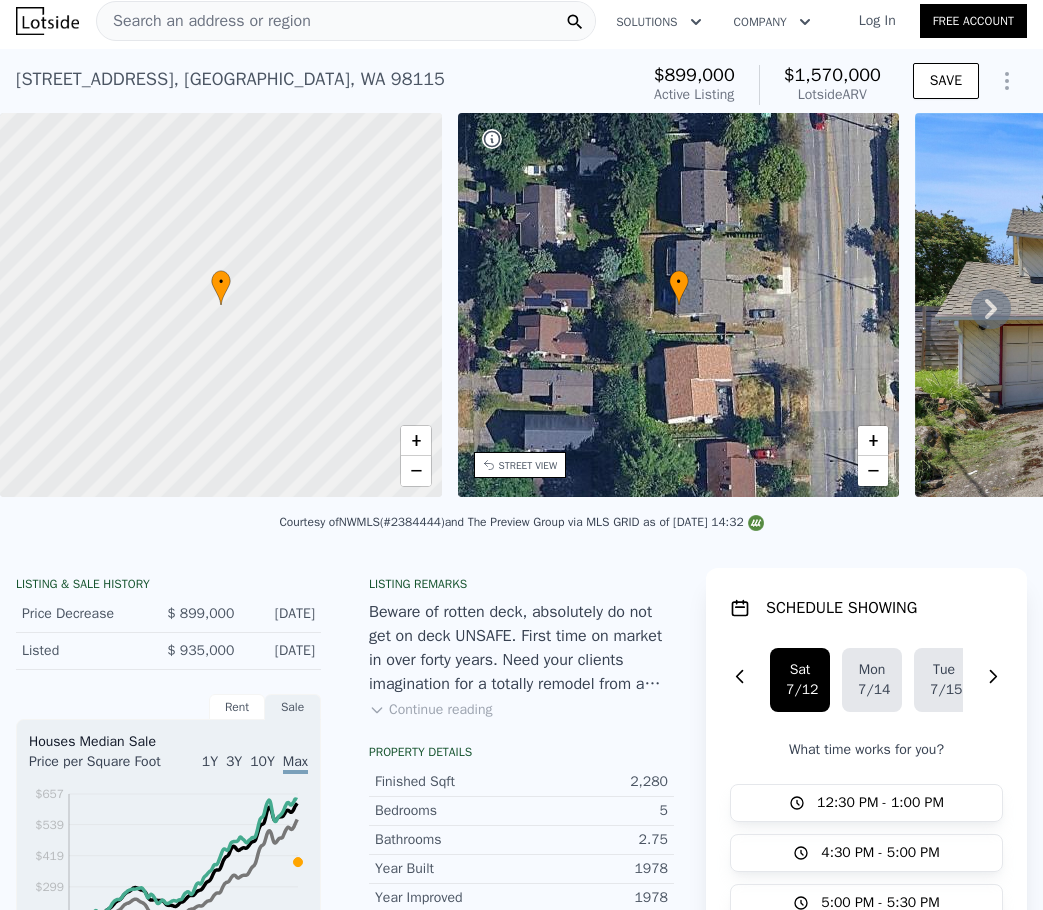click 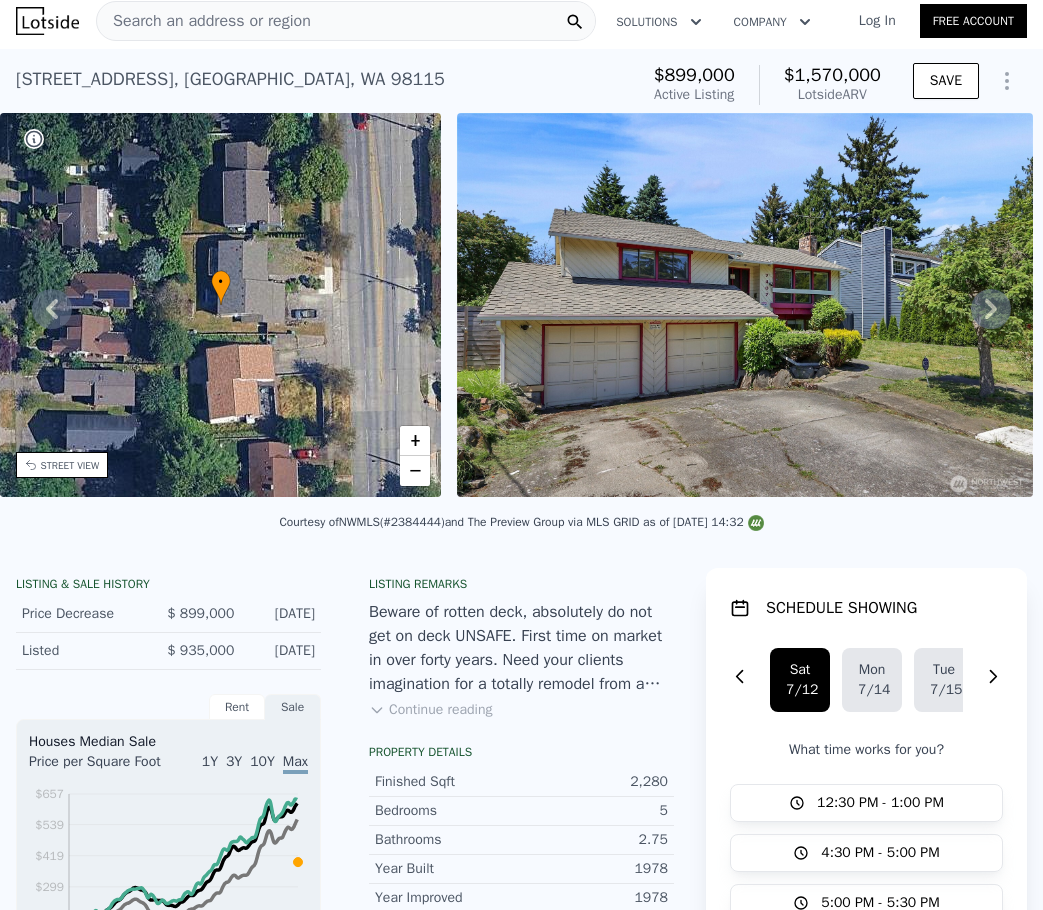 click 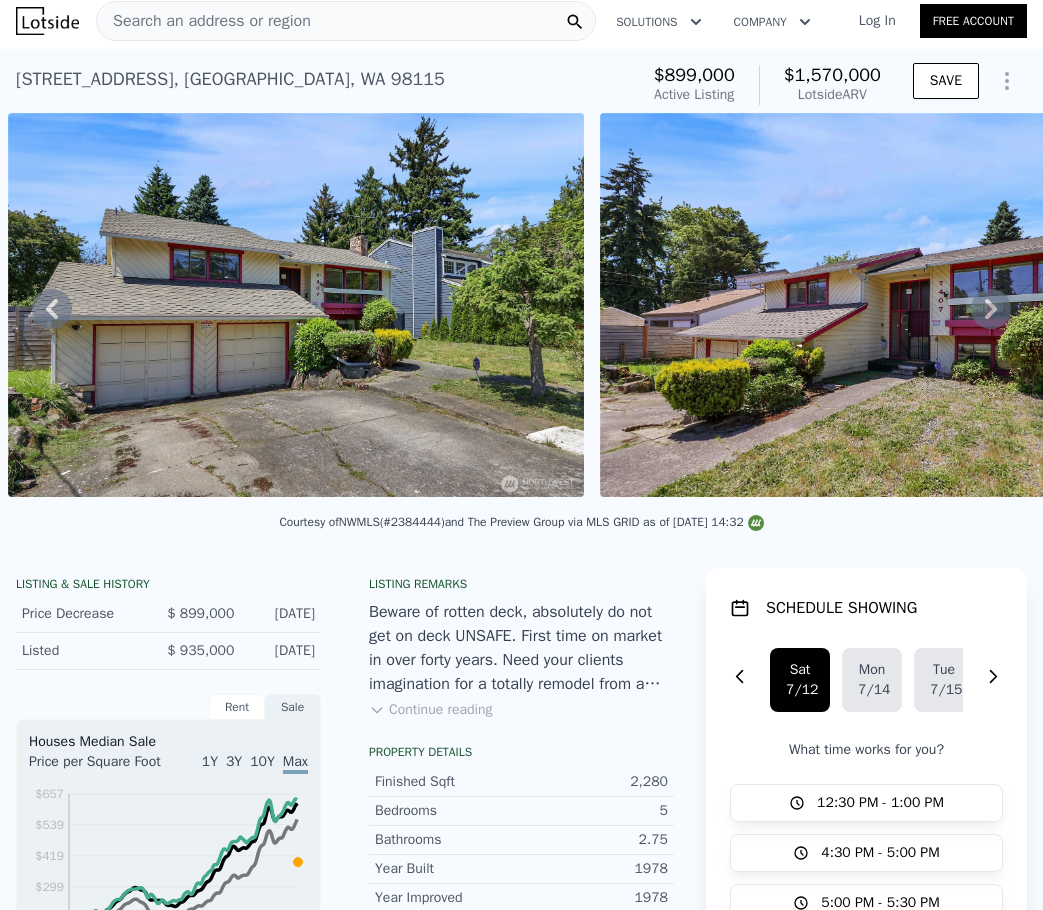 click 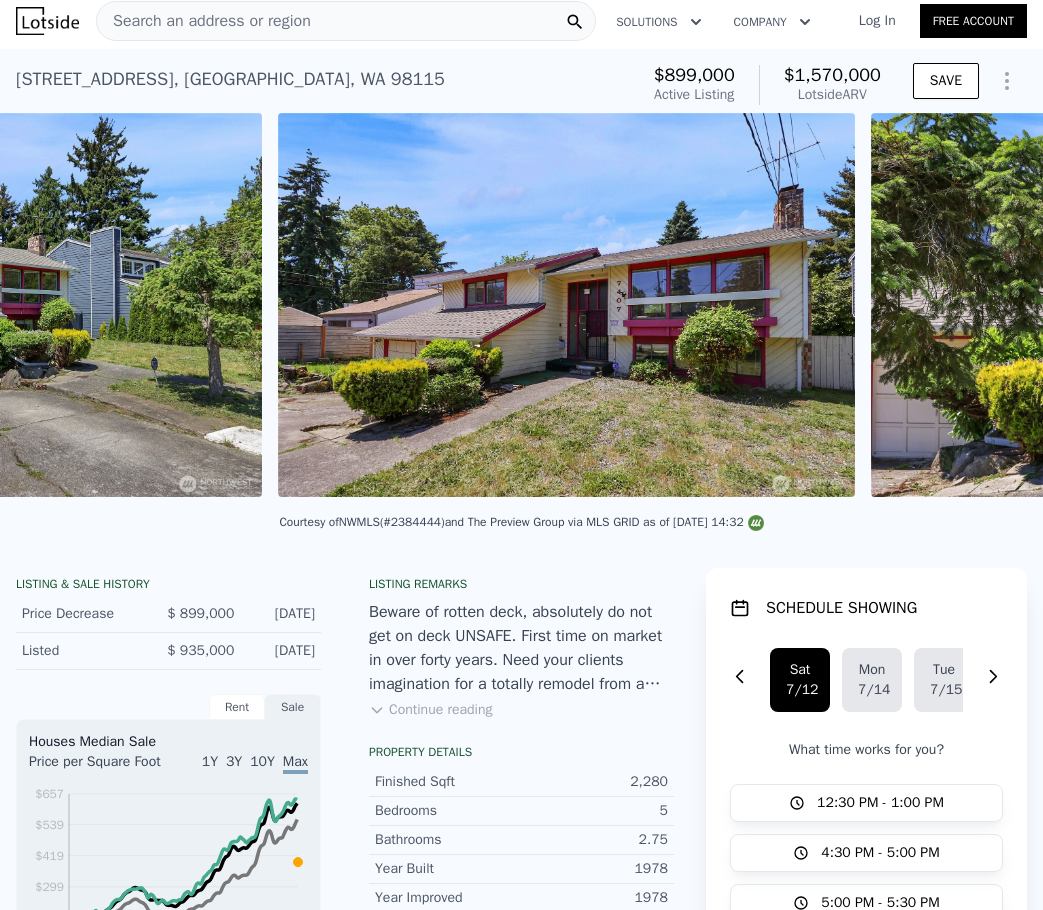 scroll, scrollTop: 0, scrollLeft: 1507, axis: horizontal 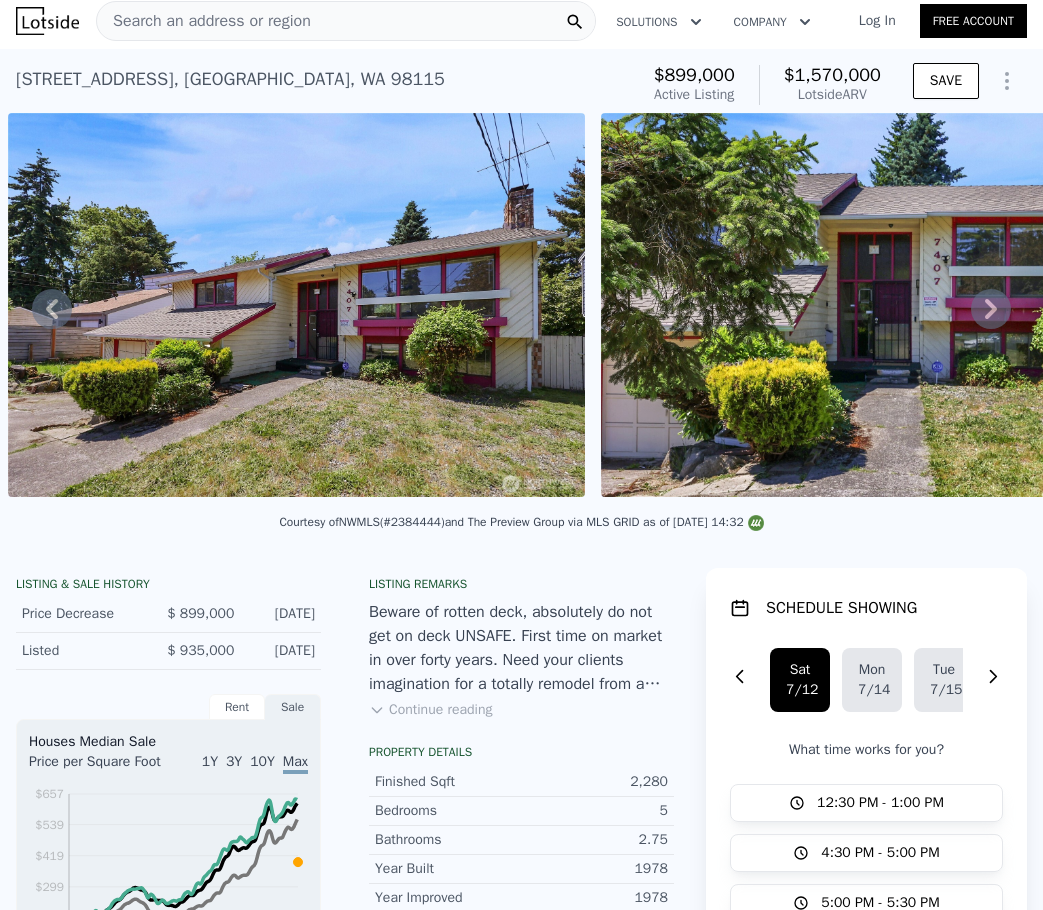 click on "•
+ −
•
+ − STREET VIEW Loading...   SATELLITE VIEW" at bounding box center (521, 308) 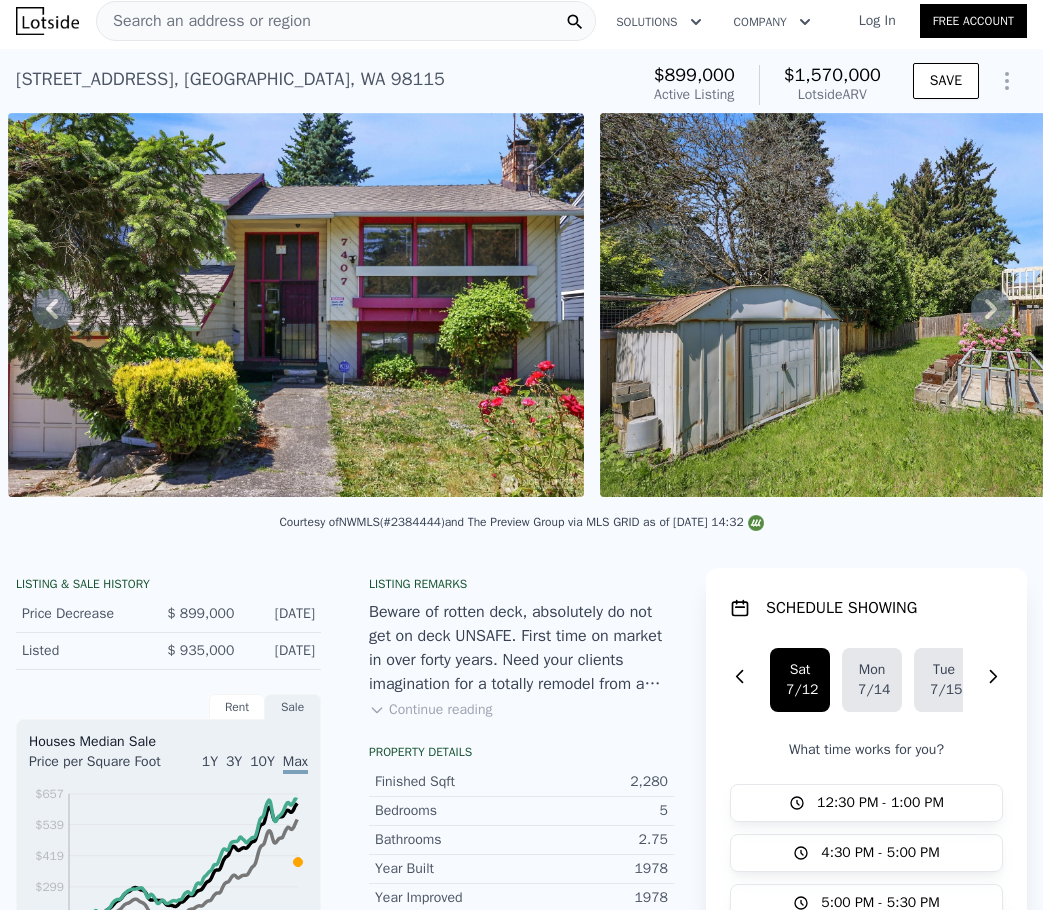 click 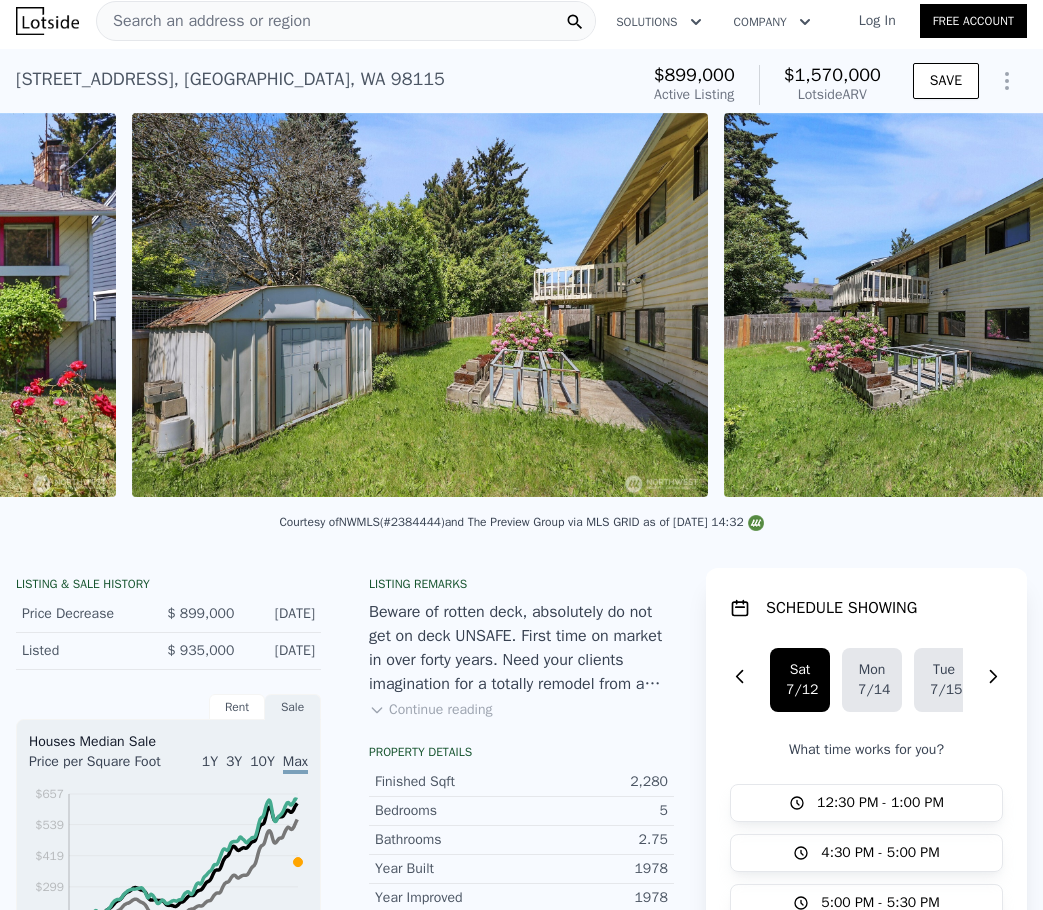 scroll, scrollTop: 0, scrollLeft: 2692, axis: horizontal 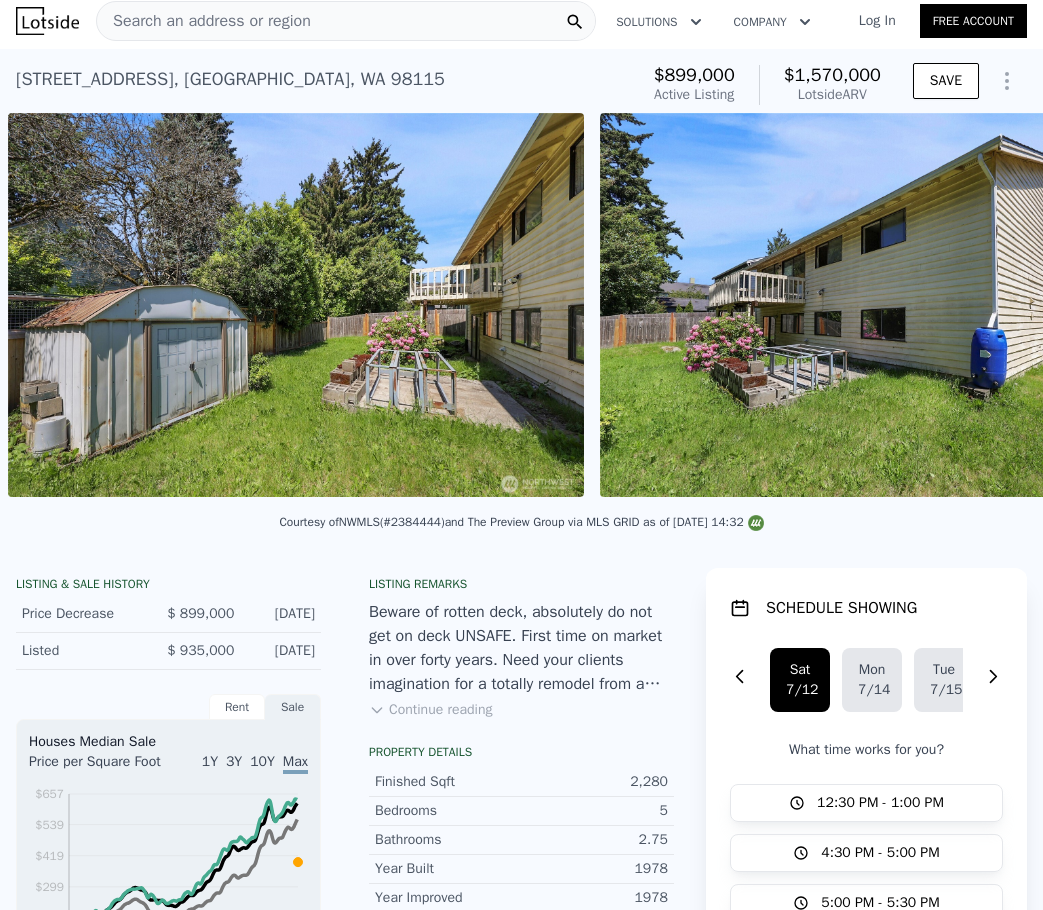 click on "•
+ −
•
+ − STREET VIEW Loading...   SATELLITE VIEW" at bounding box center [521, 308] 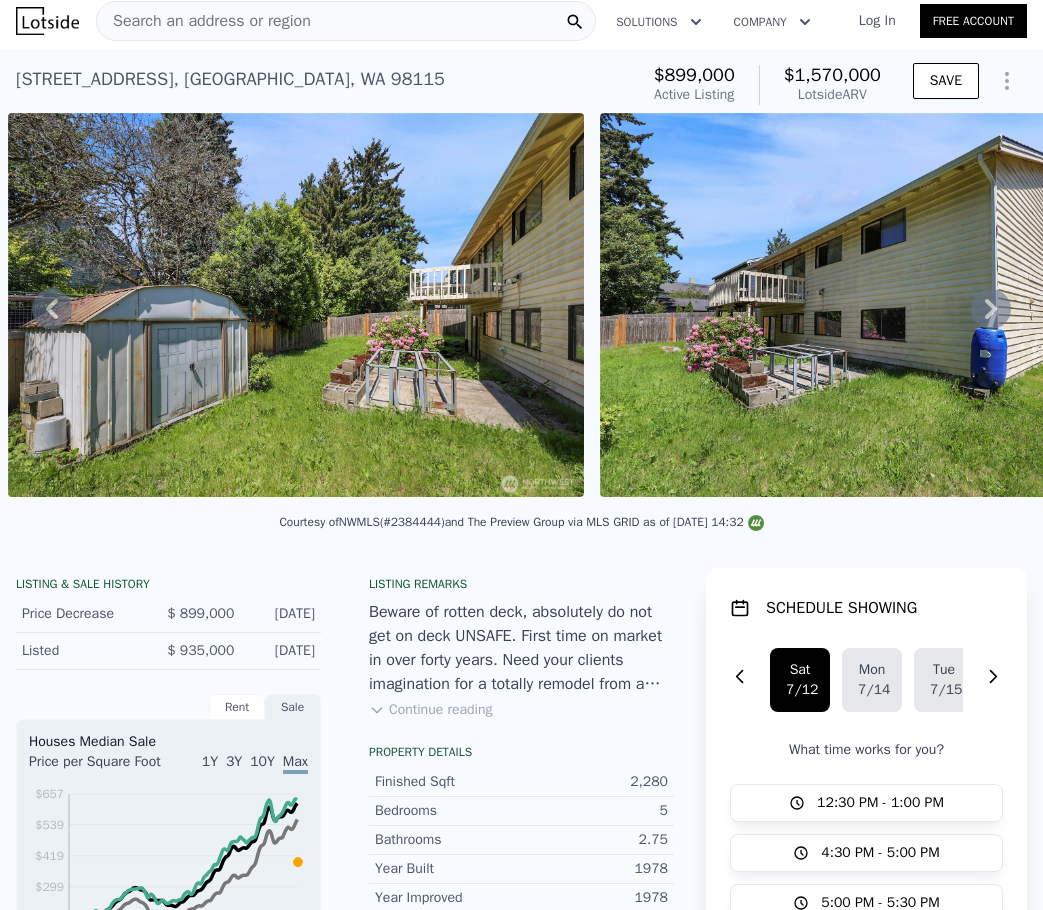 click 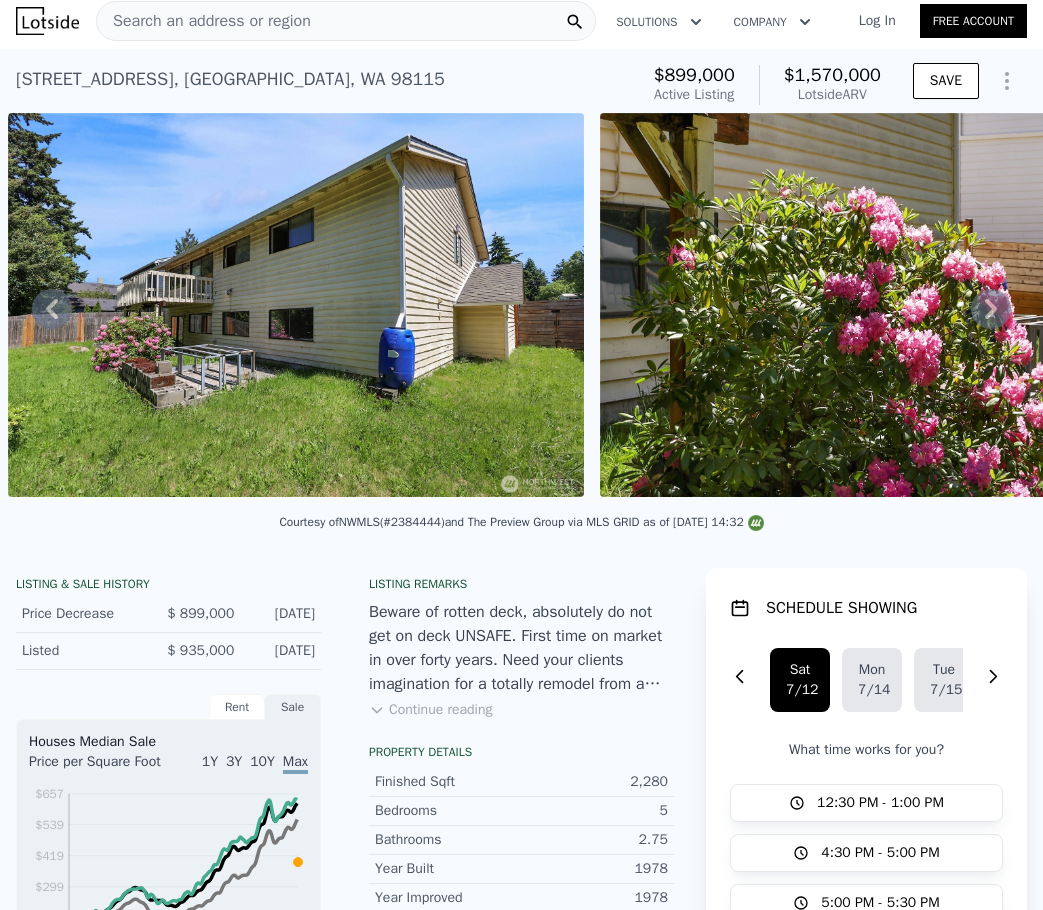 click 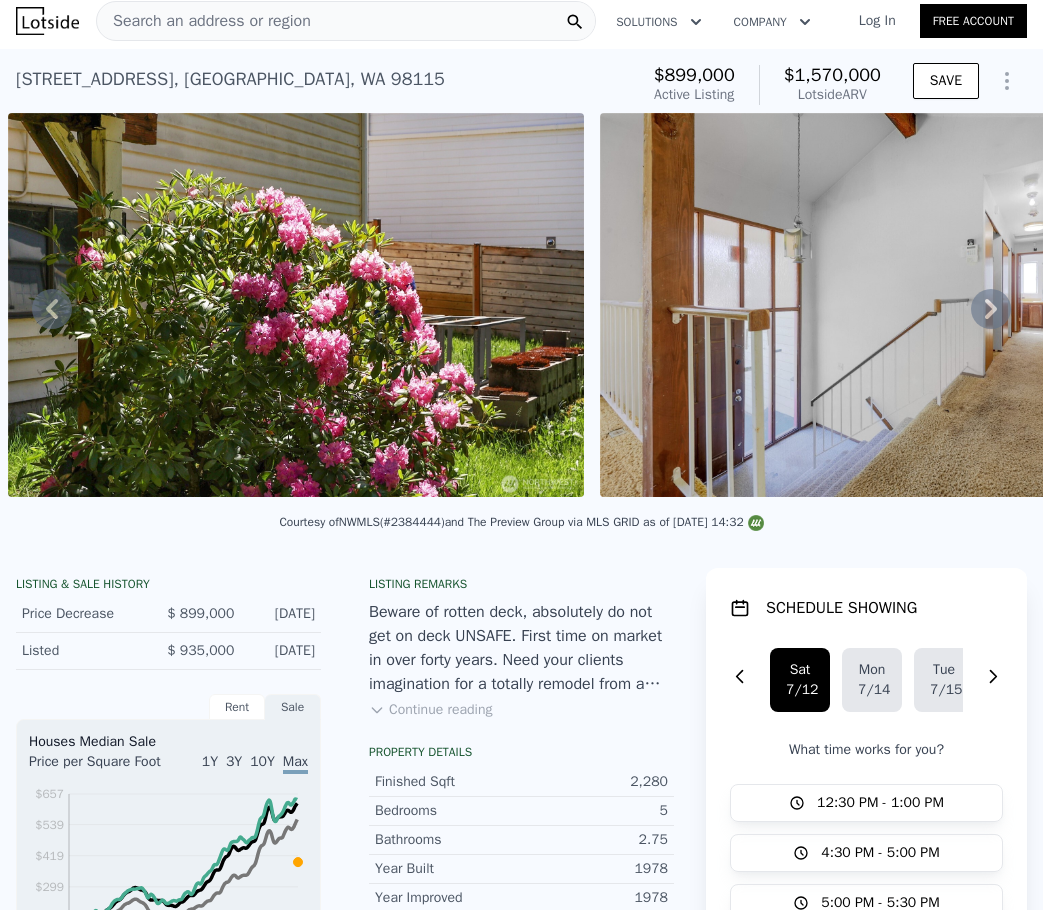 click 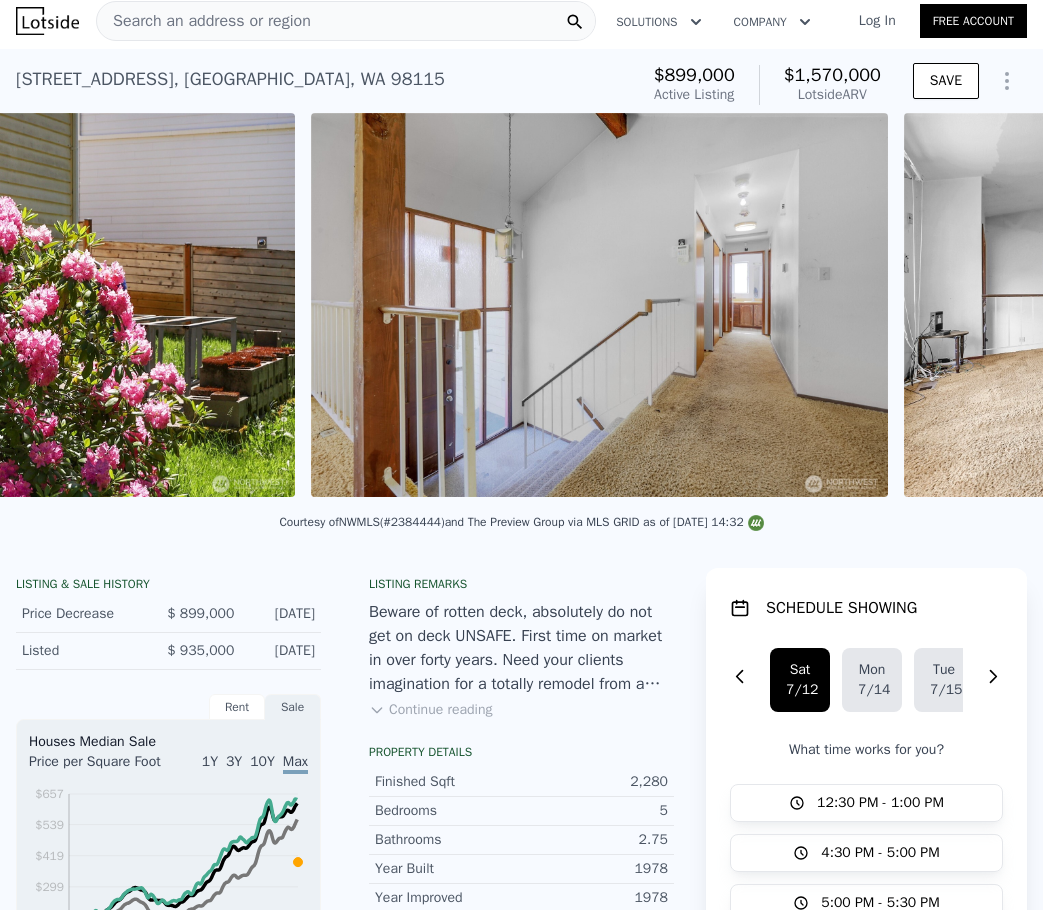 scroll, scrollTop: 0, scrollLeft: 4468, axis: horizontal 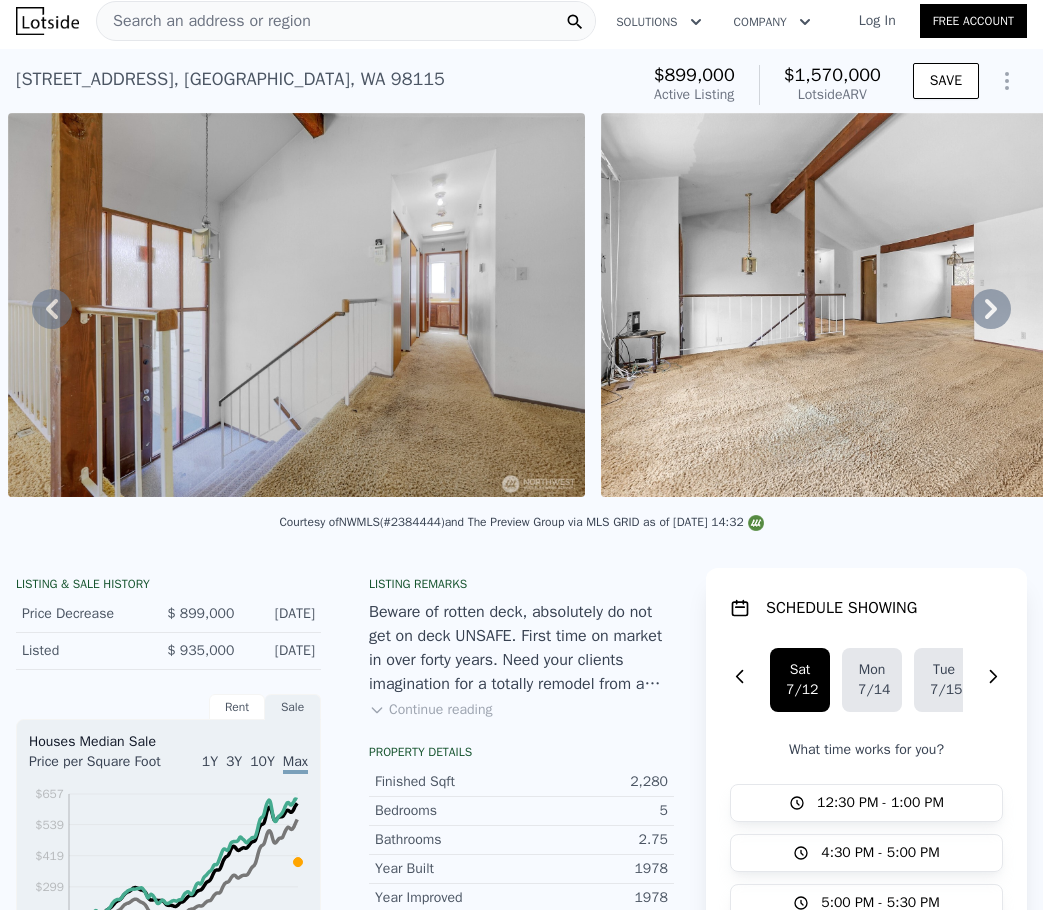 click 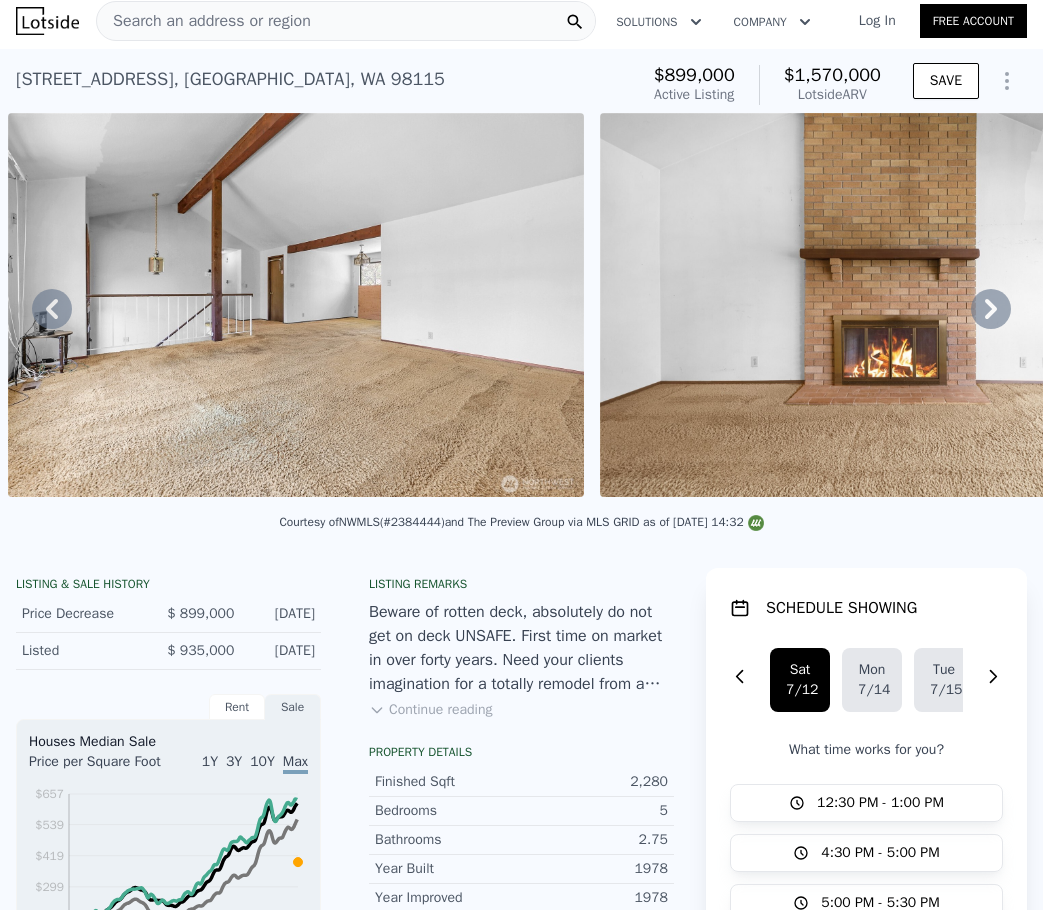 click 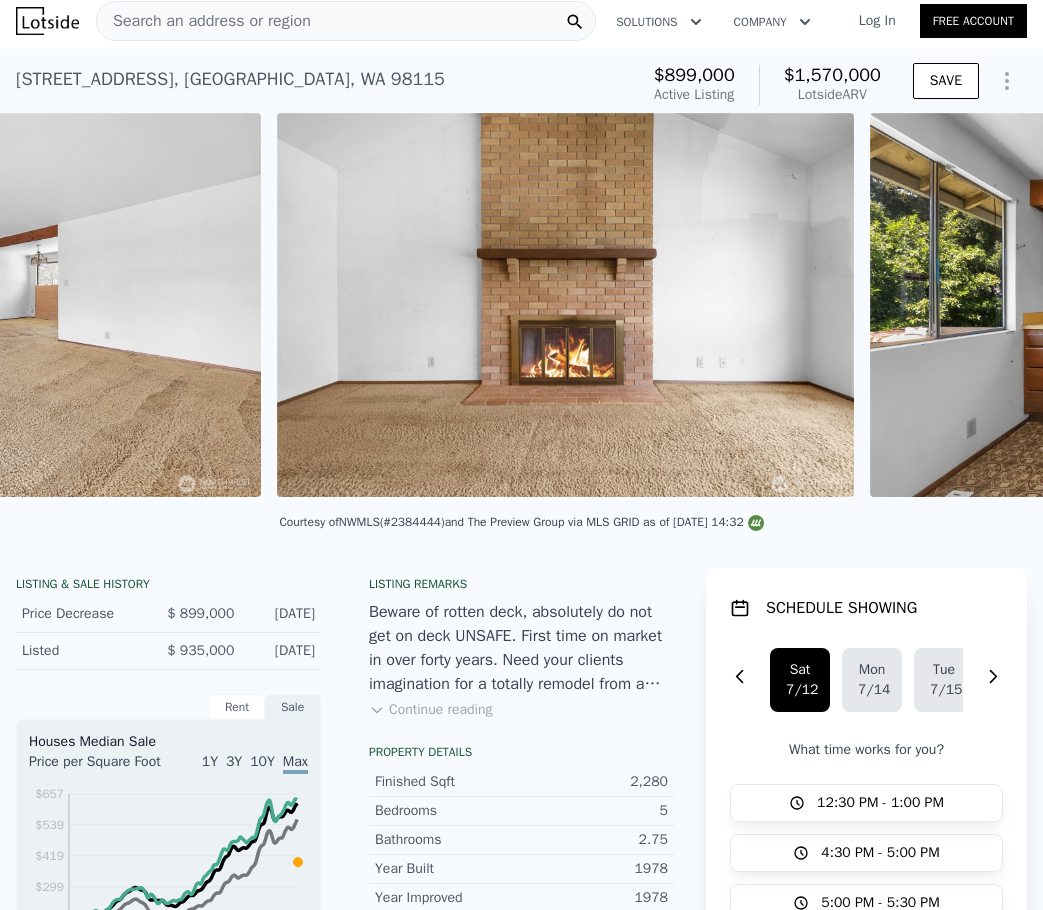 scroll, scrollTop: 0, scrollLeft: 5653, axis: horizontal 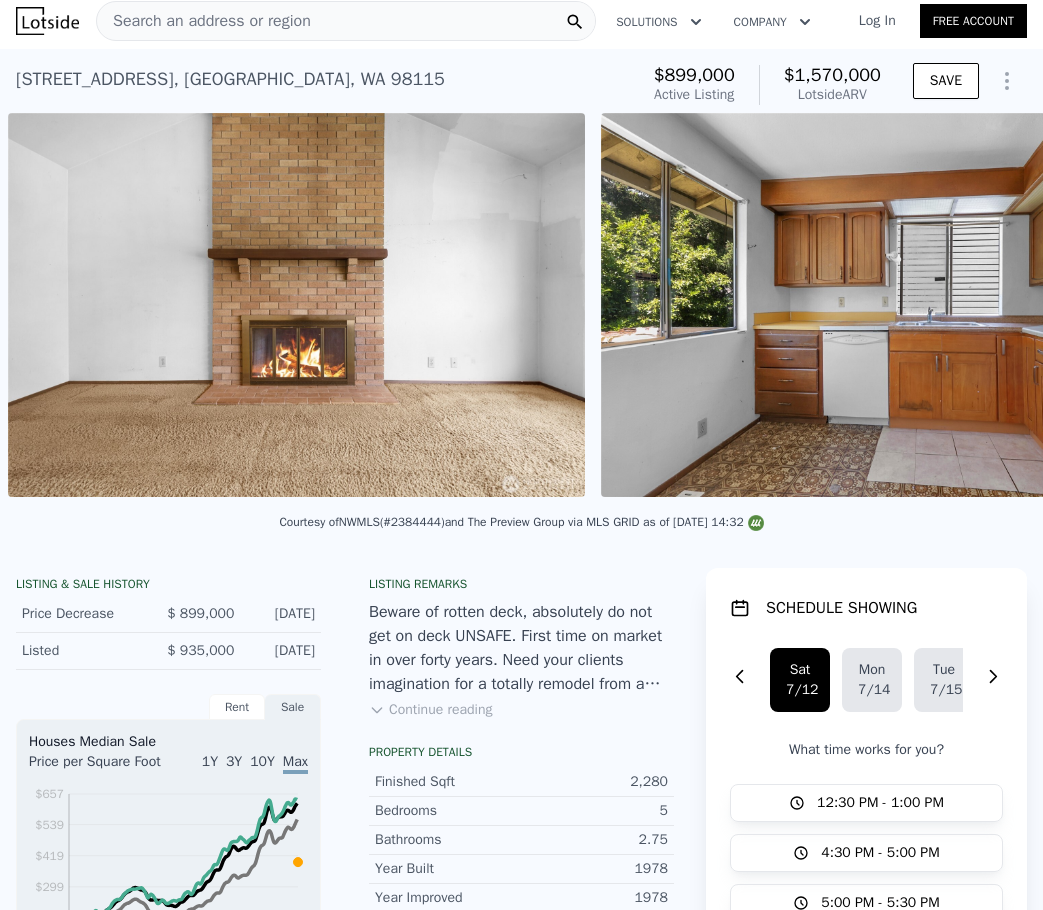 click on "•
+ −
•
+ − STREET VIEW Loading...   SATELLITE VIEW" at bounding box center (521, 308) 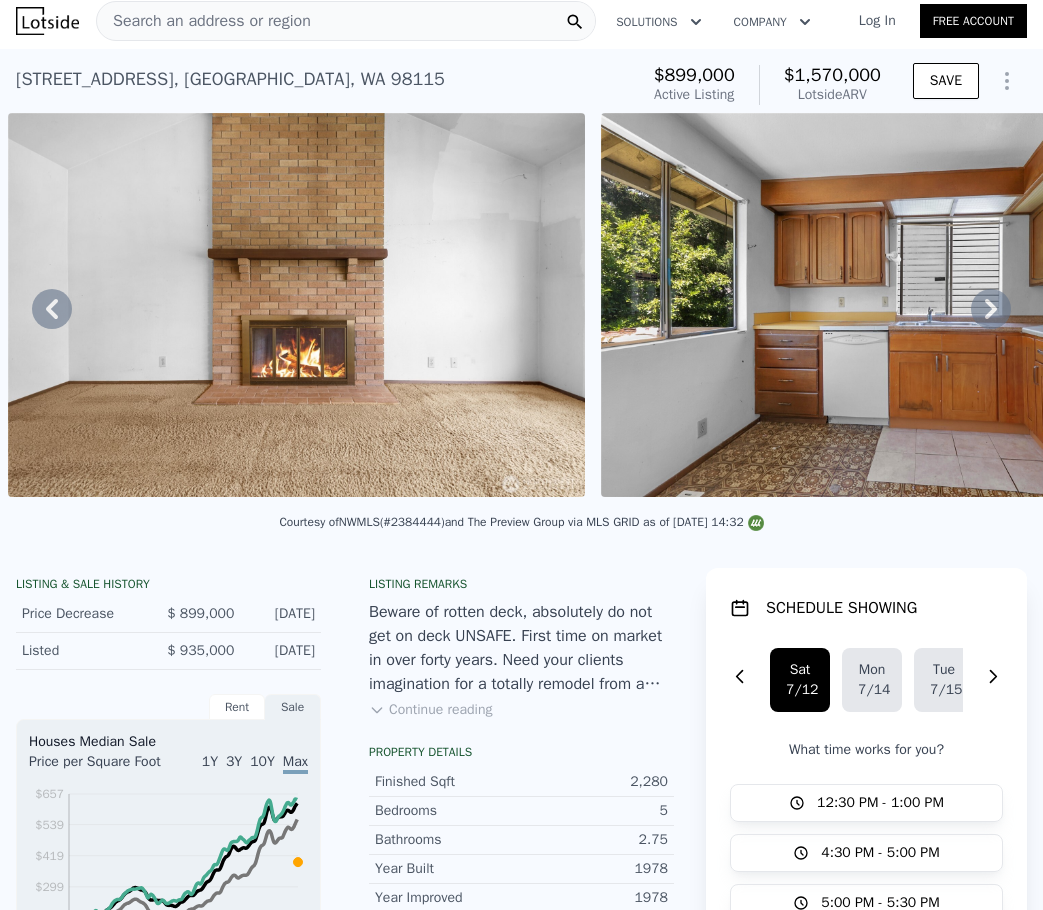 click 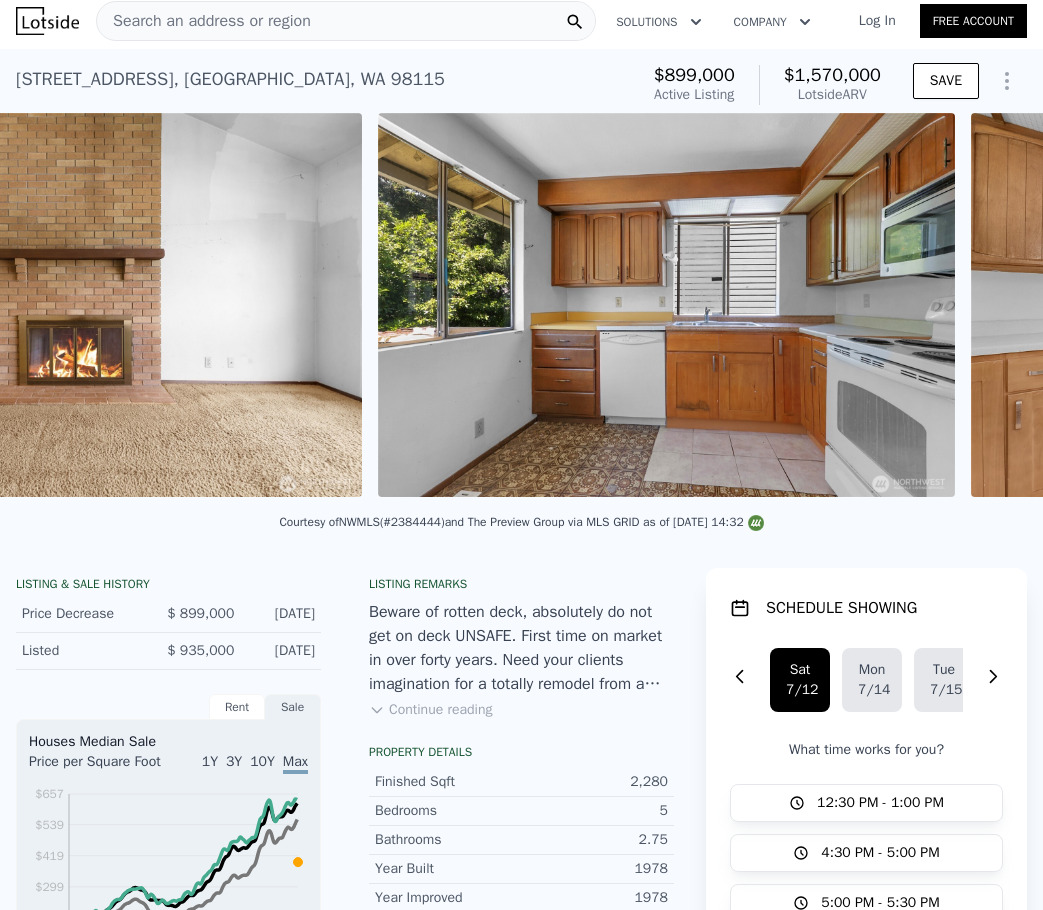 scroll, scrollTop: 0, scrollLeft: 6246, axis: horizontal 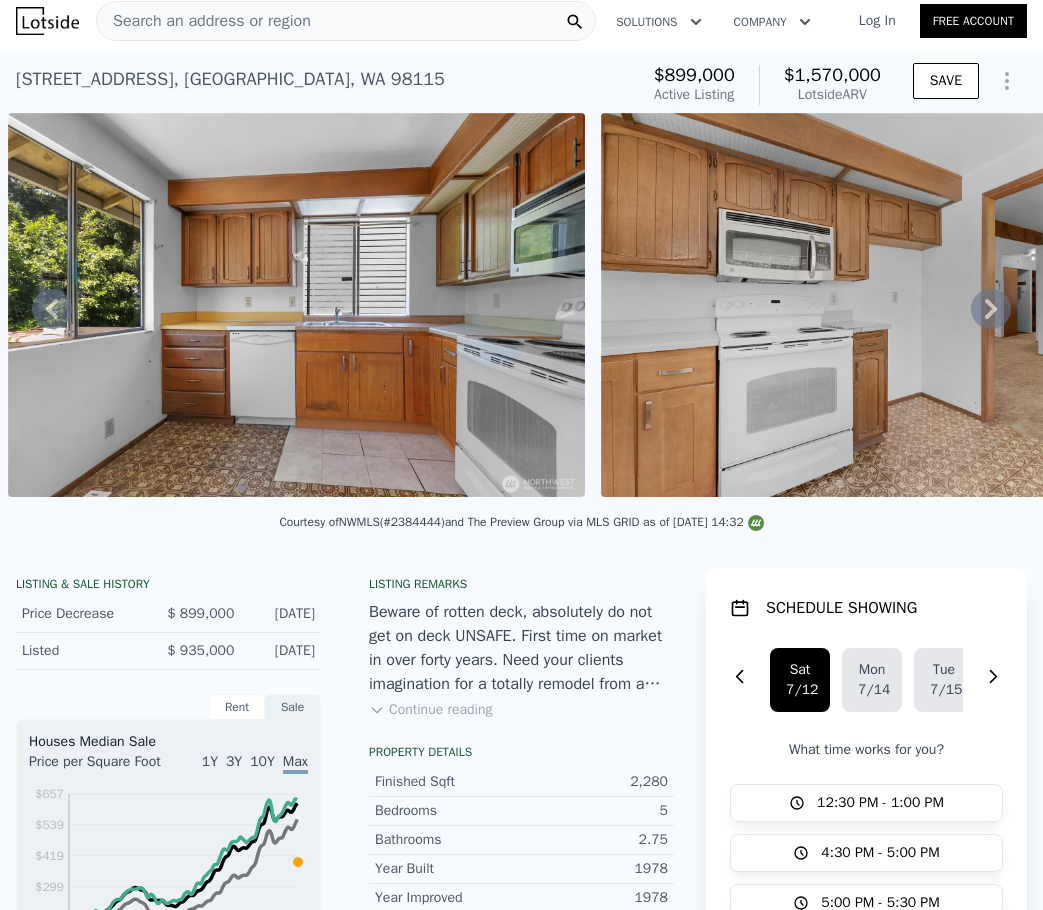 click 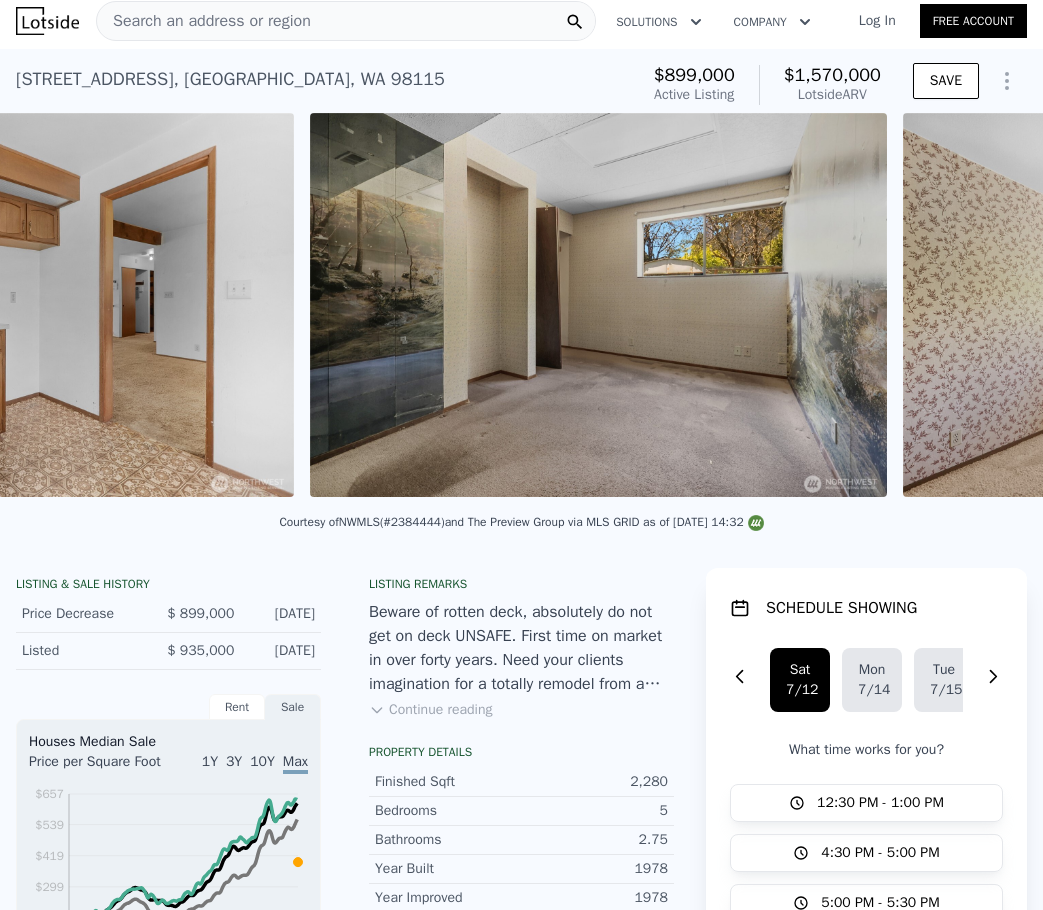 scroll, scrollTop: 0, scrollLeft: 7430, axis: horizontal 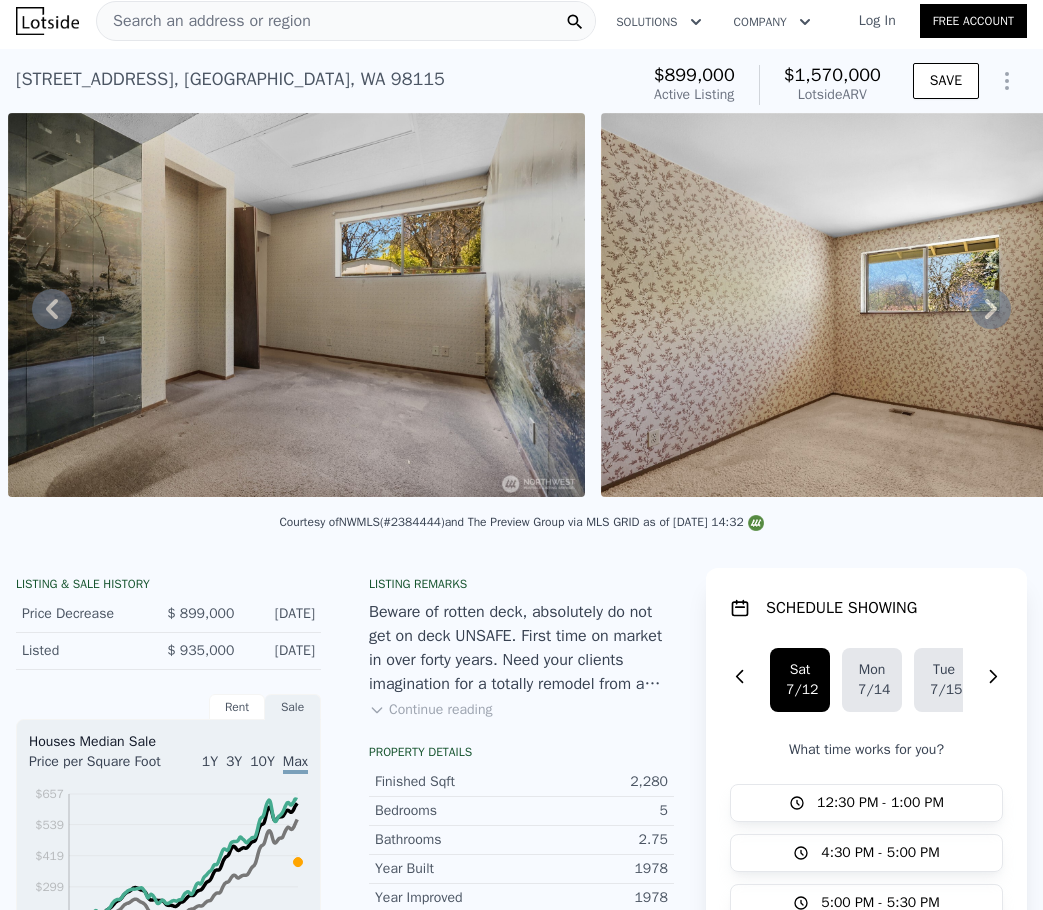 click 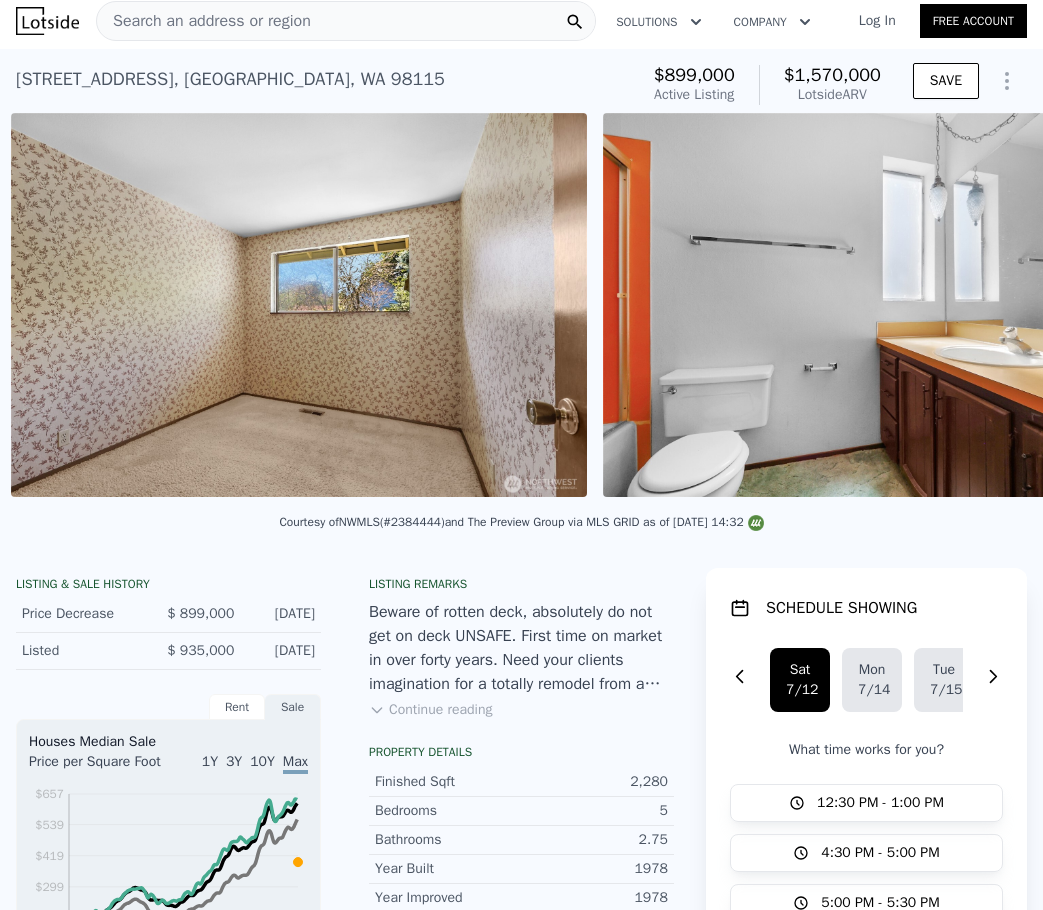 scroll, scrollTop: 0, scrollLeft: 8023, axis: horizontal 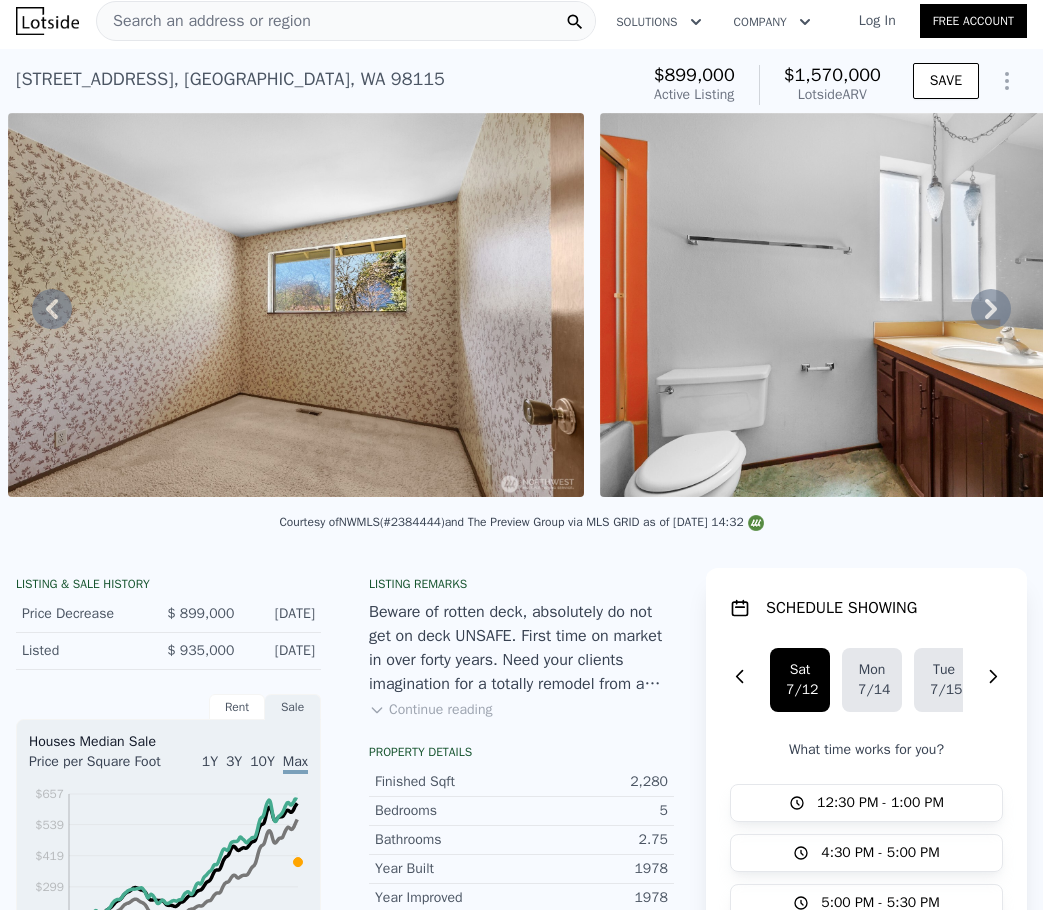 click 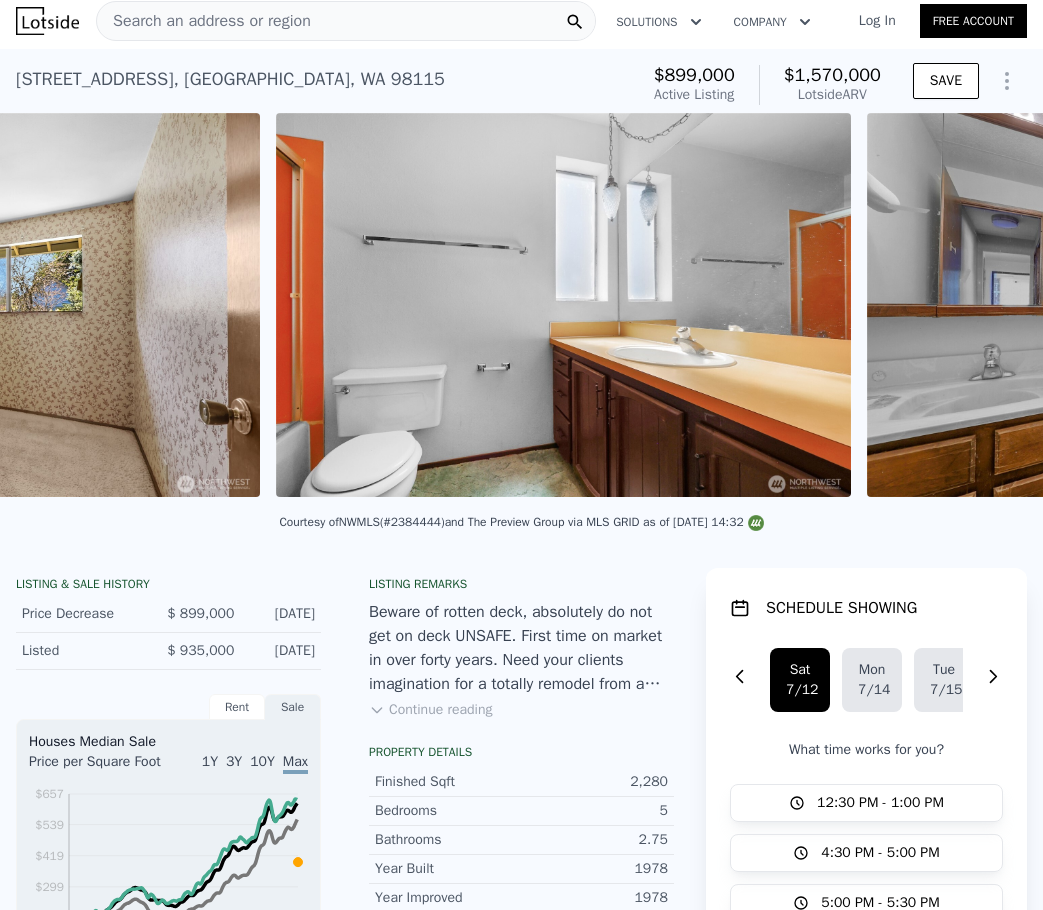 scroll, scrollTop: 0, scrollLeft: 8615, axis: horizontal 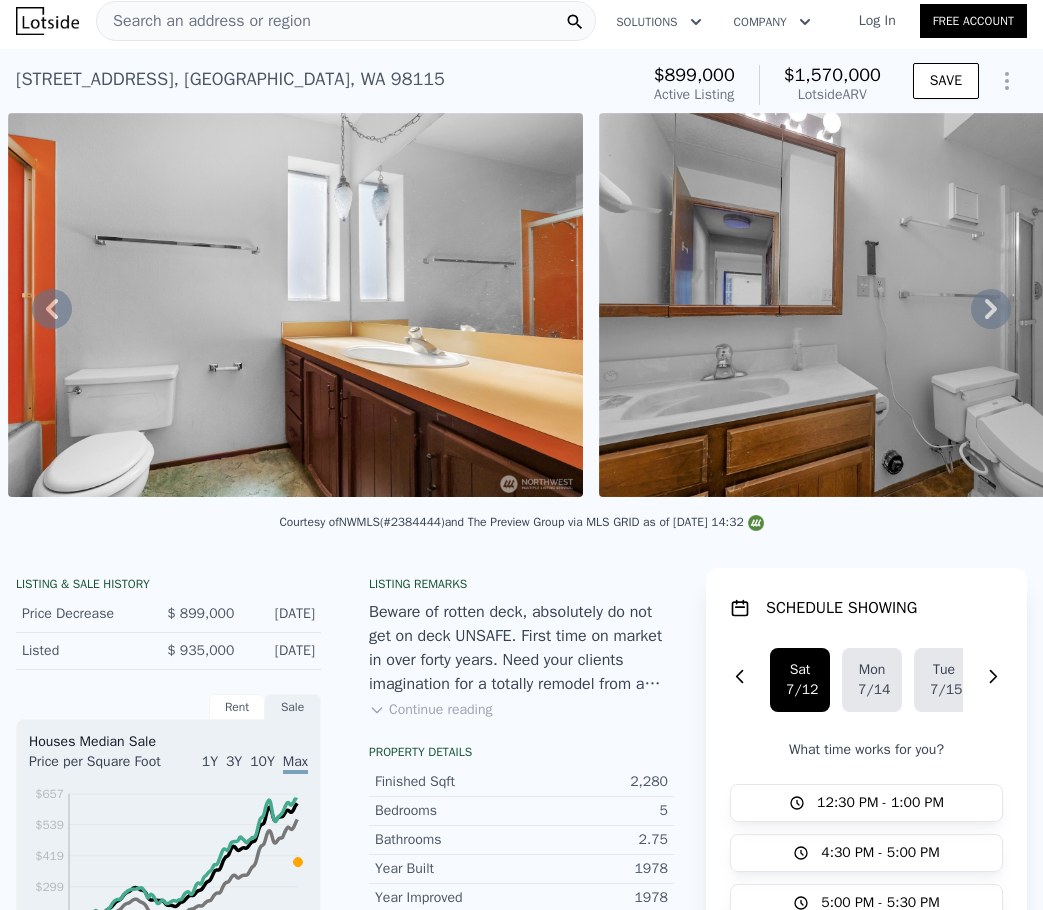 click 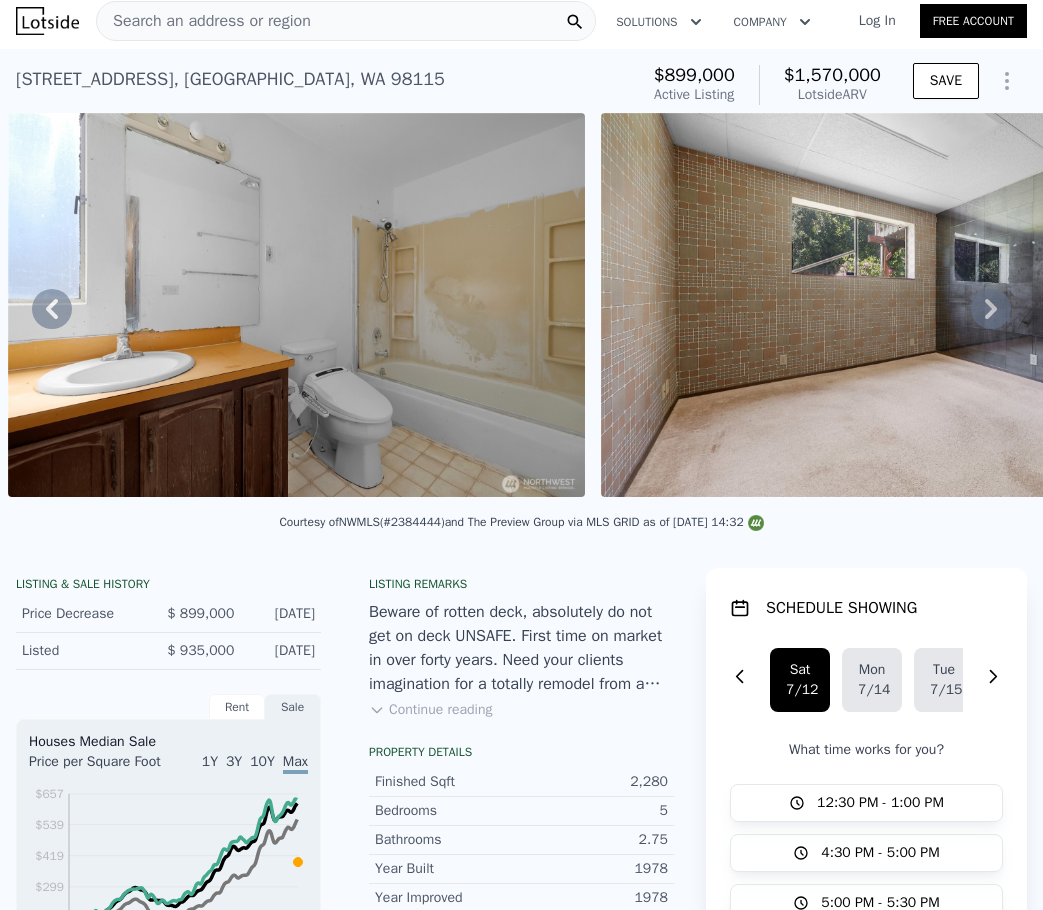 click 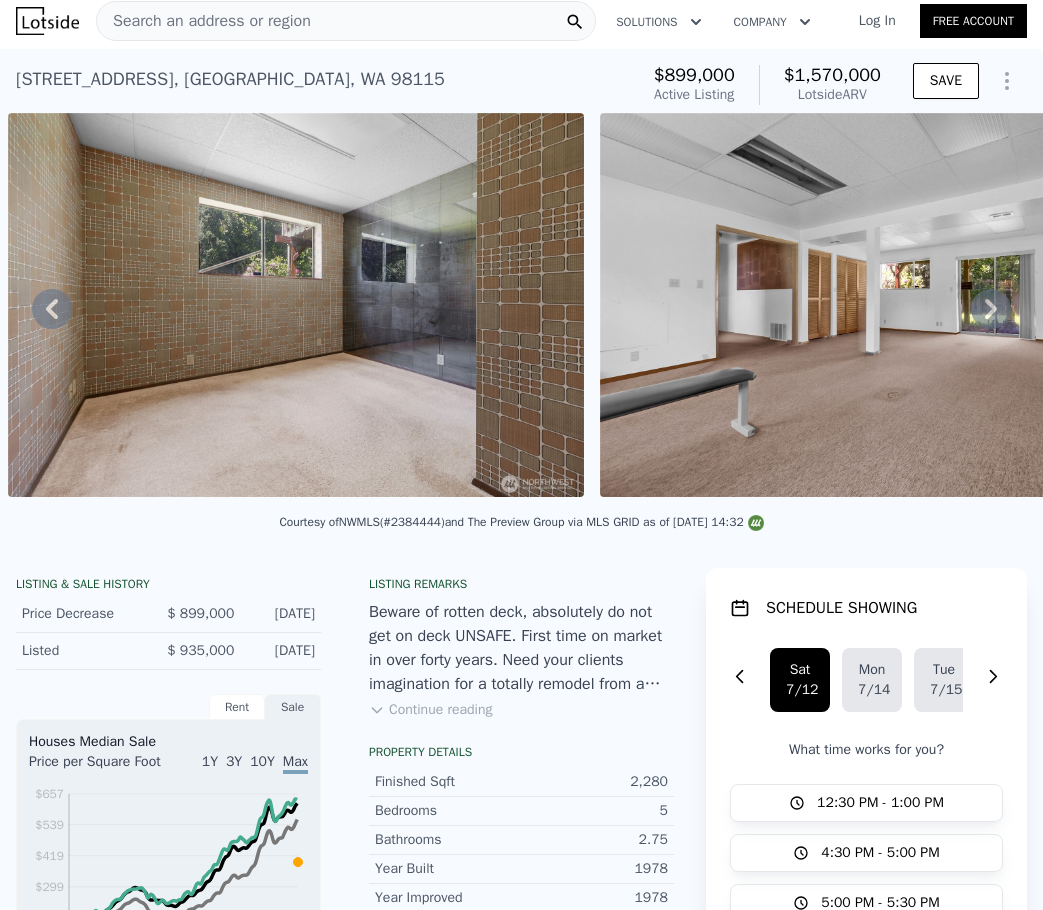 click 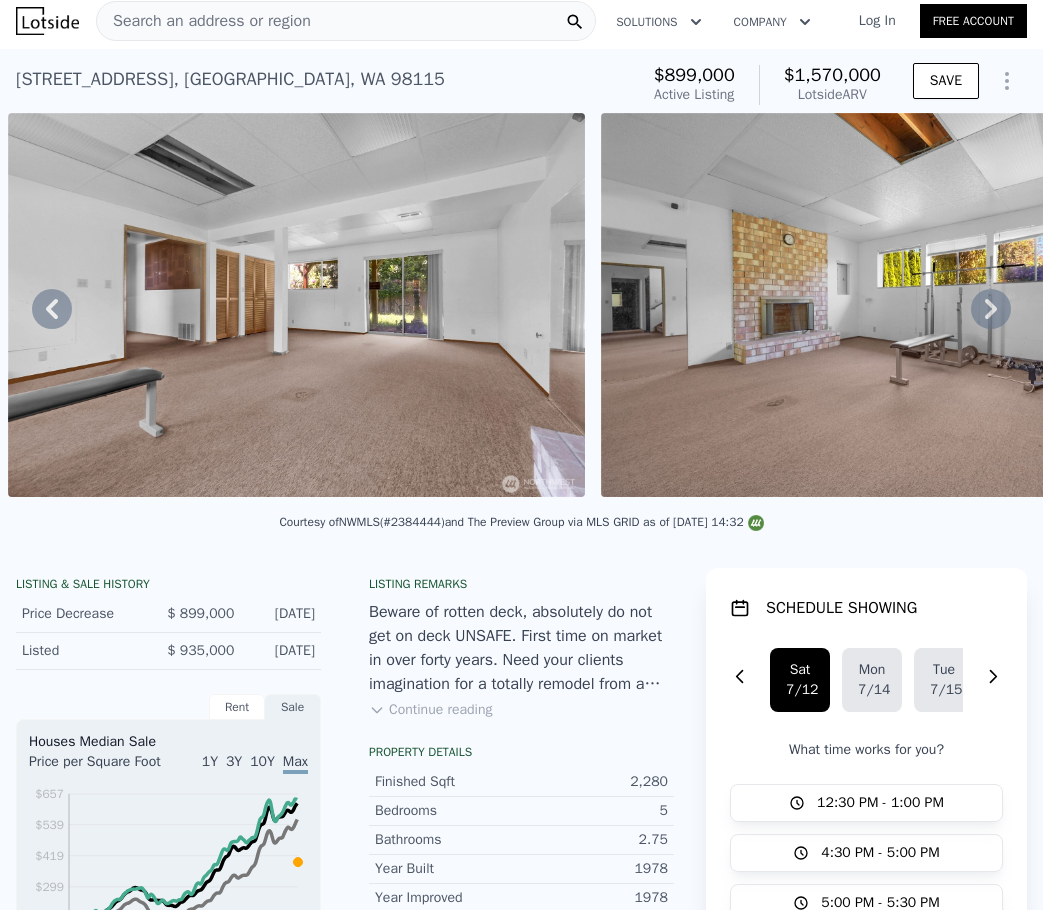 click 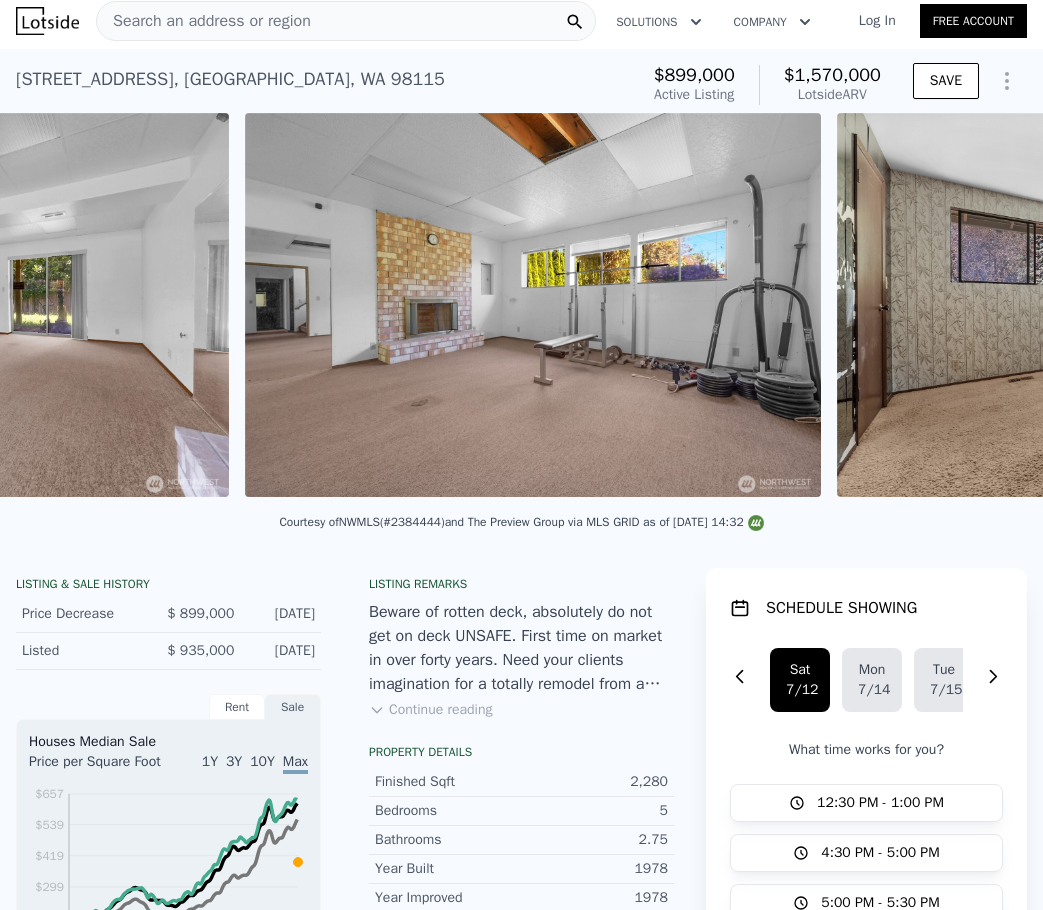 scroll, scrollTop: 0, scrollLeft: 11577, axis: horizontal 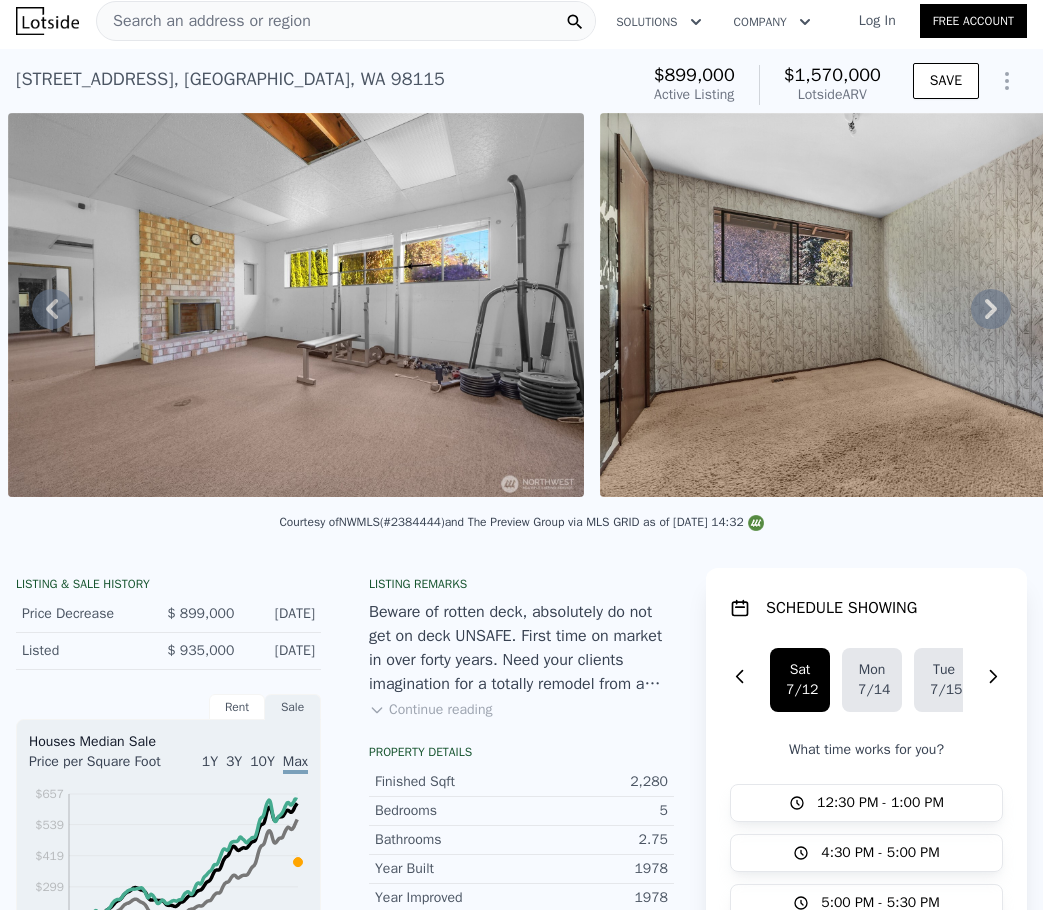 click 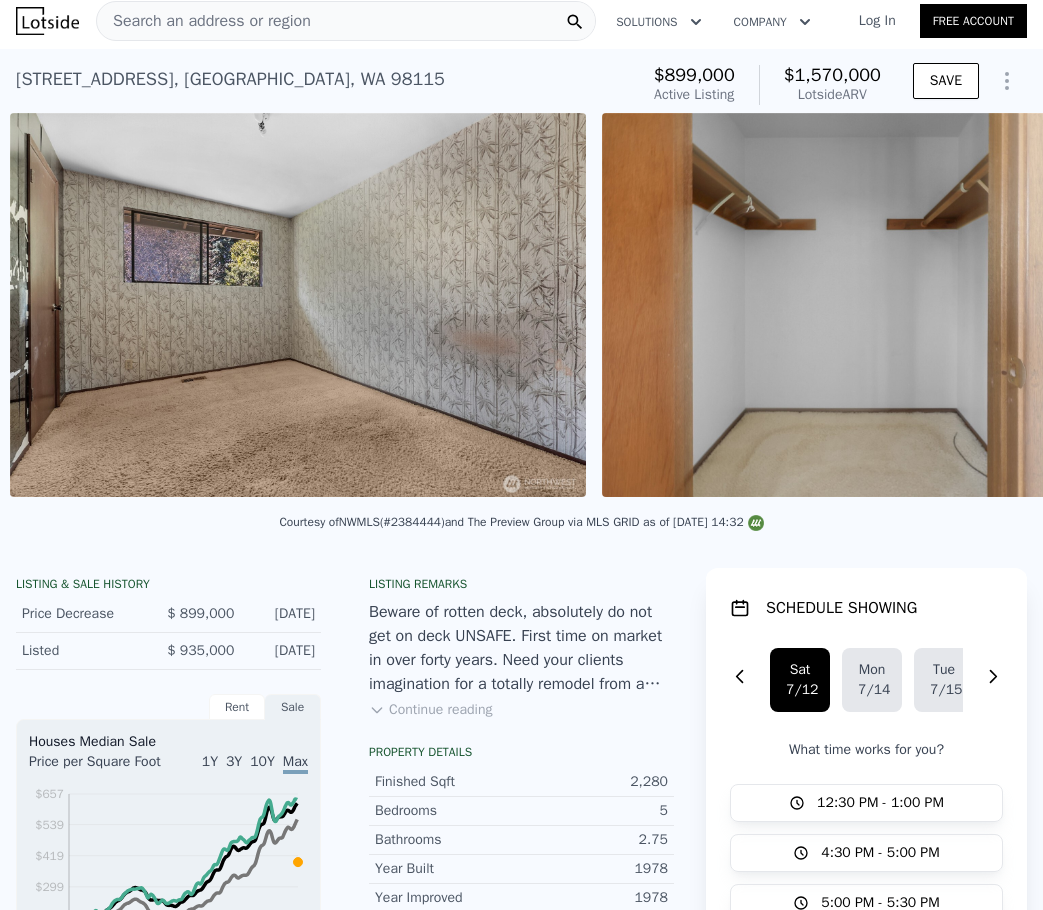 scroll, scrollTop: 0, scrollLeft: 12169, axis: horizontal 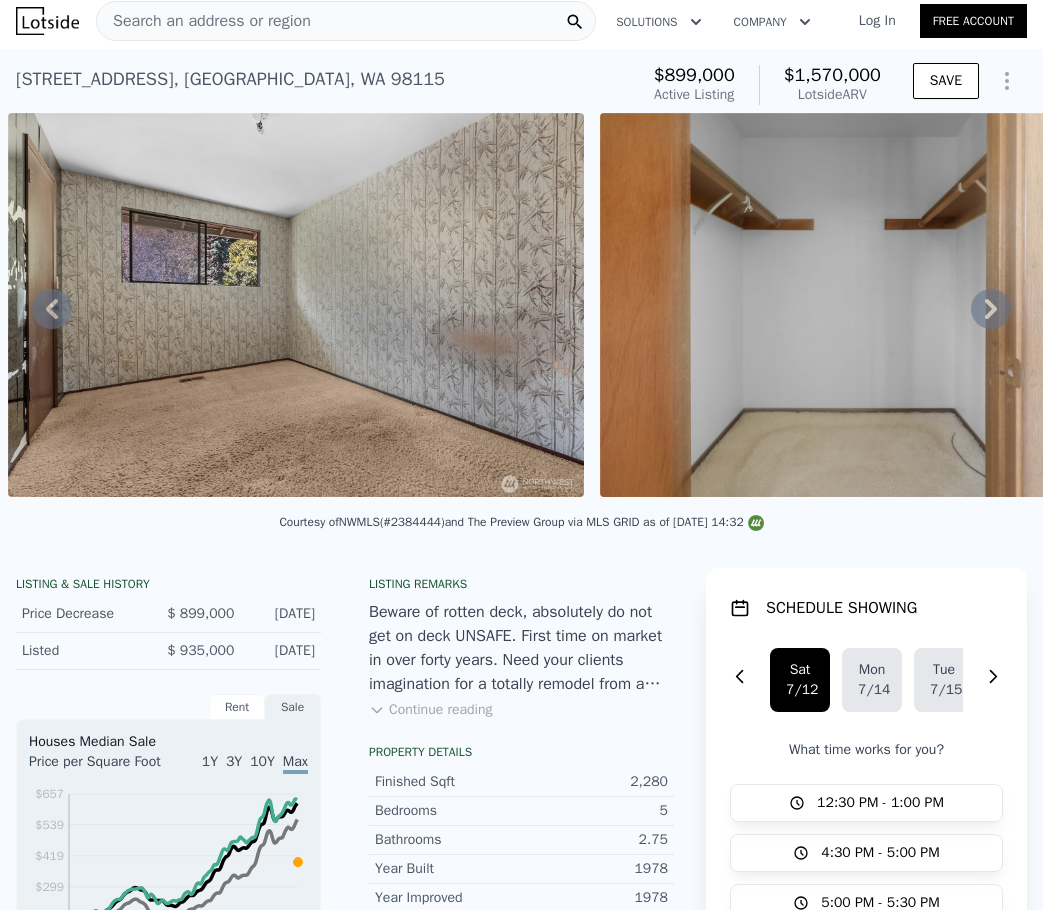 click 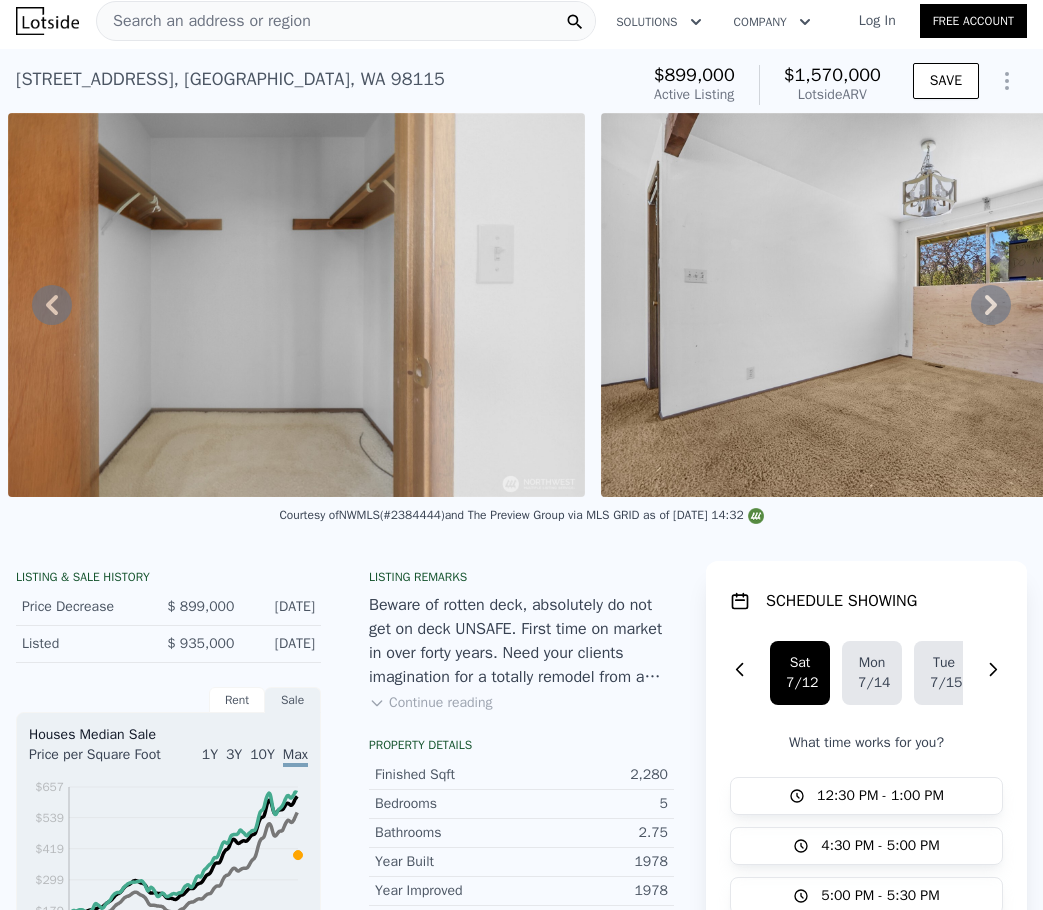 click 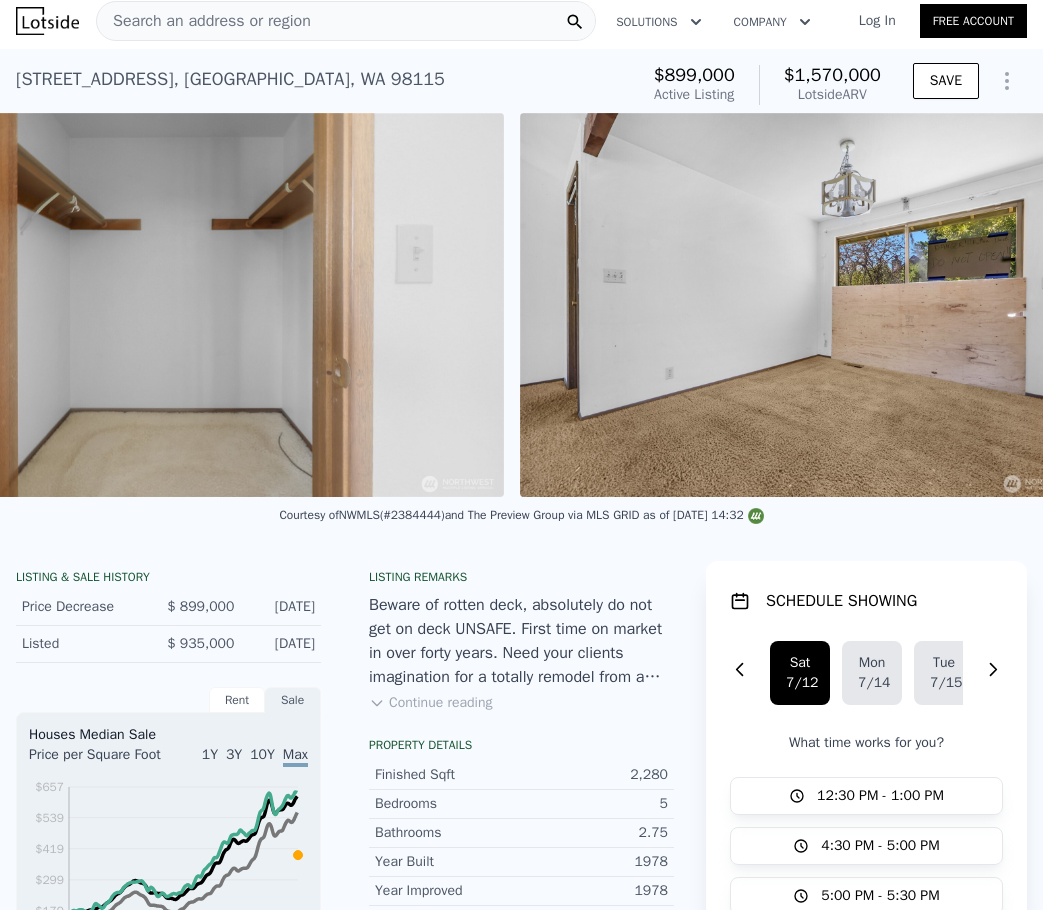 scroll, scrollTop: 0, scrollLeft: 12909, axis: horizontal 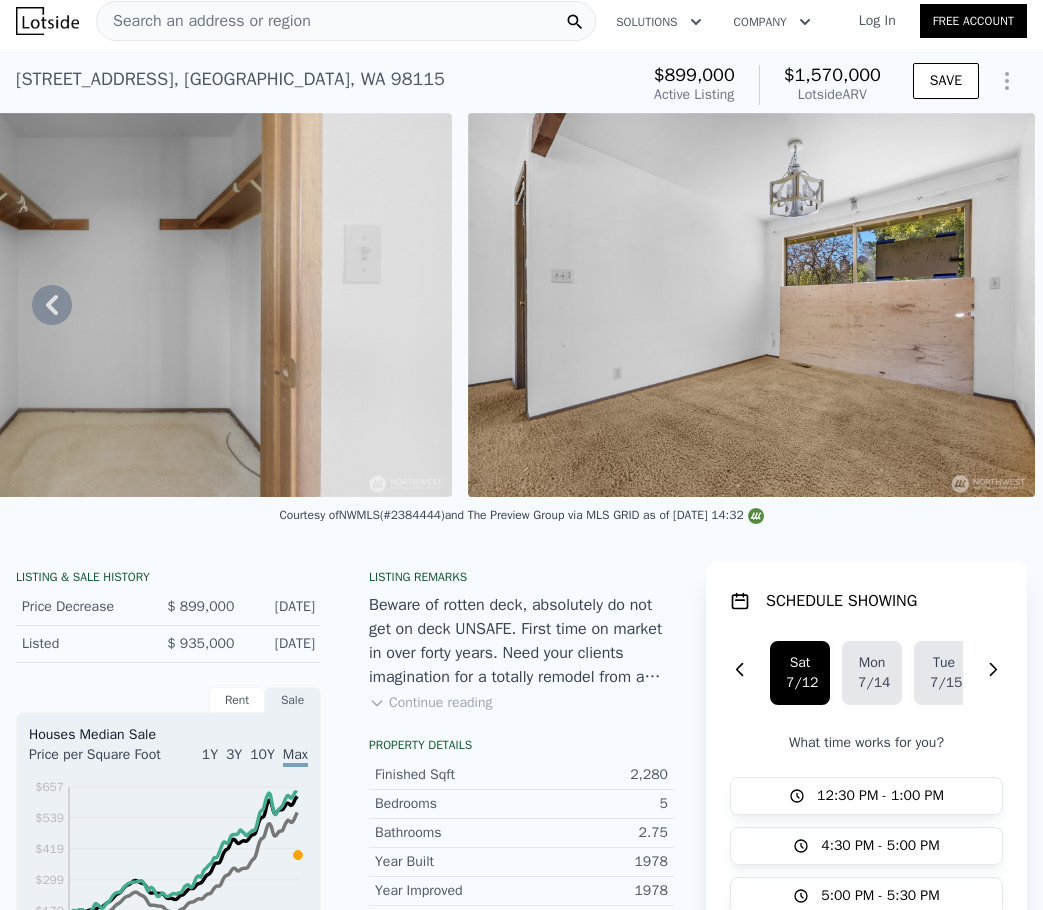 click at bounding box center (751, 305) 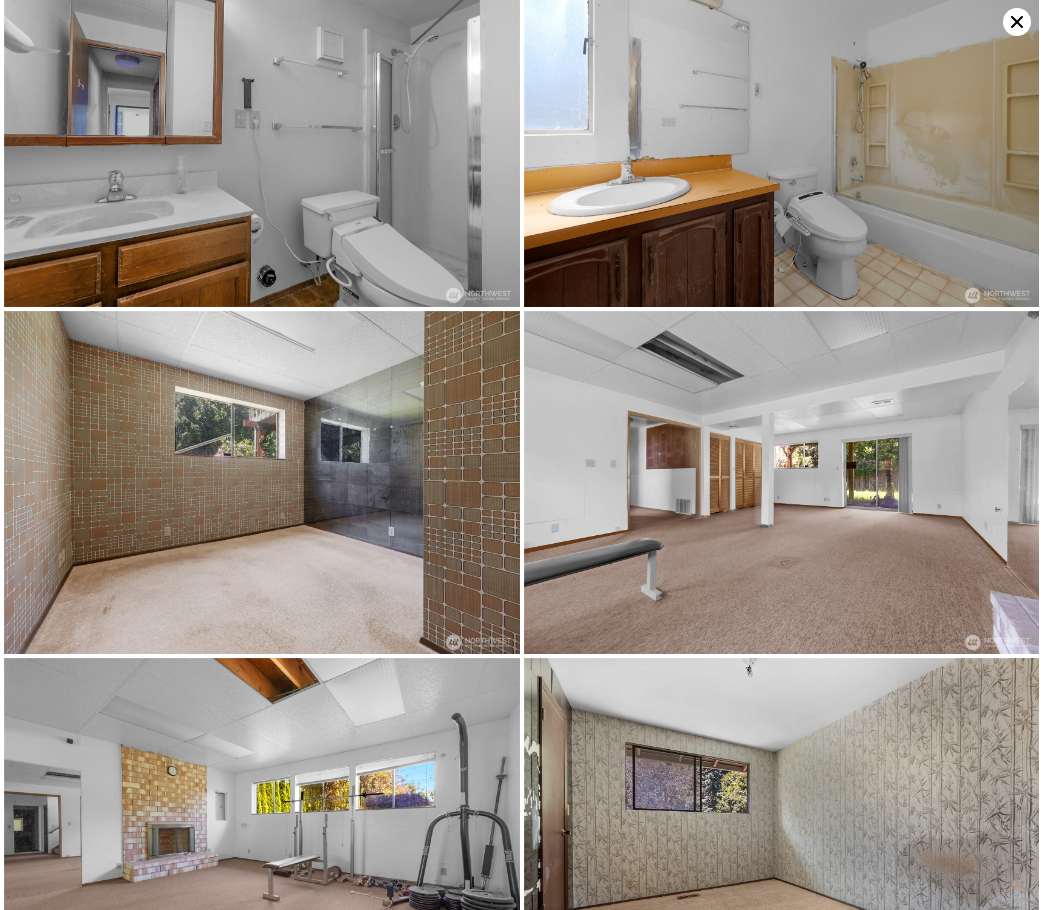 scroll, scrollTop: 2859, scrollLeft: 0, axis: vertical 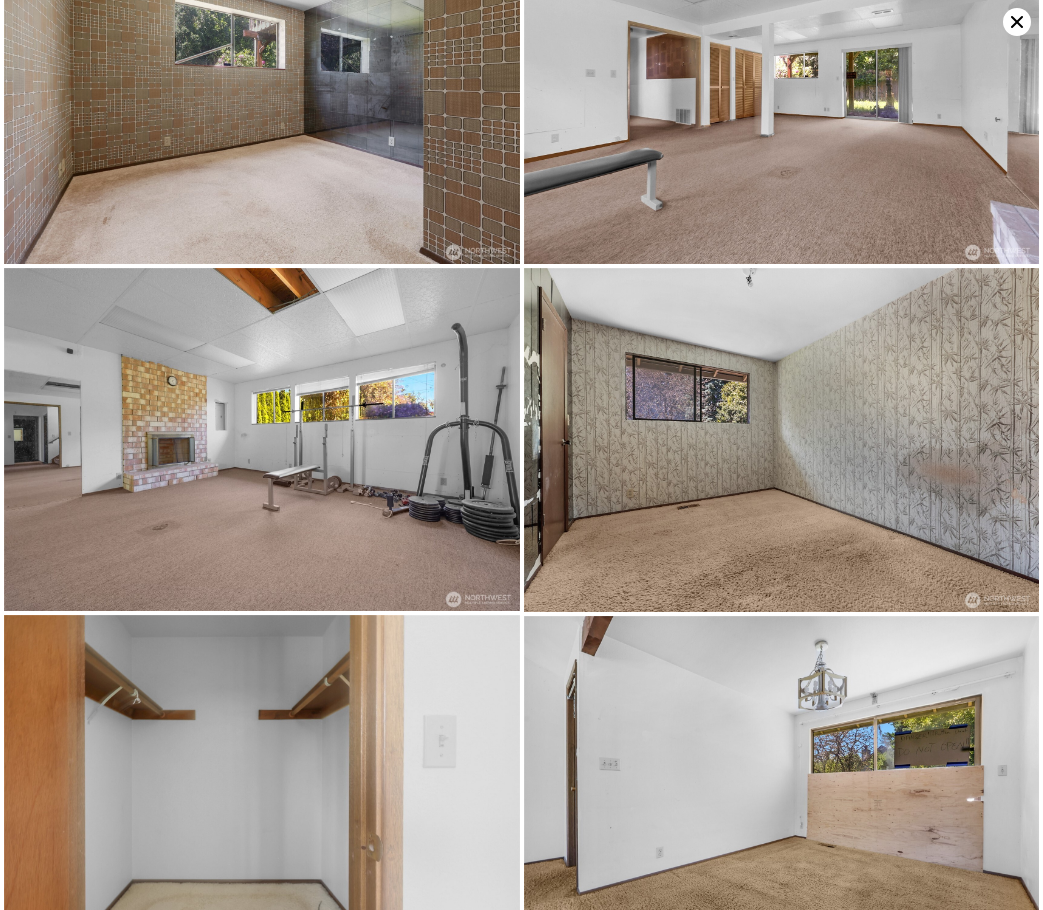click 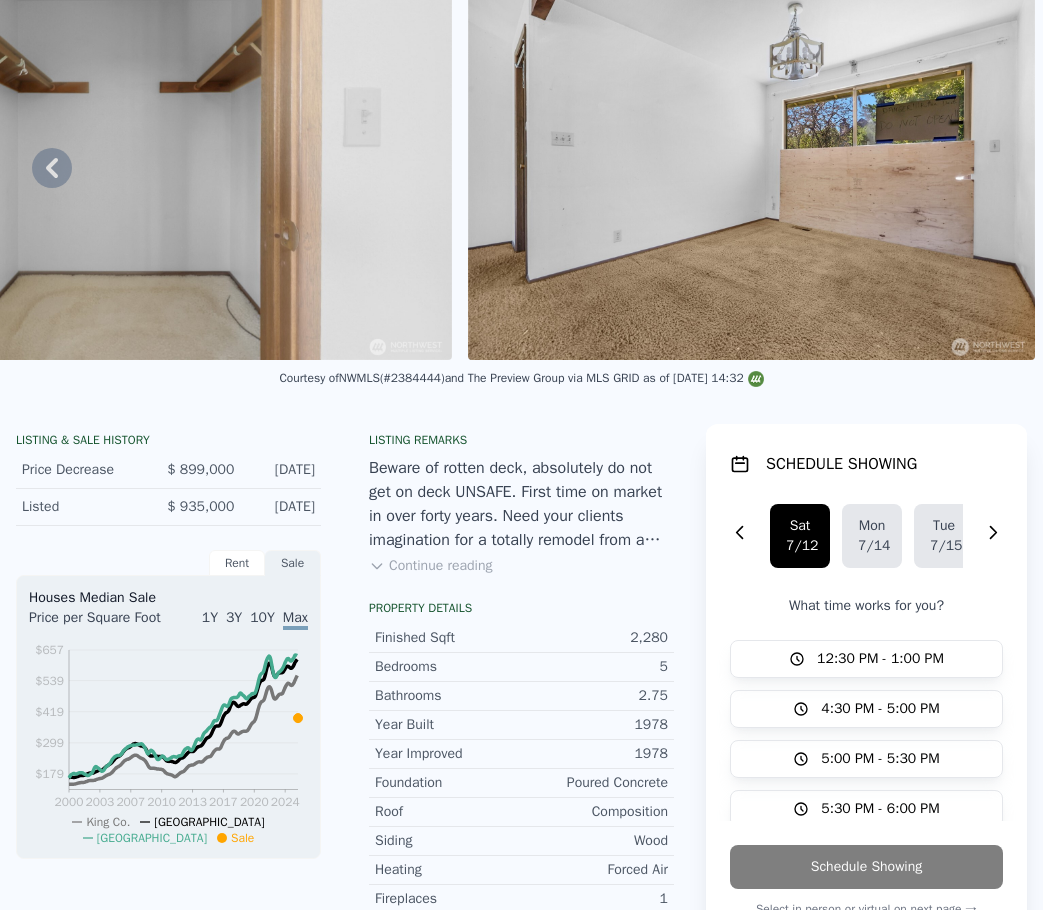 scroll, scrollTop: 7, scrollLeft: 0, axis: vertical 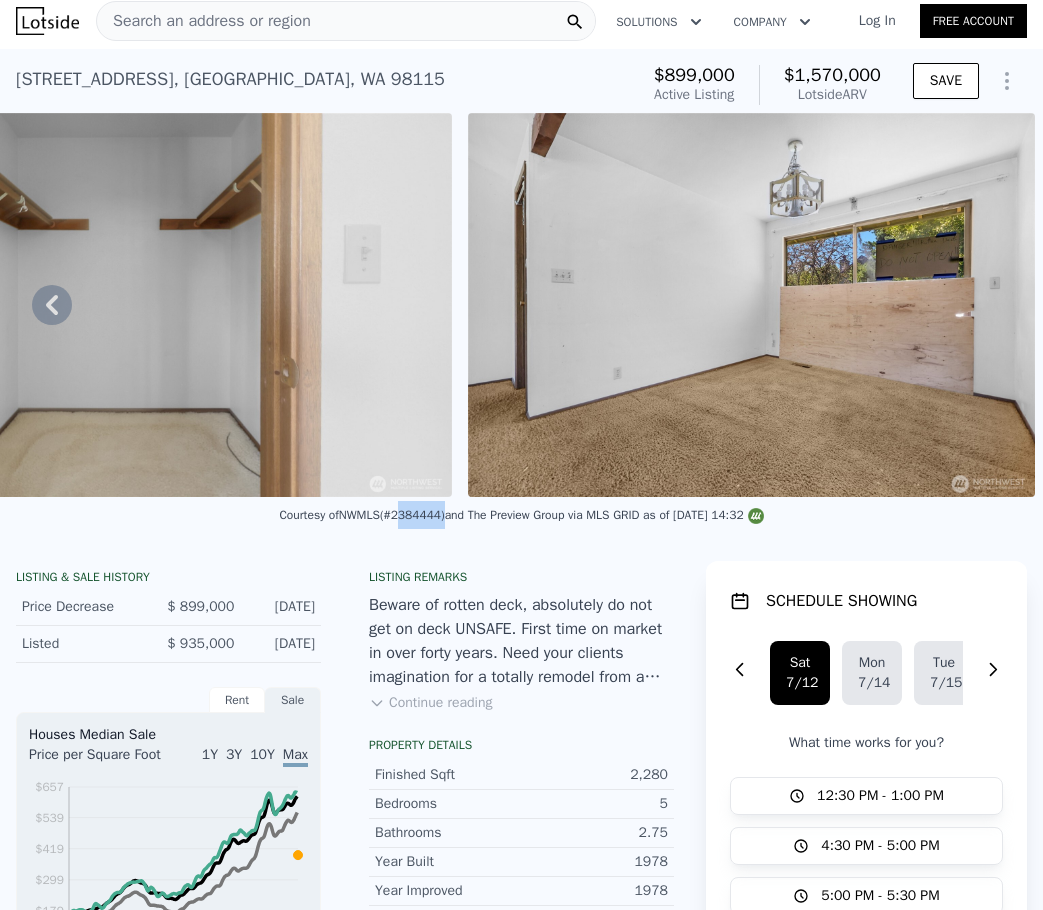 drag, startPoint x: 386, startPoint y: 527, endPoint x: 429, endPoint y: 534, distance: 43.56604 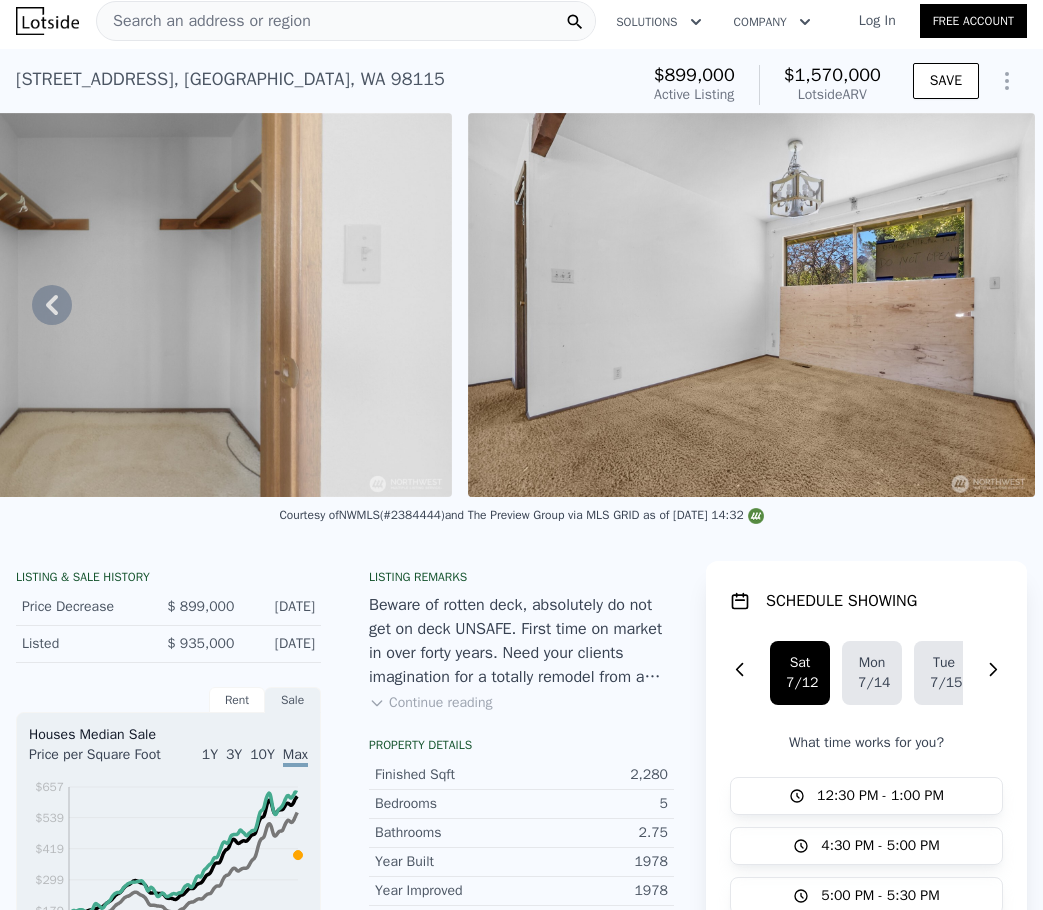 click on "Search an address or region" at bounding box center (204, 21) 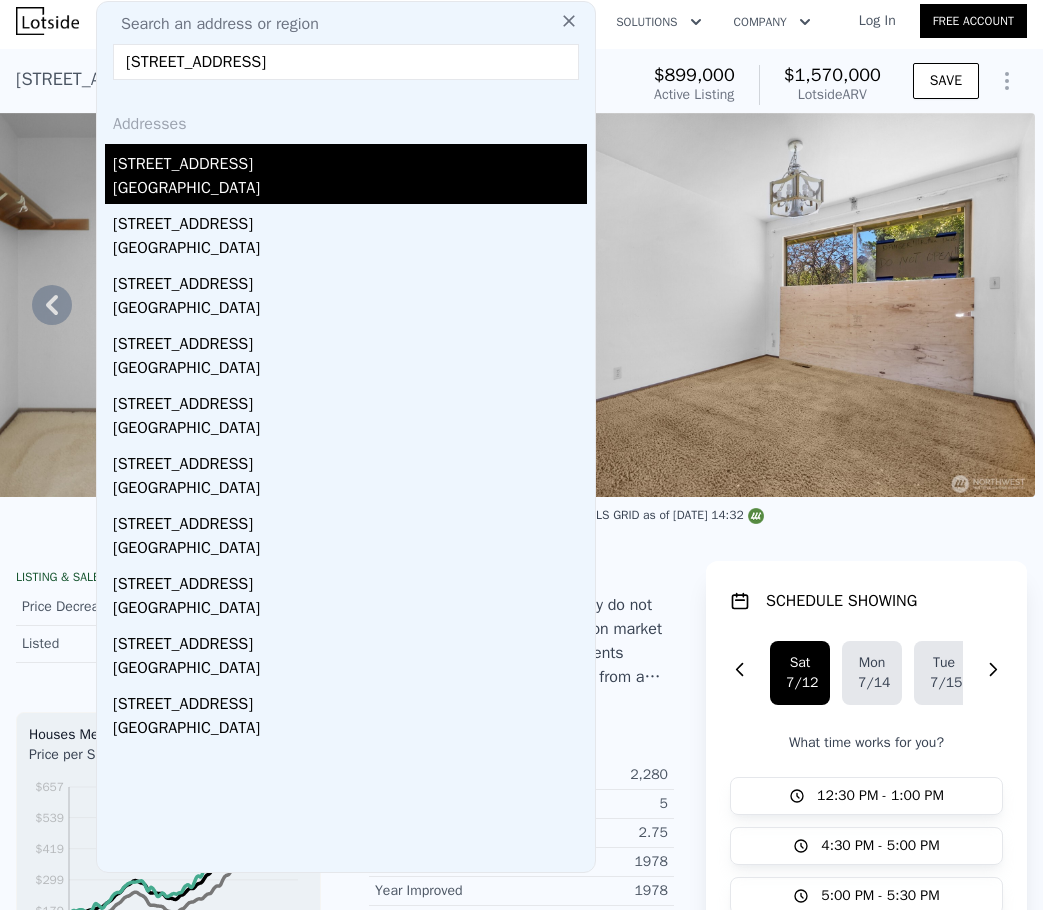 type on "[STREET_ADDRESS]" 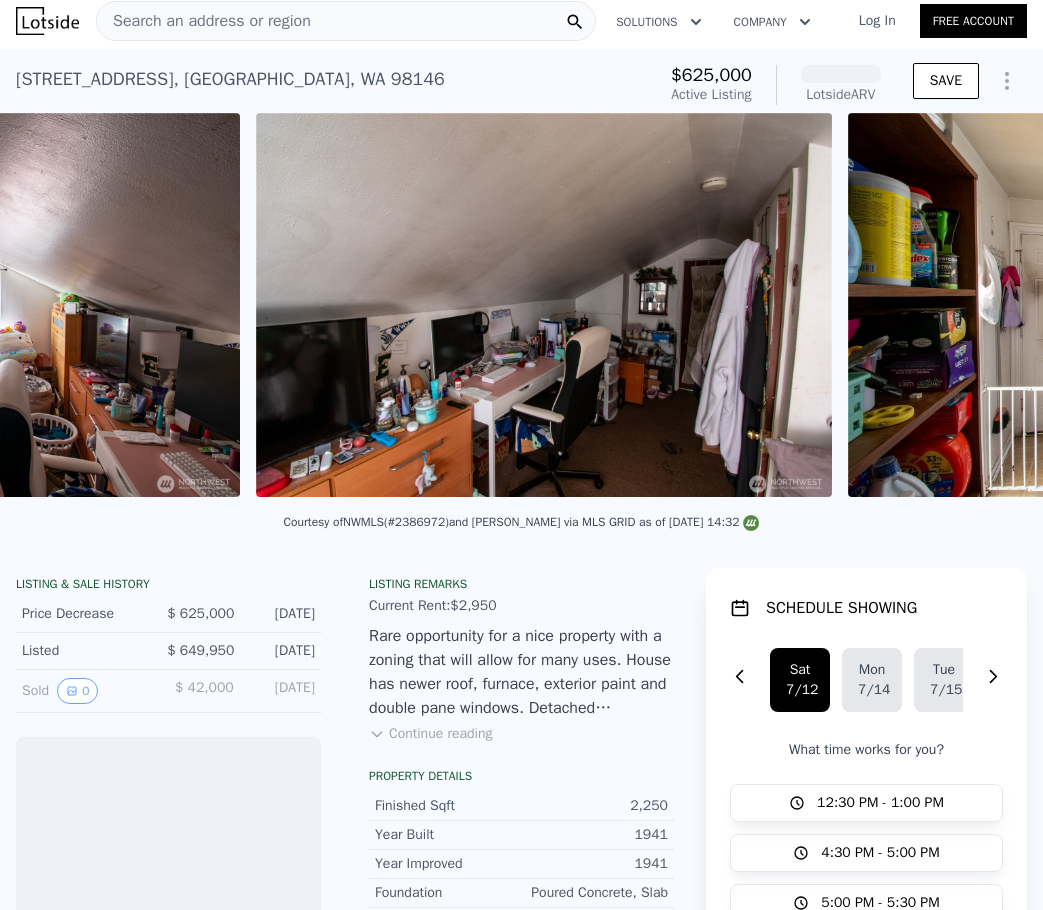 scroll, scrollTop: 0, scrollLeft: 8829, axis: horizontal 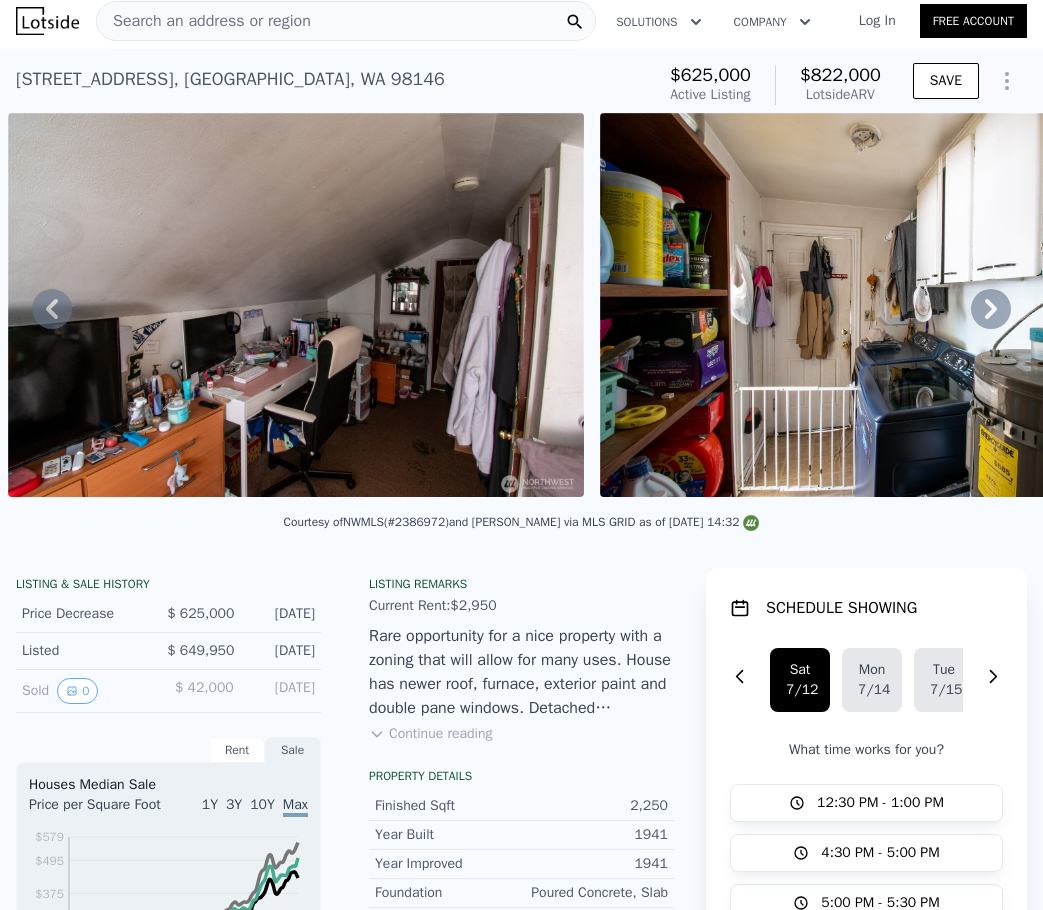 click 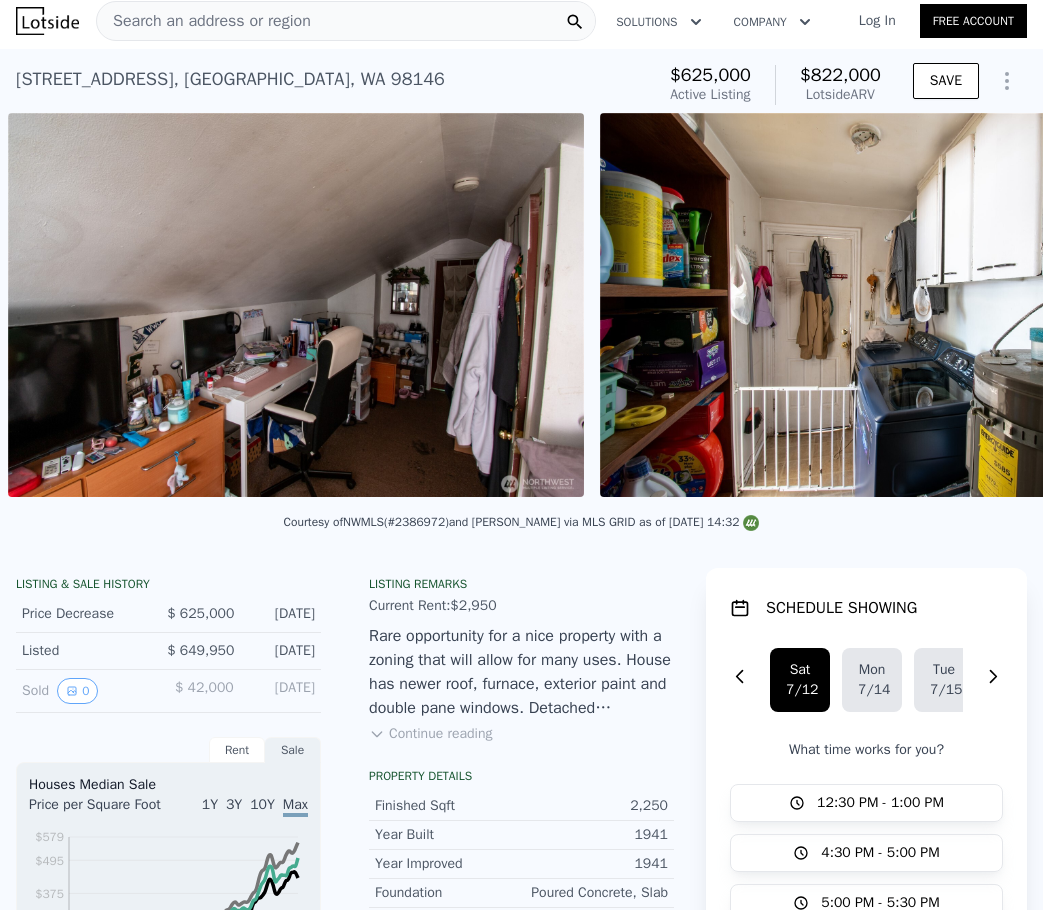 scroll, scrollTop: 0, scrollLeft: 8986, axis: horizontal 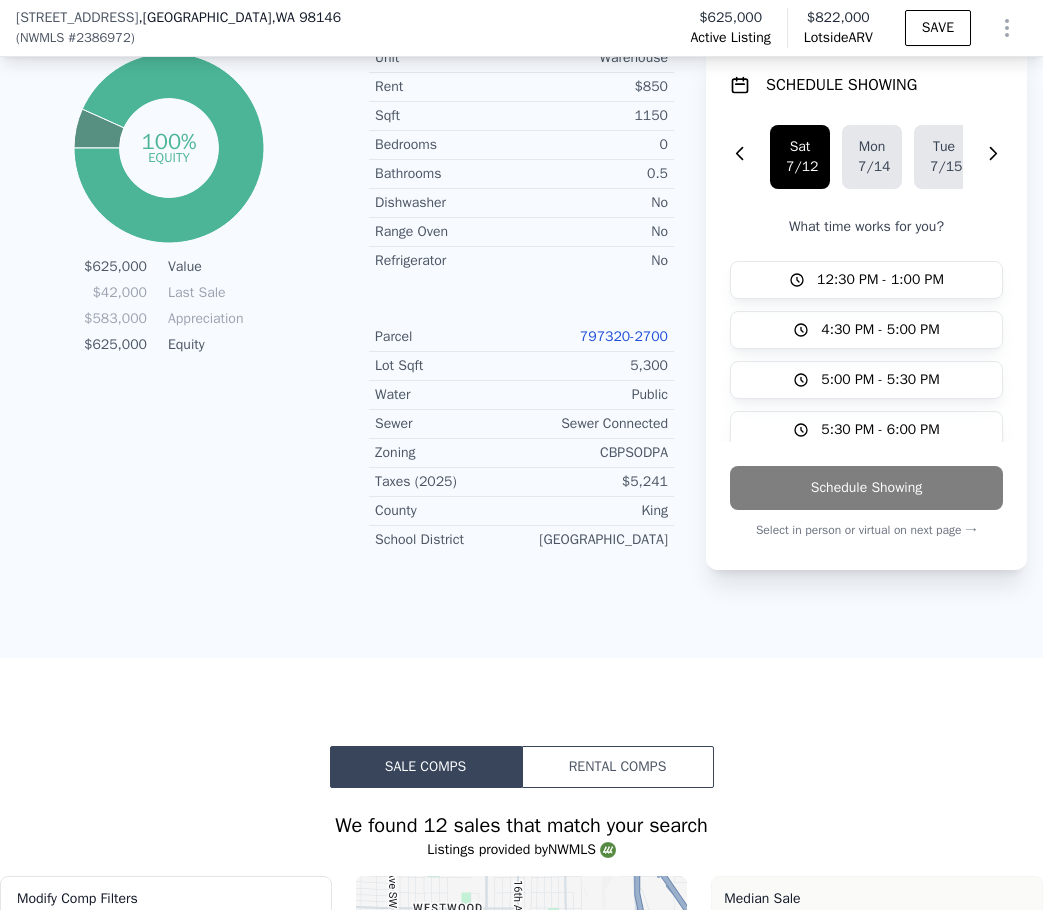click on "797320-2700" at bounding box center (624, 336) 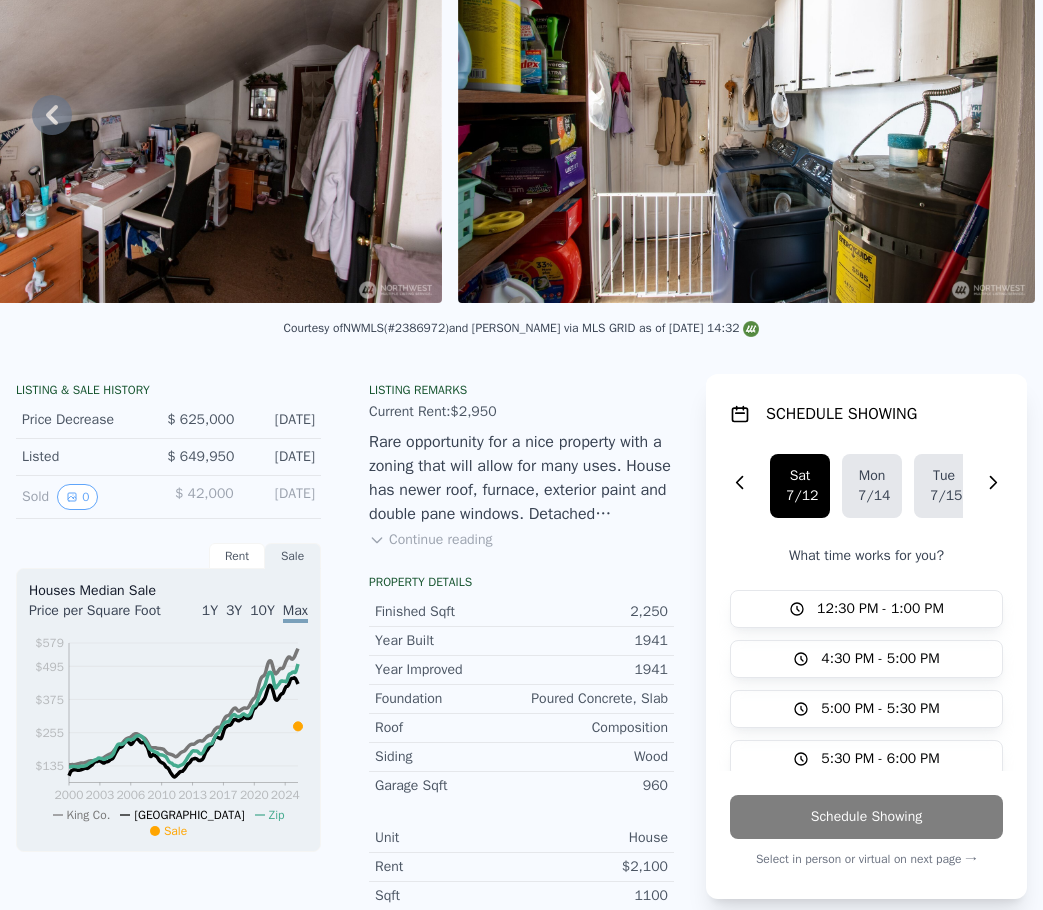 scroll, scrollTop: 0, scrollLeft: 0, axis: both 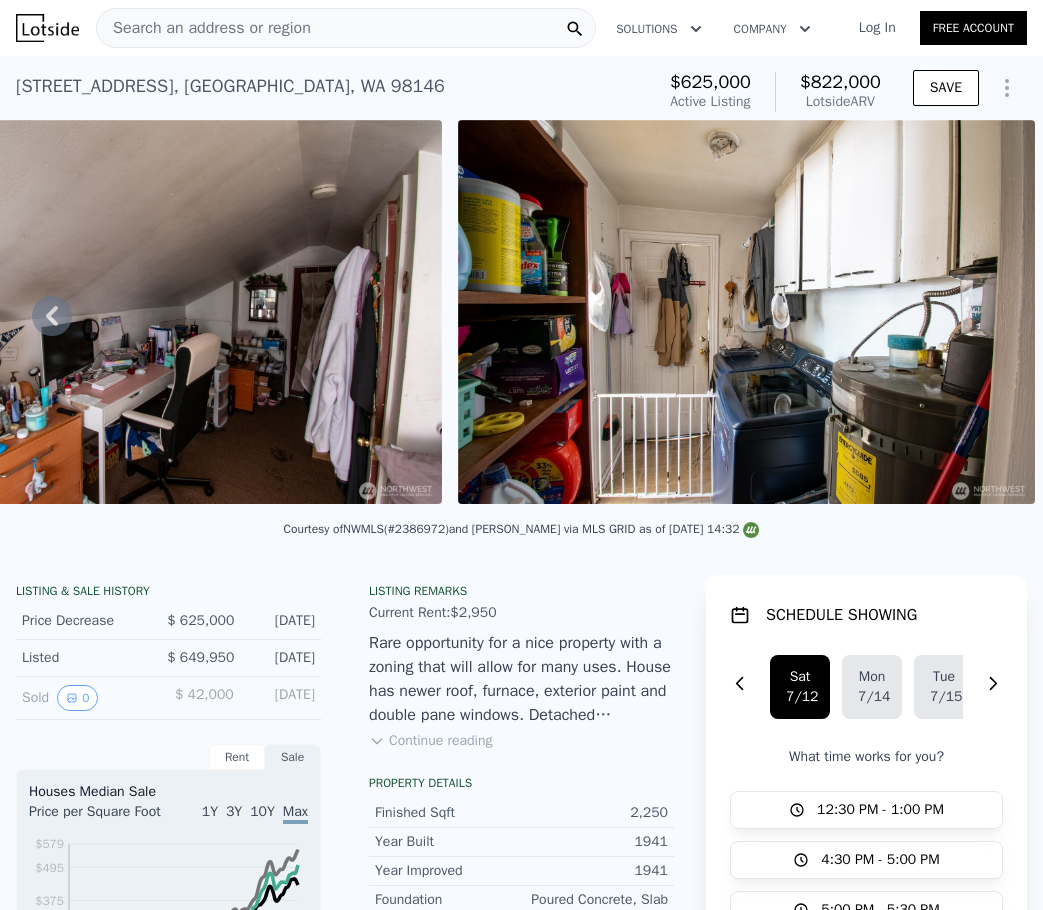 click on "Search an address or region" at bounding box center (204, 28) 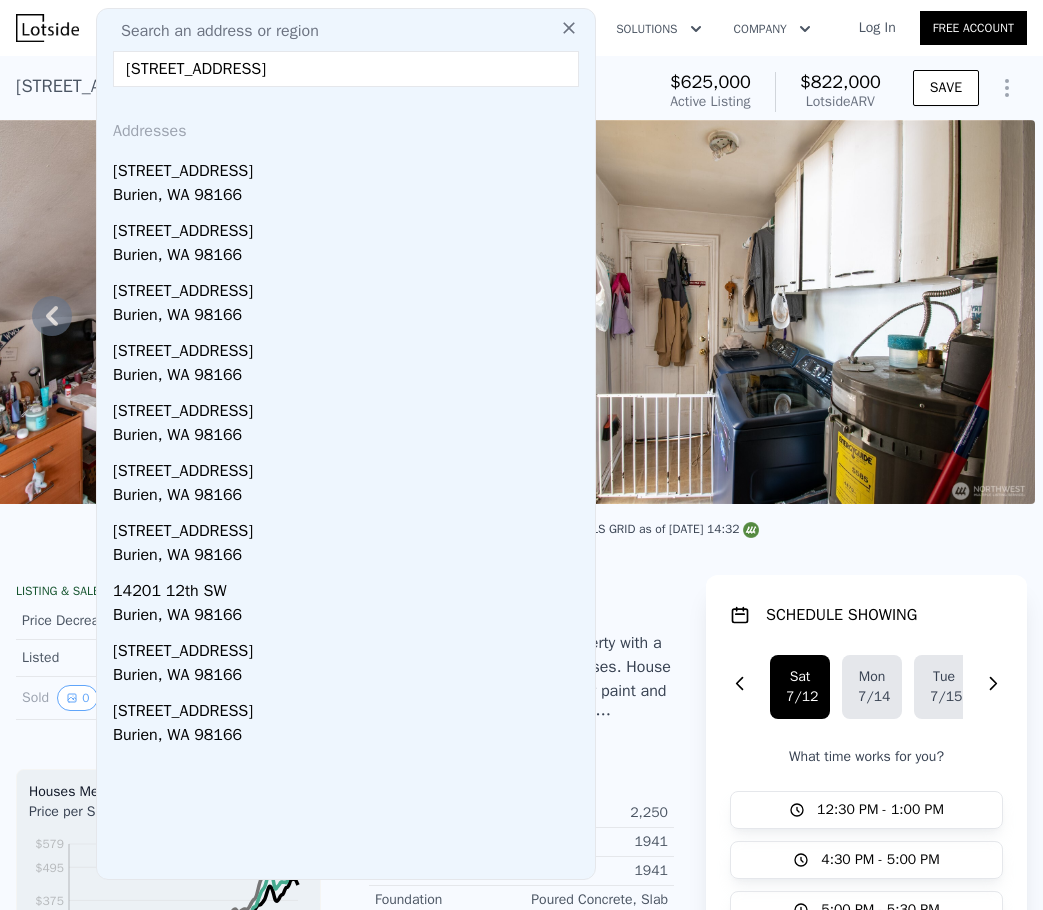 type on "[STREET_ADDRESS]" 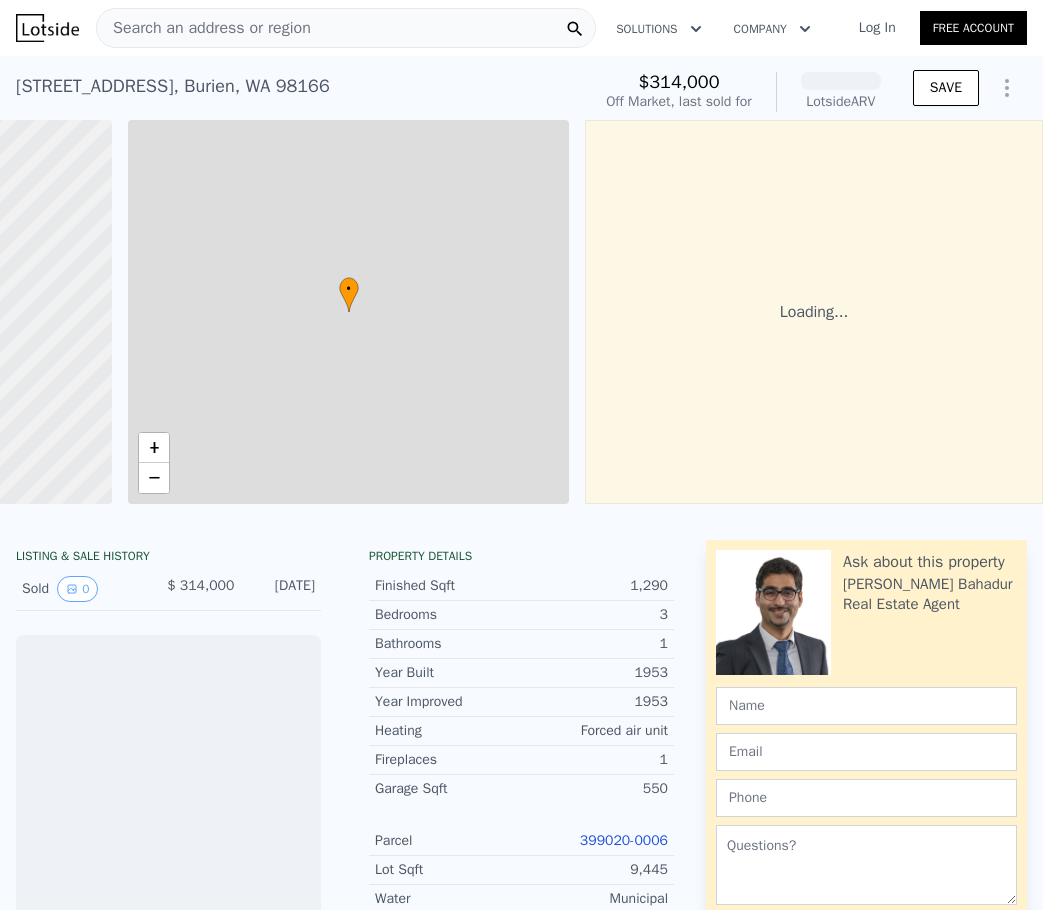 scroll, scrollTop: 0, scrollLeft: 353, axis: horizontal 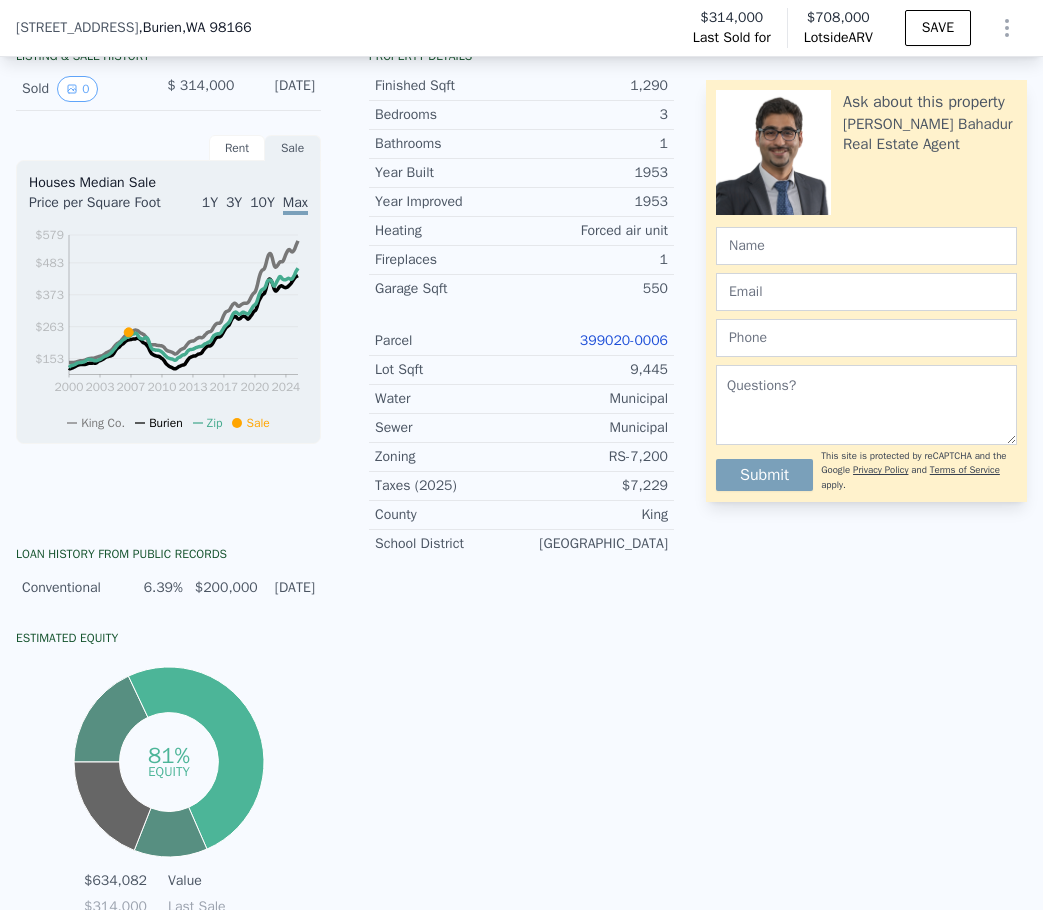 click on "399020-0006" at bounding box center [624, 340] 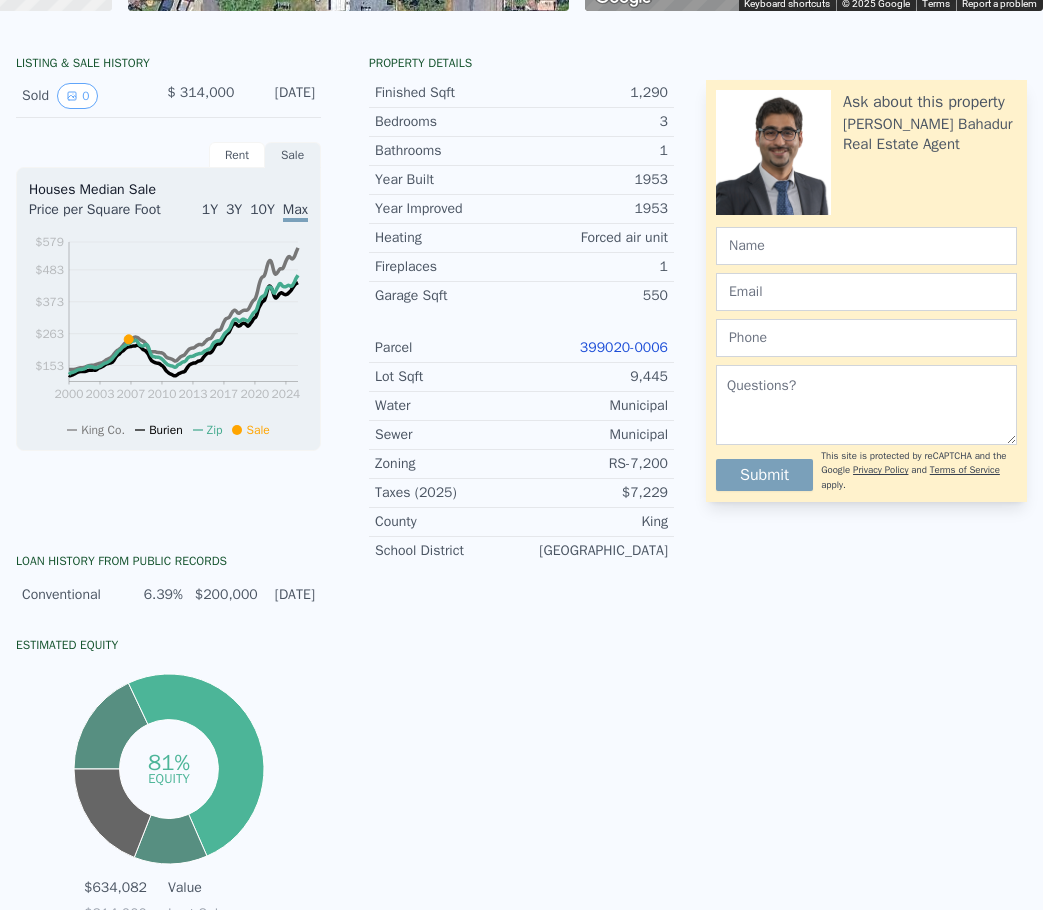 scroll, scrollTop: 0, scrollLeft: 0, axis: both 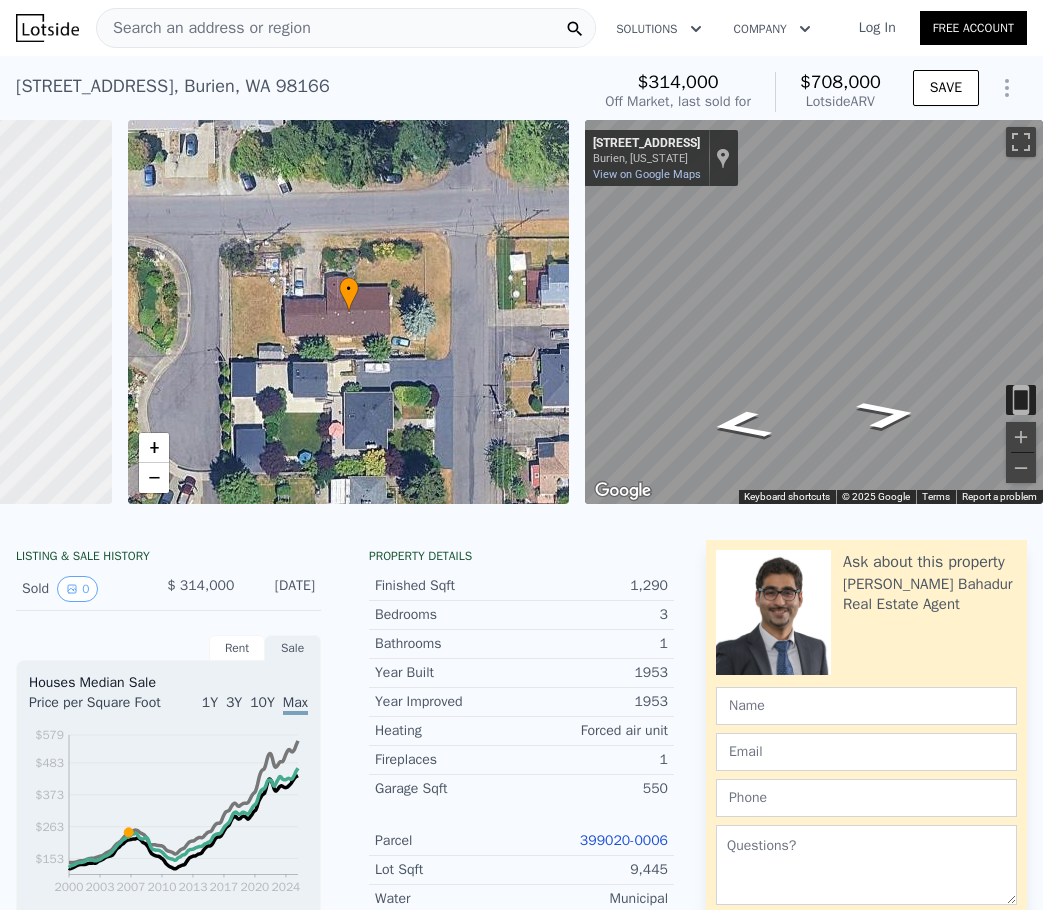 click on "Search an address or region" at bounding box center [204, 28] 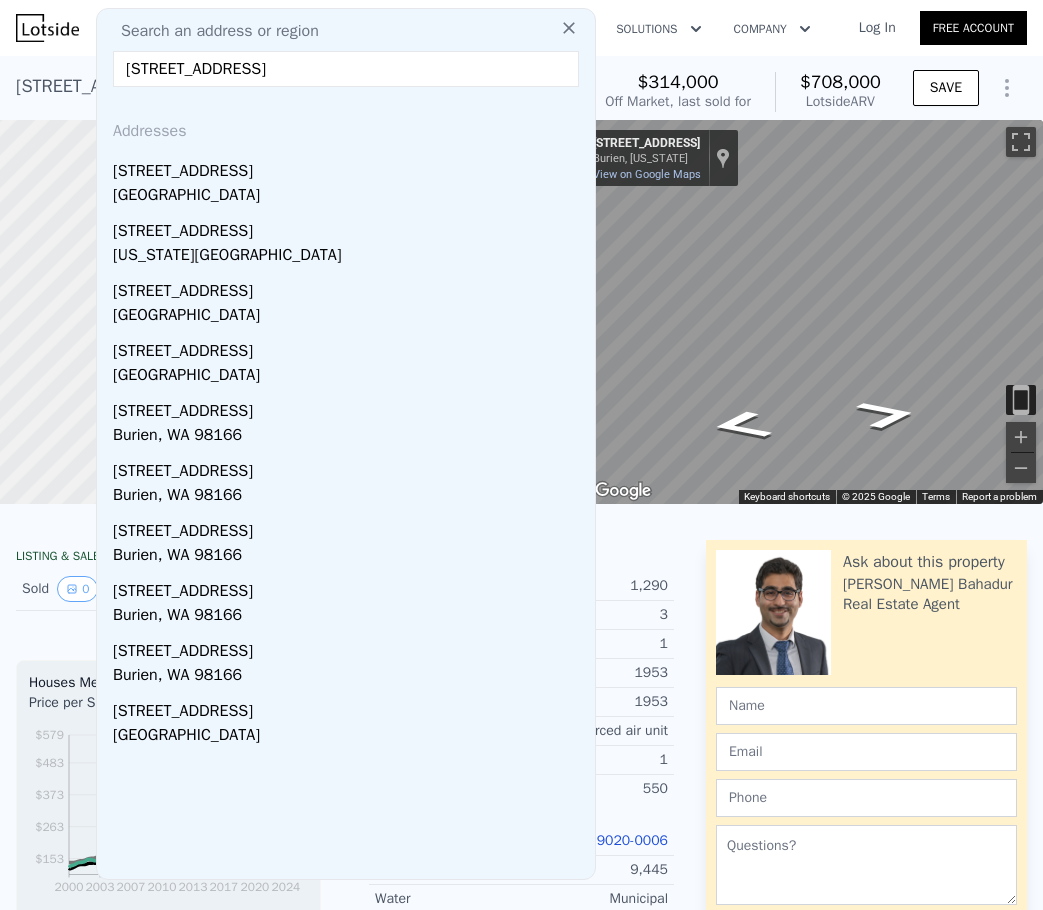 drag, startPoint x: 276, startPoint y: 72, endPoint x: 239, endPoint y: 73, distance: 37.01351 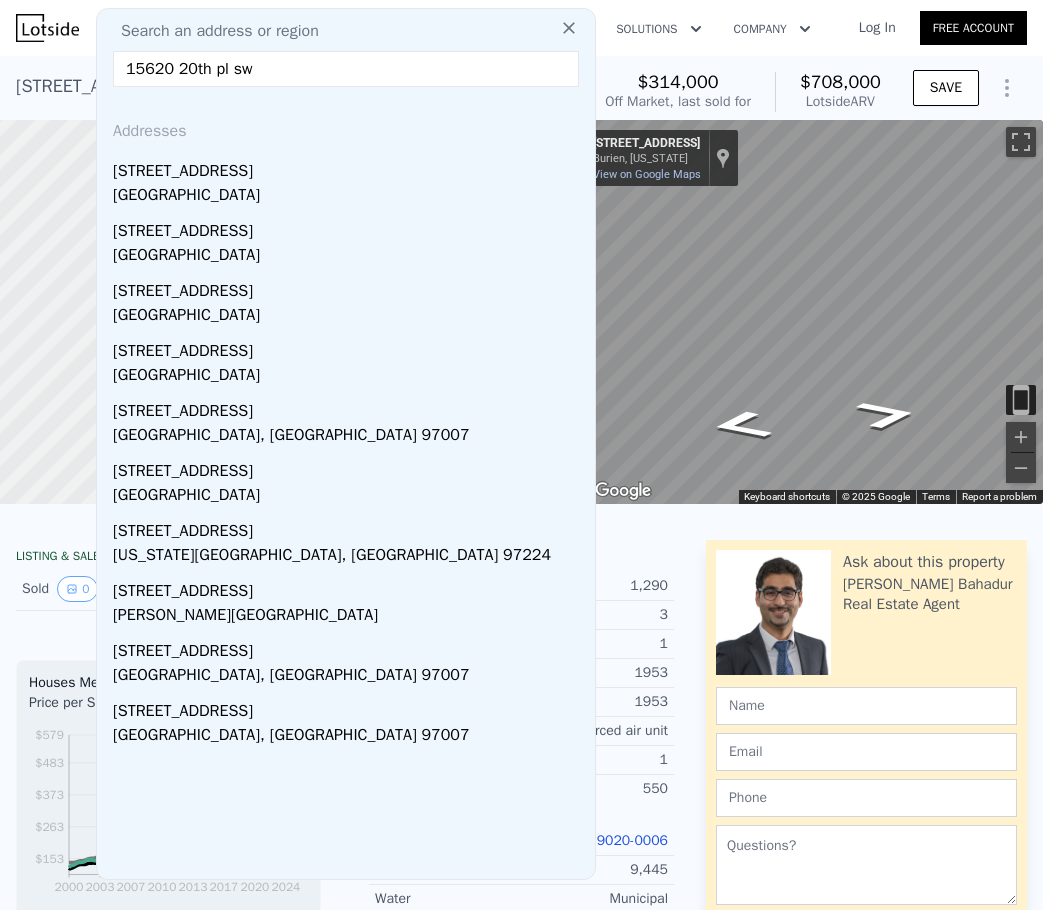drag, startPoint x: 263, startPoint y: 74, endPoint x: 179, endPoint y: 81, distance: 84.29116 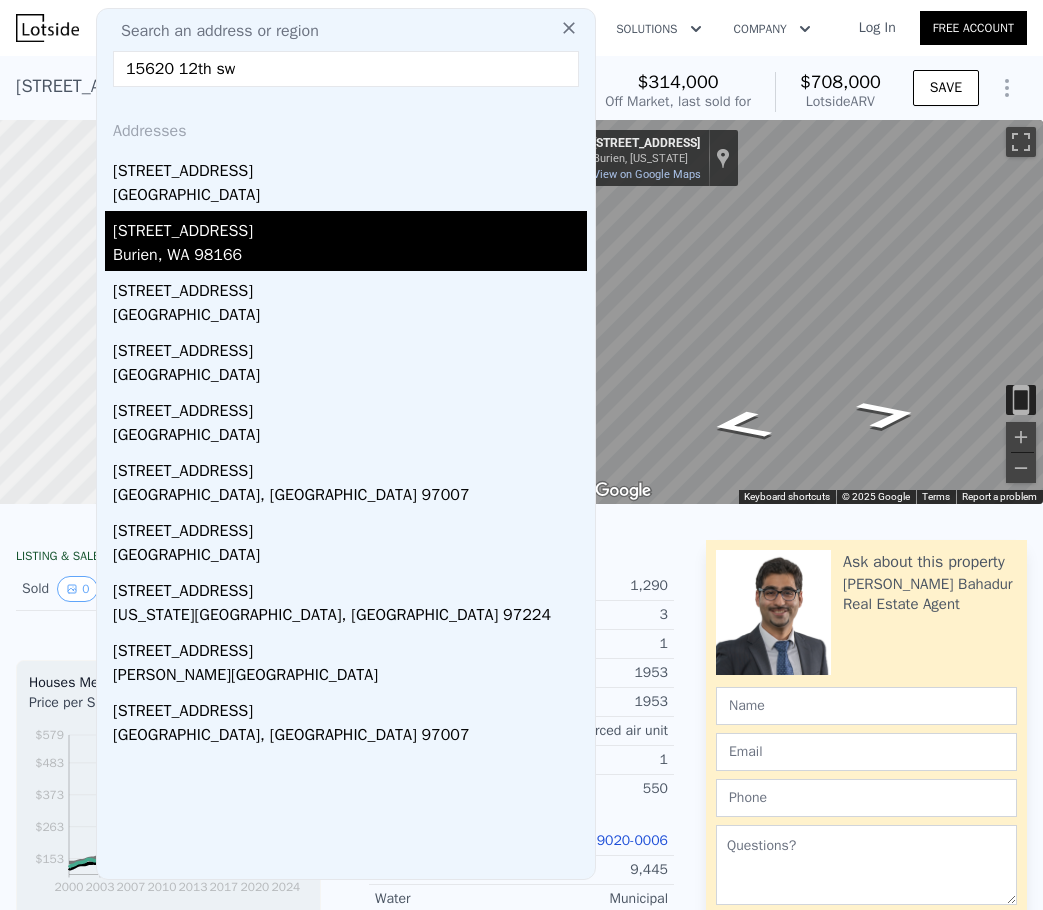 type on "15620 12th sw" 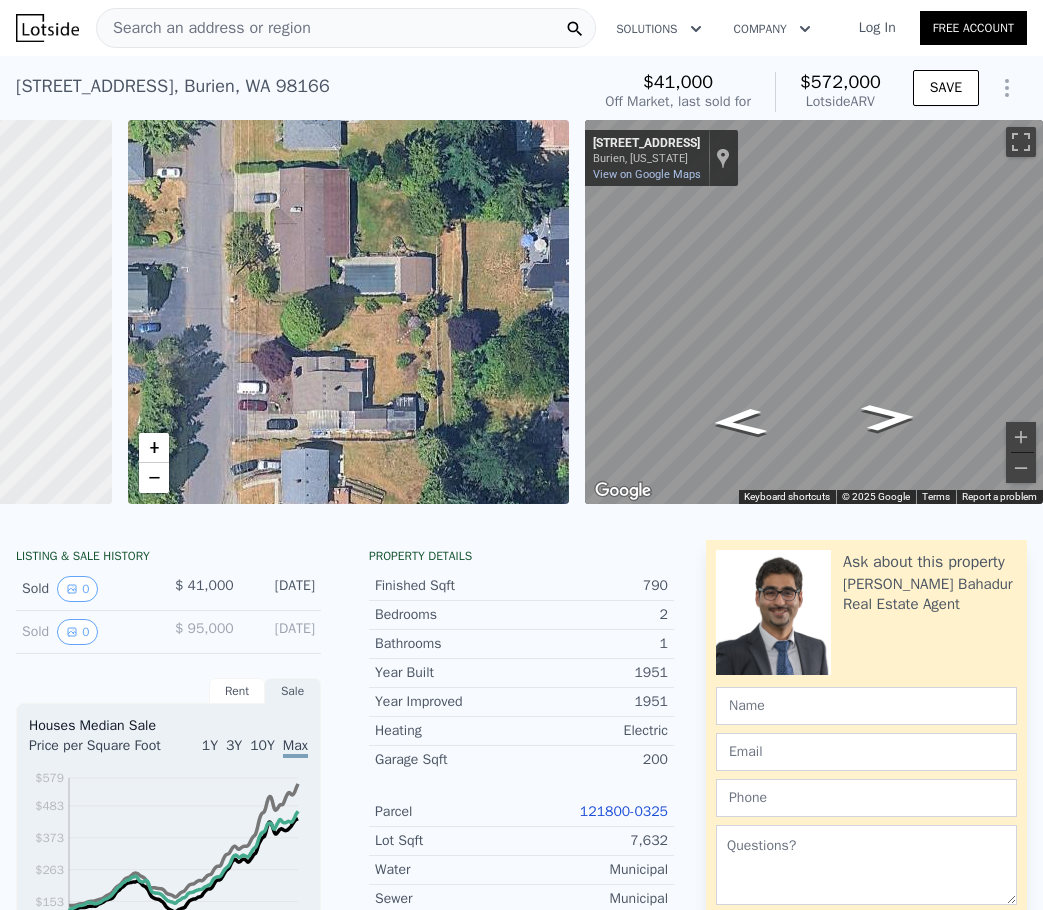drag, startPoint x: 222, startPoint y: 356, endPoint x: 204, endPoint y: 238, distance: 119.36499 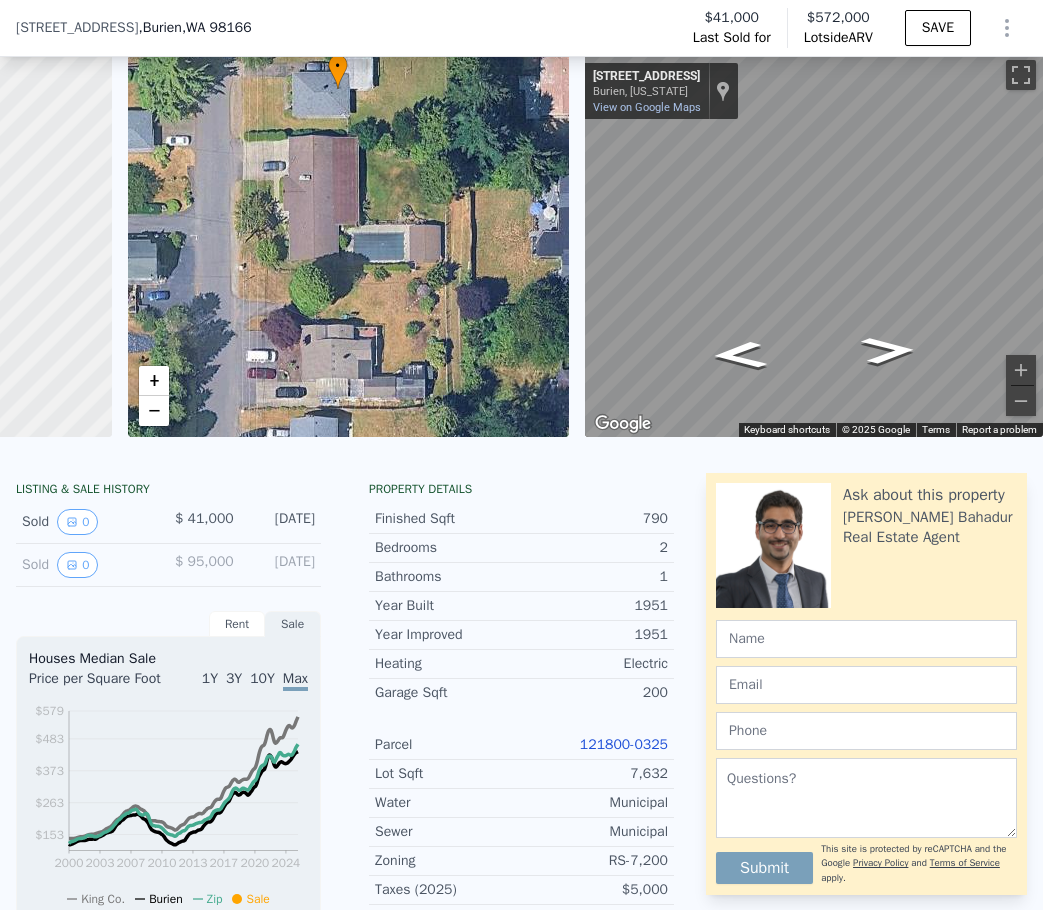 scroll, scrollTop: 93, scrollLeft: 0, axis: vertical 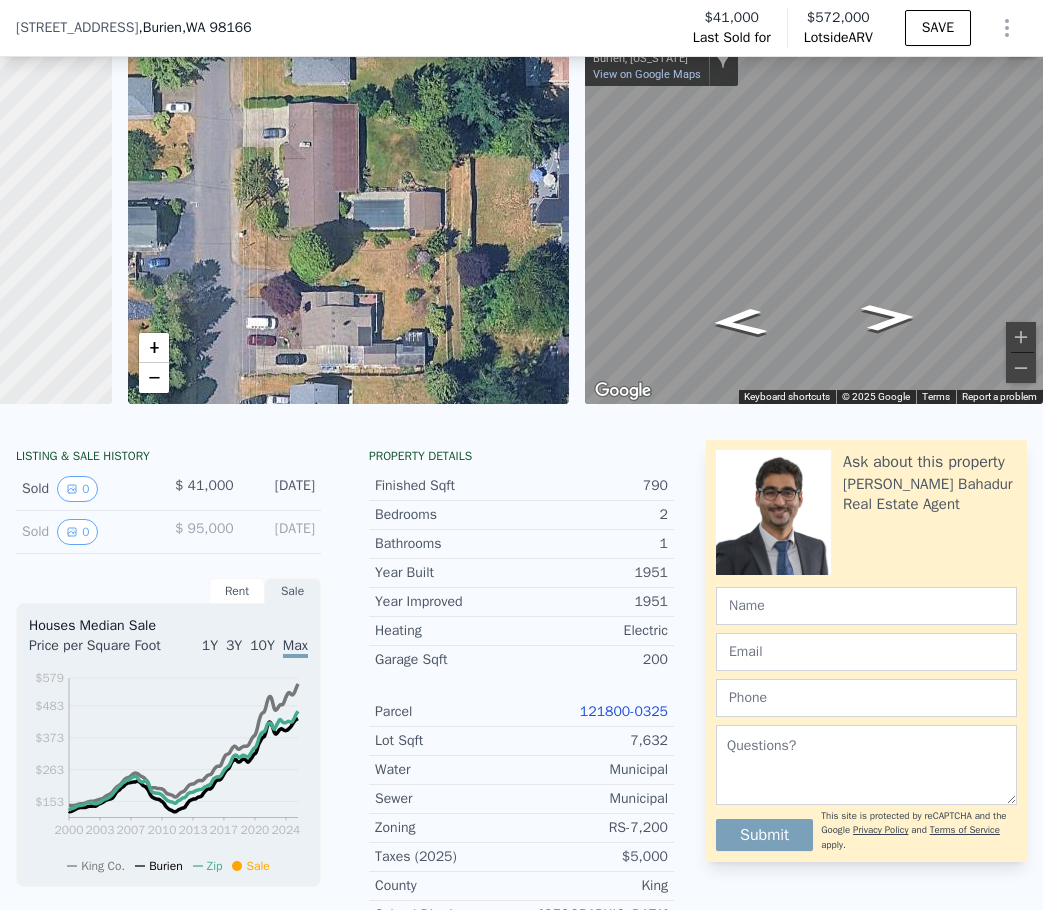 click on "121800-0325" at bounding box center (624, 711) 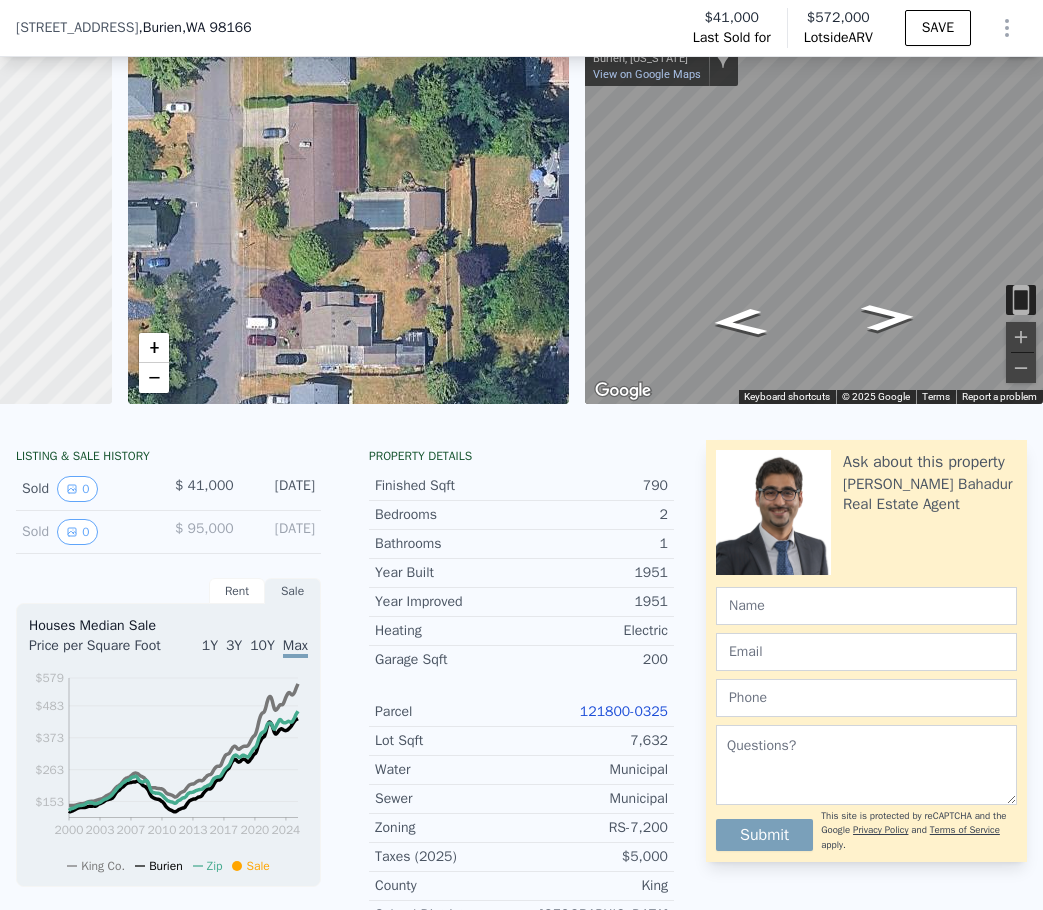 click on "[STREET_ADDRESS]" at bounding box center [77, 28] 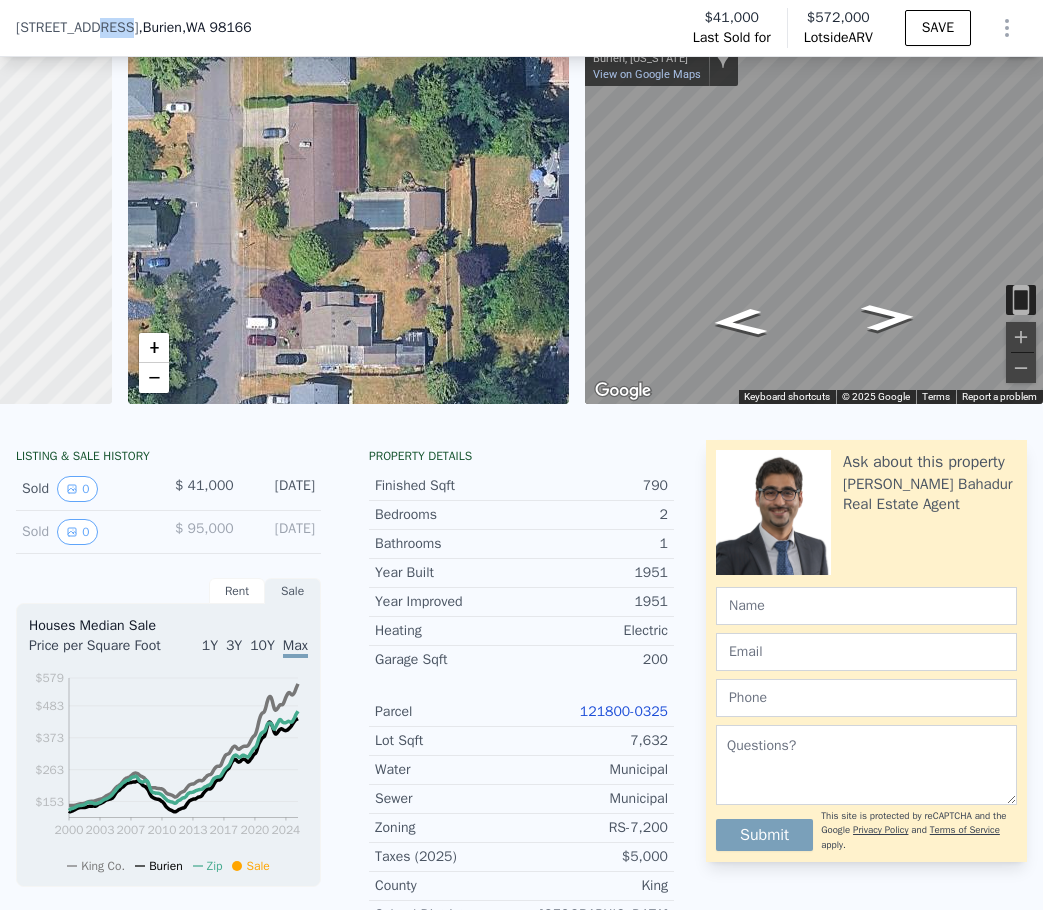 click on "[STREET_ADDRESS]" at bounding box center (77, 28) 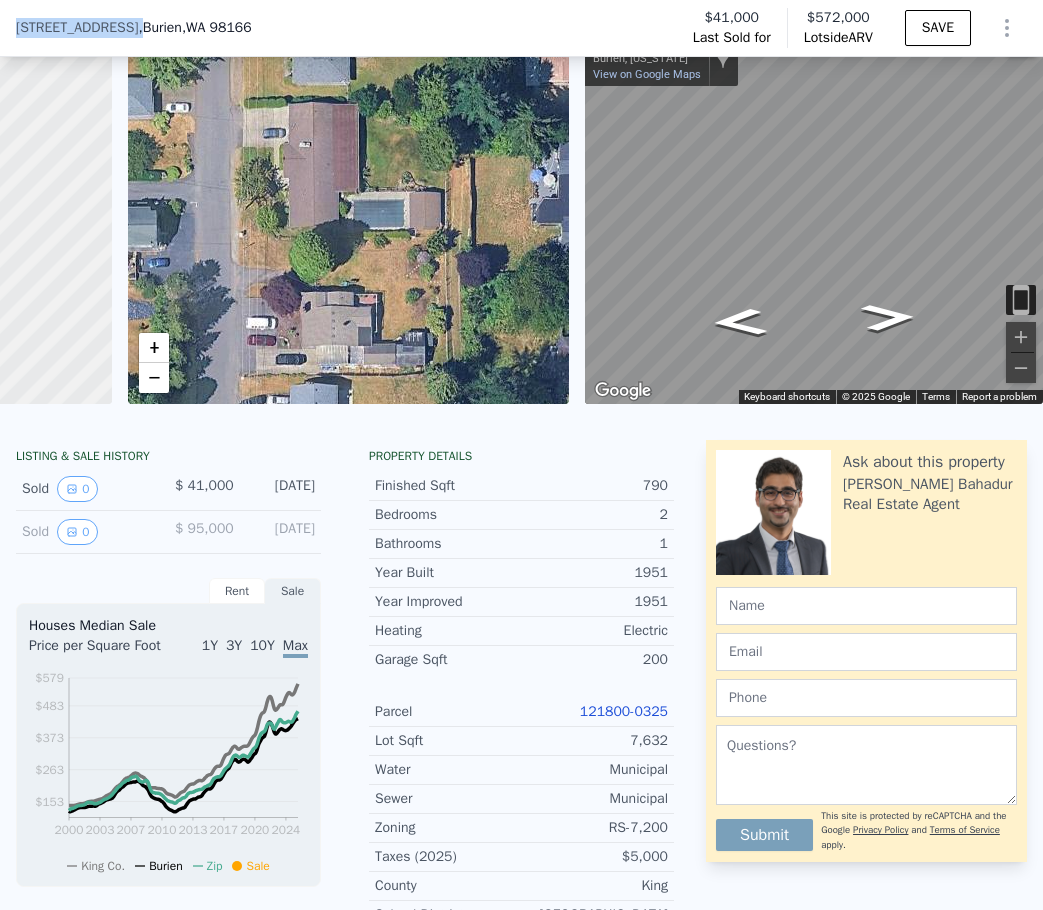 click on "[STREET_ADDRESS]" at bounding box center [77, 28] 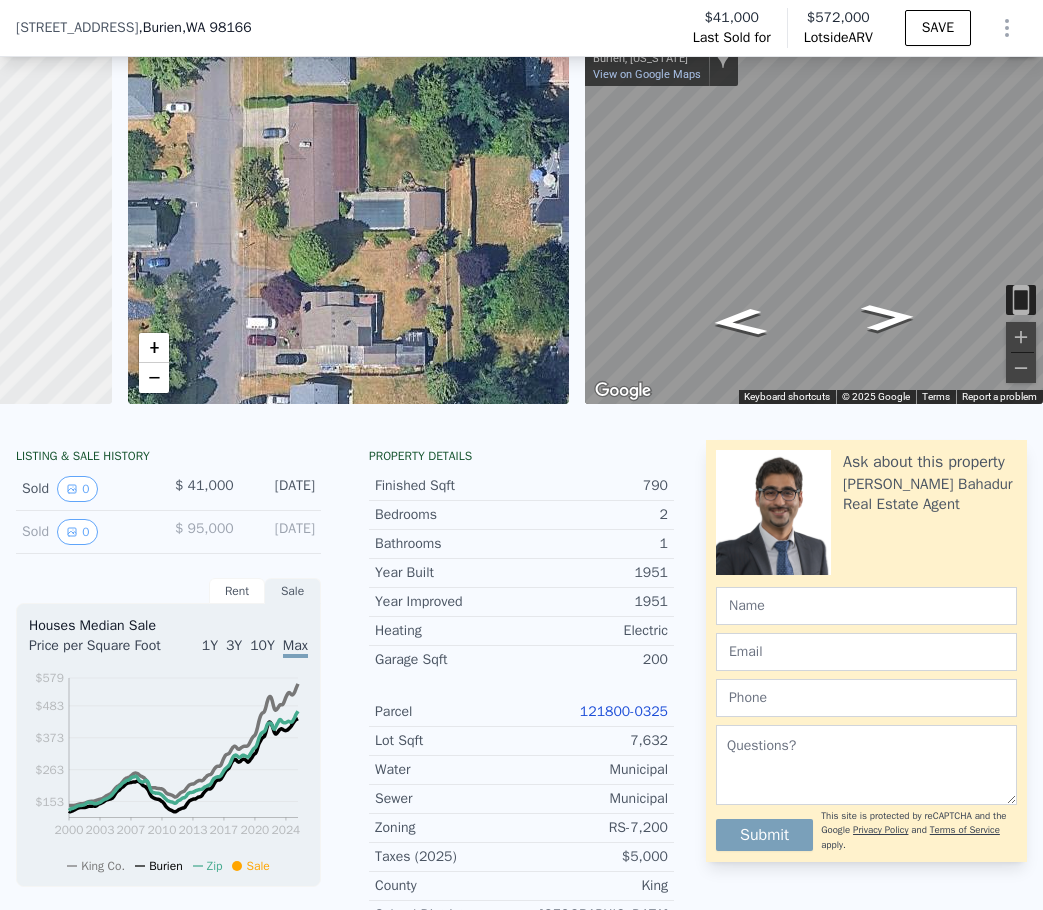 drag, startPoint x: 99, startPoint y: 22, endPoint x: 329, endPoint y: 13, distance: 230.17603 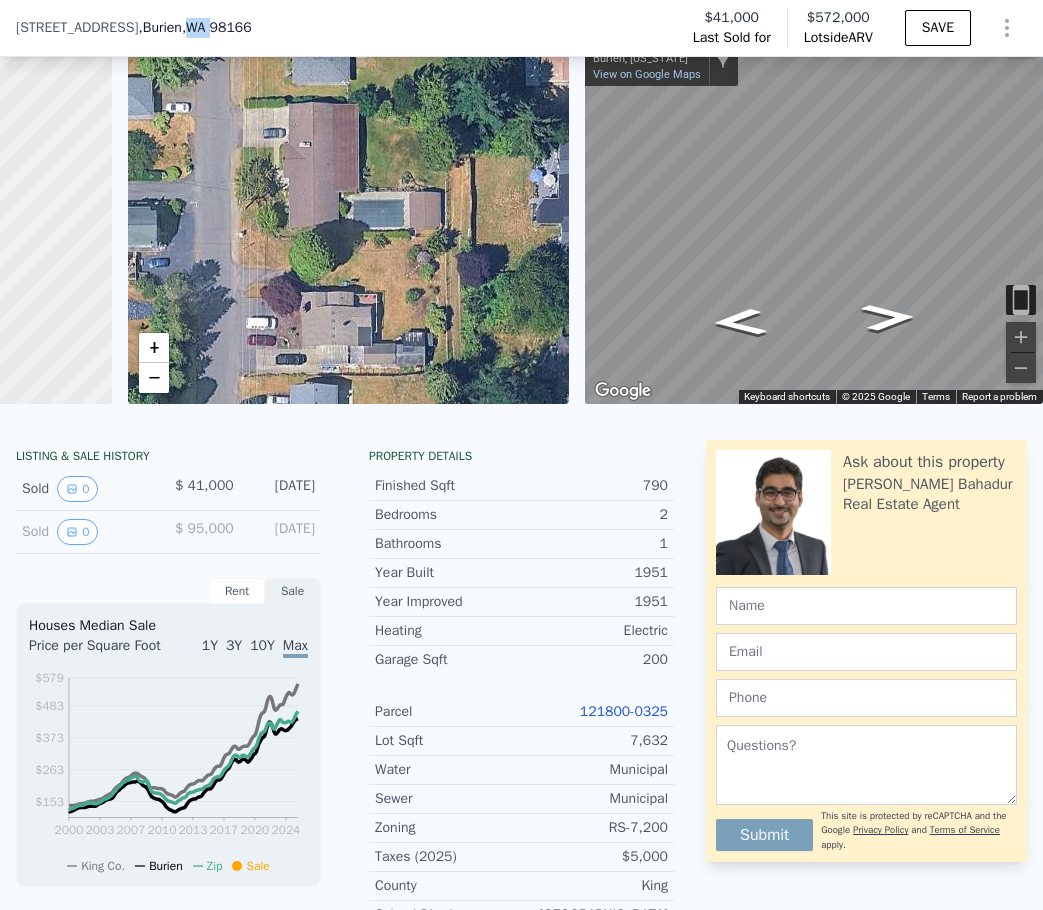 click on ",  WA   98166" at bounding box center (217, 27) 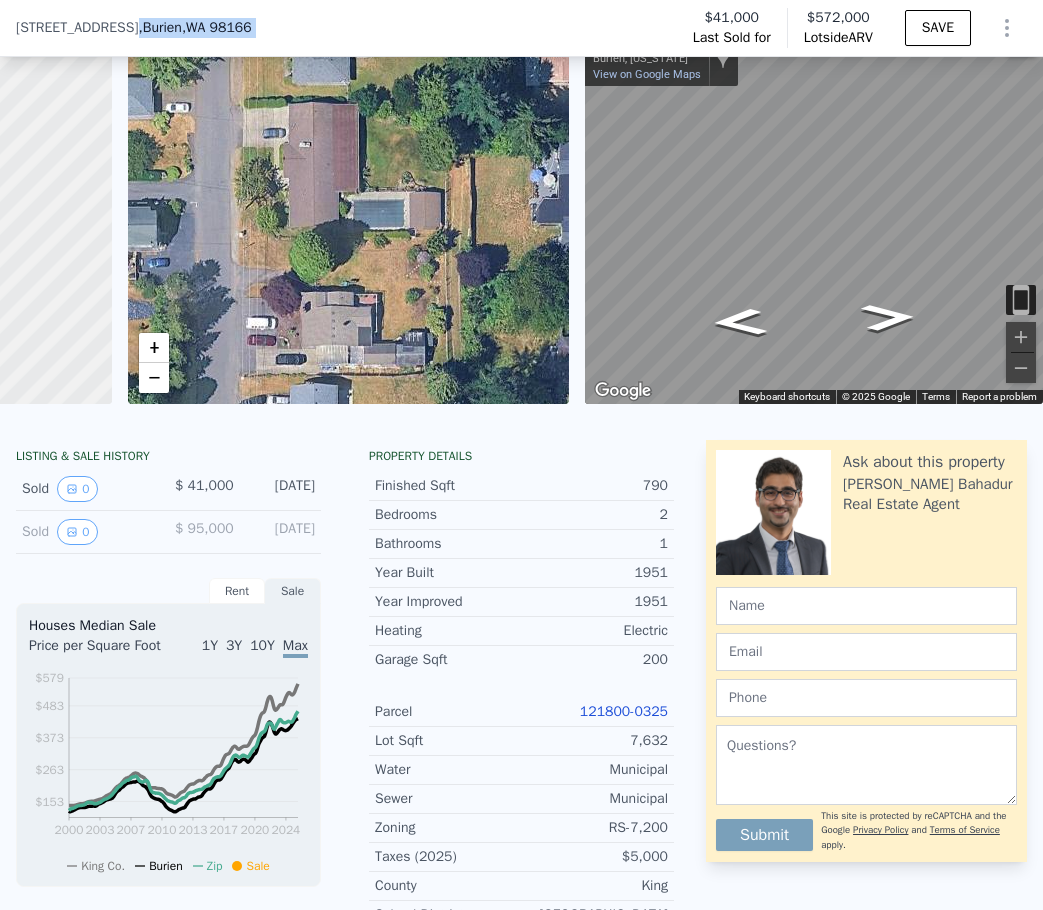 click on ",  WA   98166" at bounding box center [217, 27] 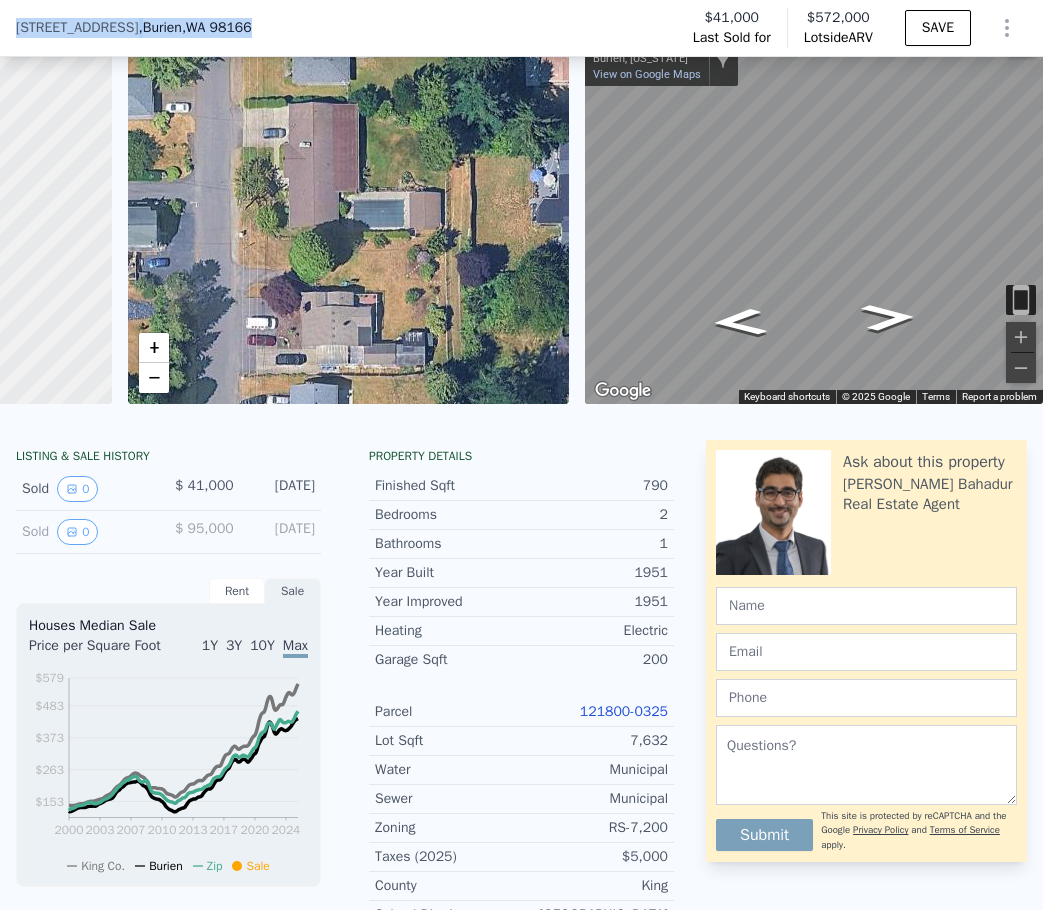 drag, startPoint x: 279, startPoint y: 22, endPoint x: 32, endPoint y: 28, distance: 247.07286 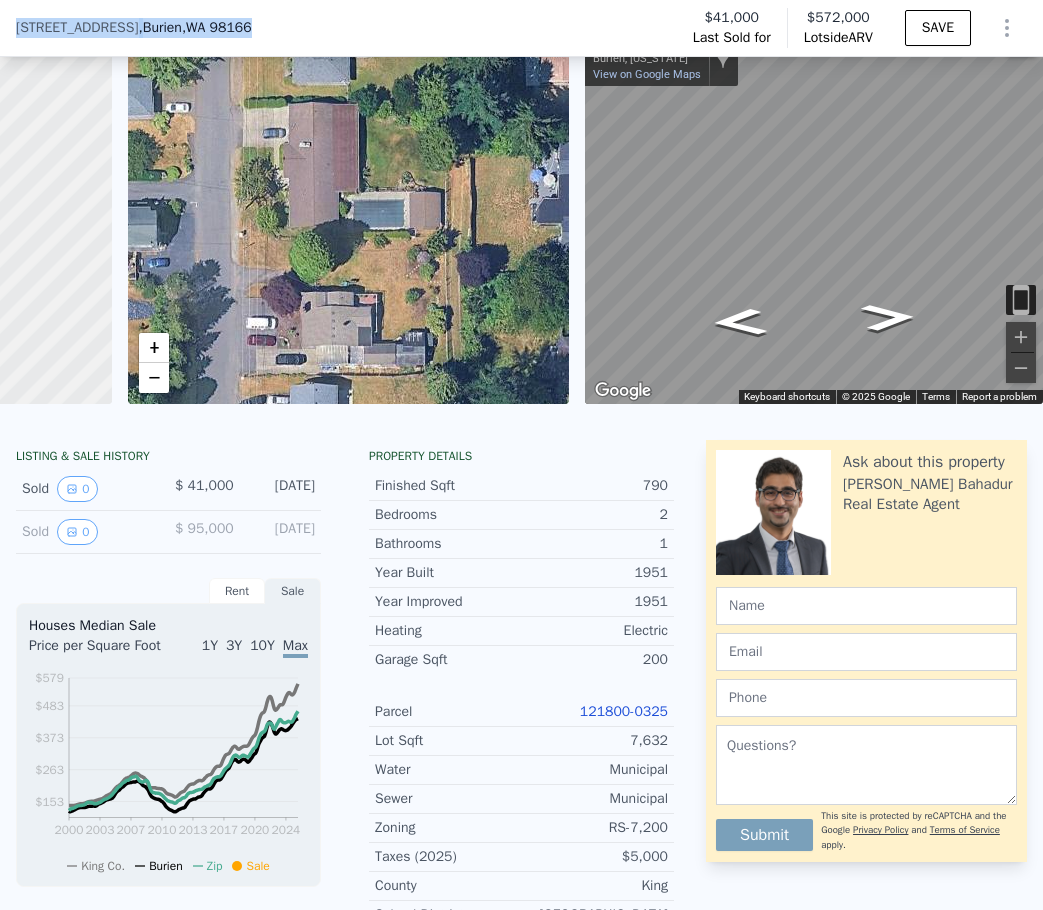 copy on "[STREET_ADDRESS]" 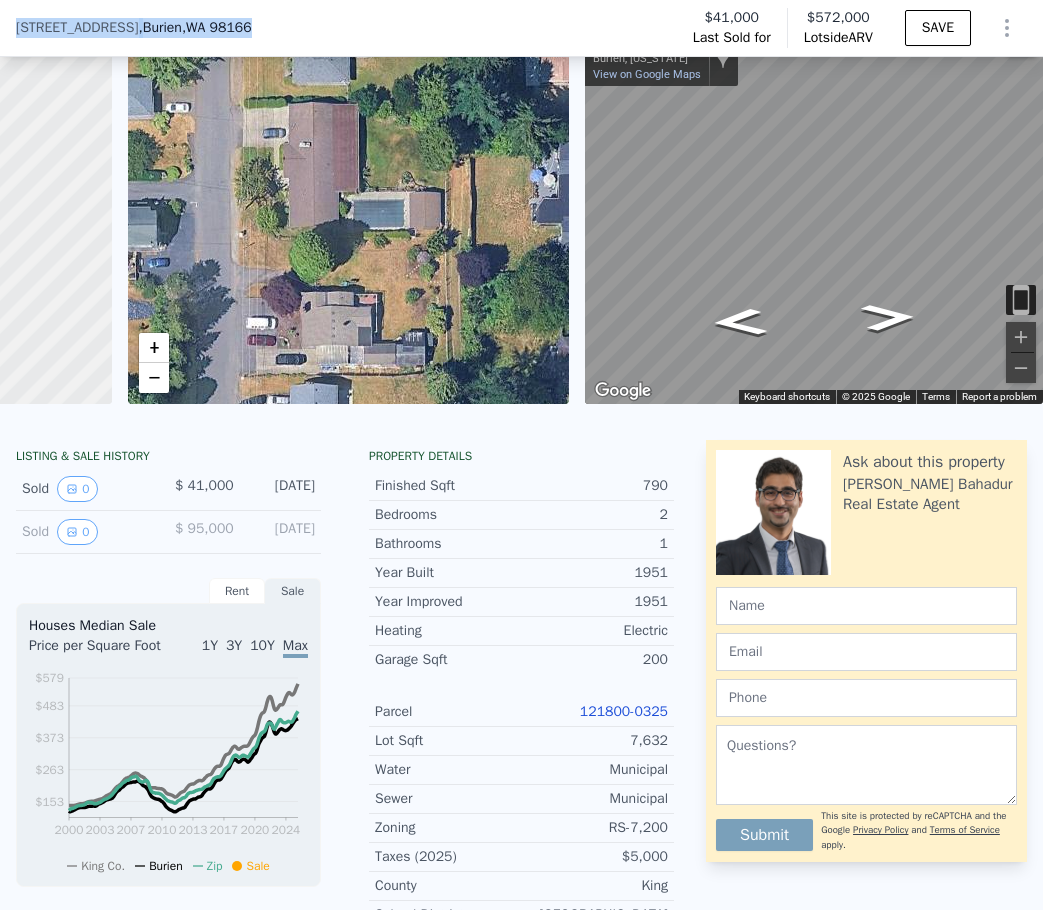click on "121800-0325" at bounding box center [624, 711] 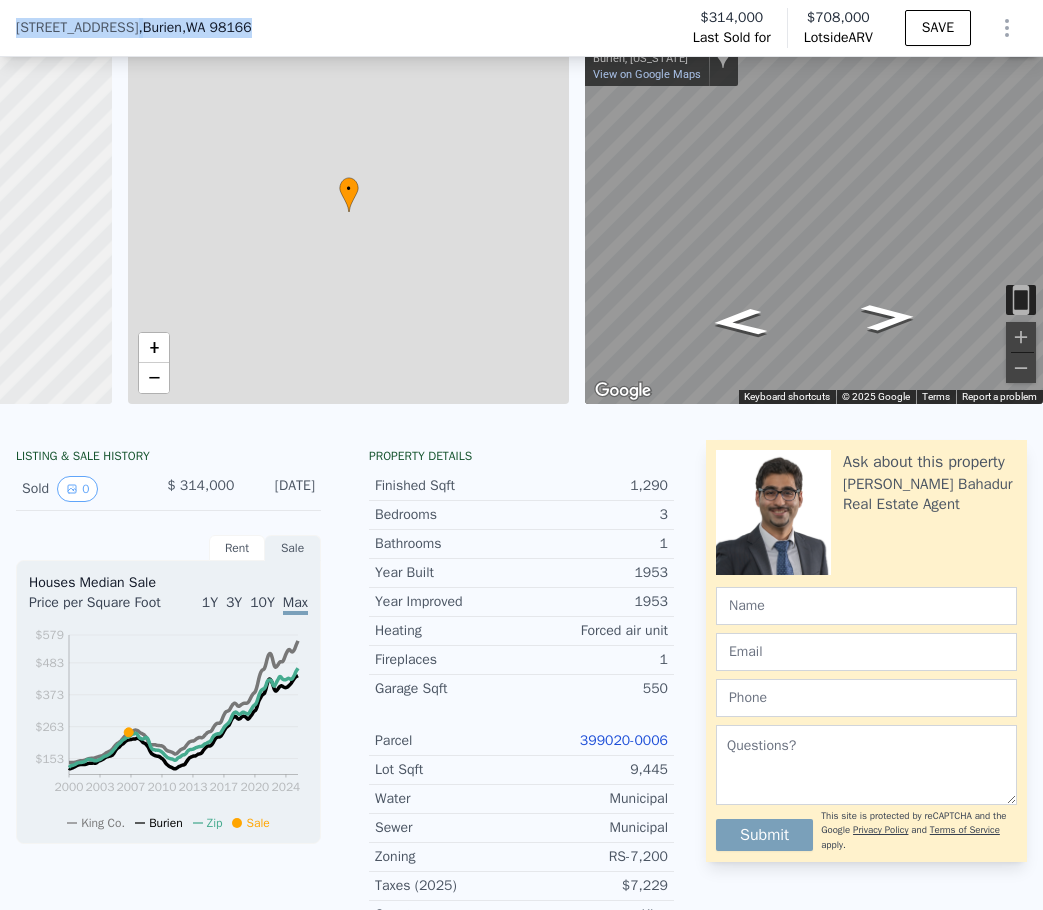 type on "4" 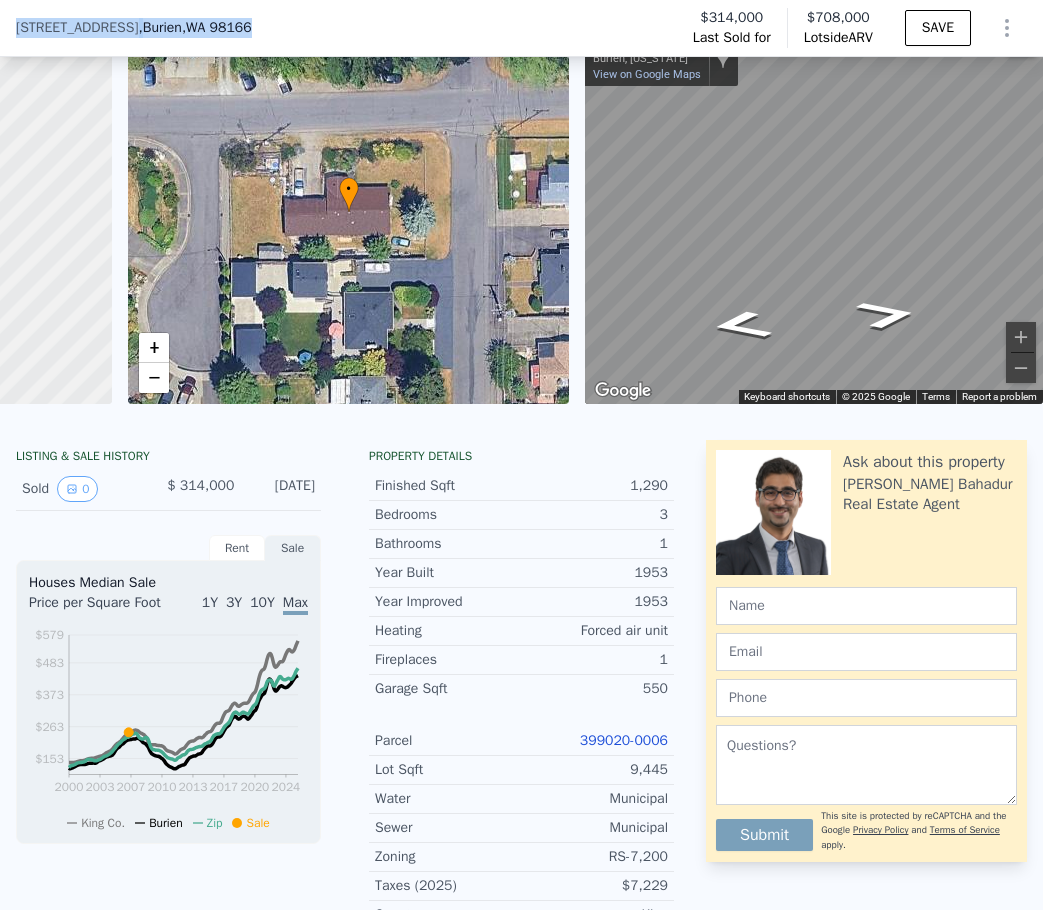 click on "399020-0006" at bounding box center [624, 740] 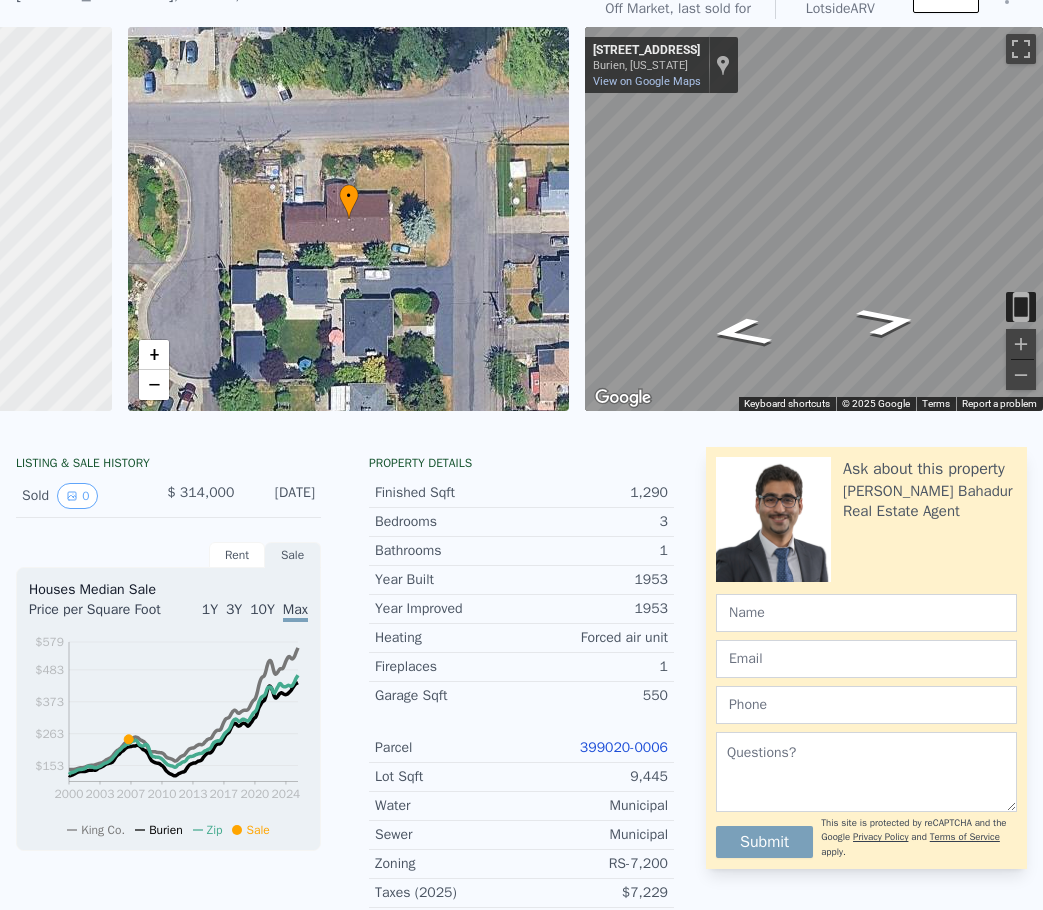 scroll, scrollTop: 7, scrollLeft: 0, axis: vertical 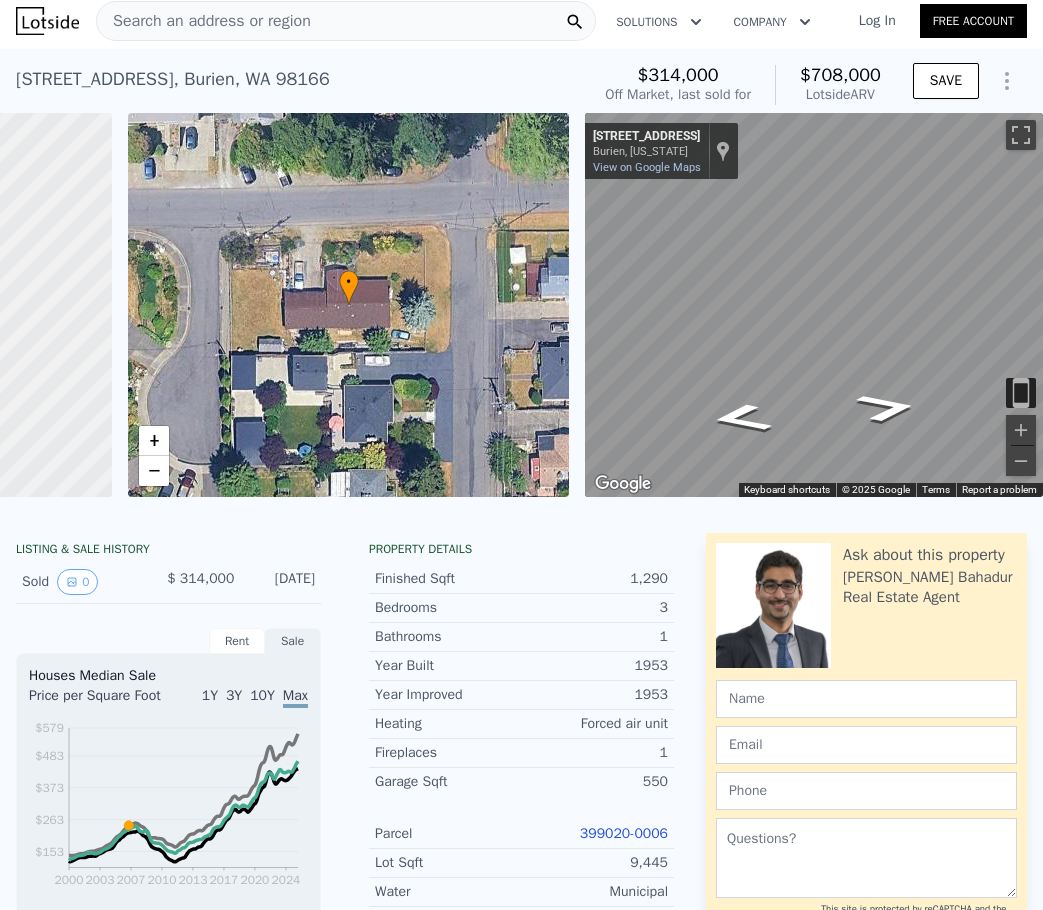 click on "Search an address or region" at bounding box center [204, 21] 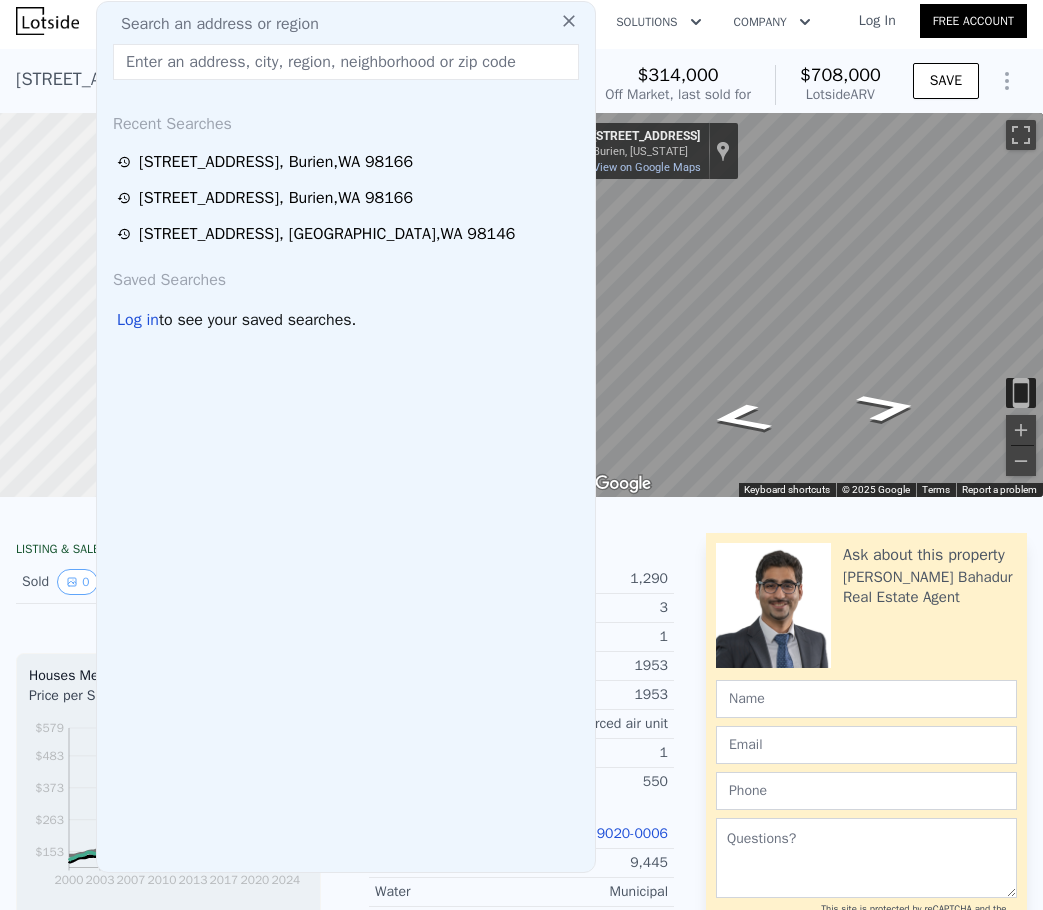 click at bounding box center [346, 62] 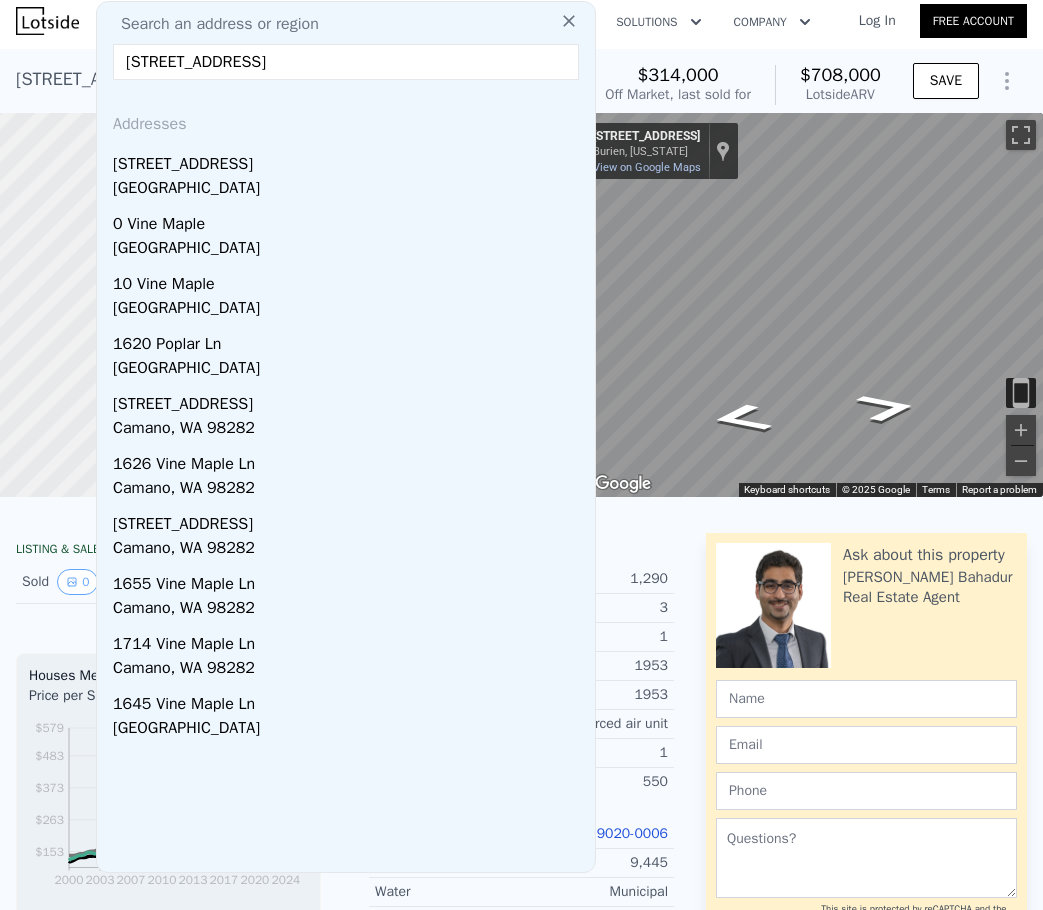 type on "[STREET_ADDRESS]" 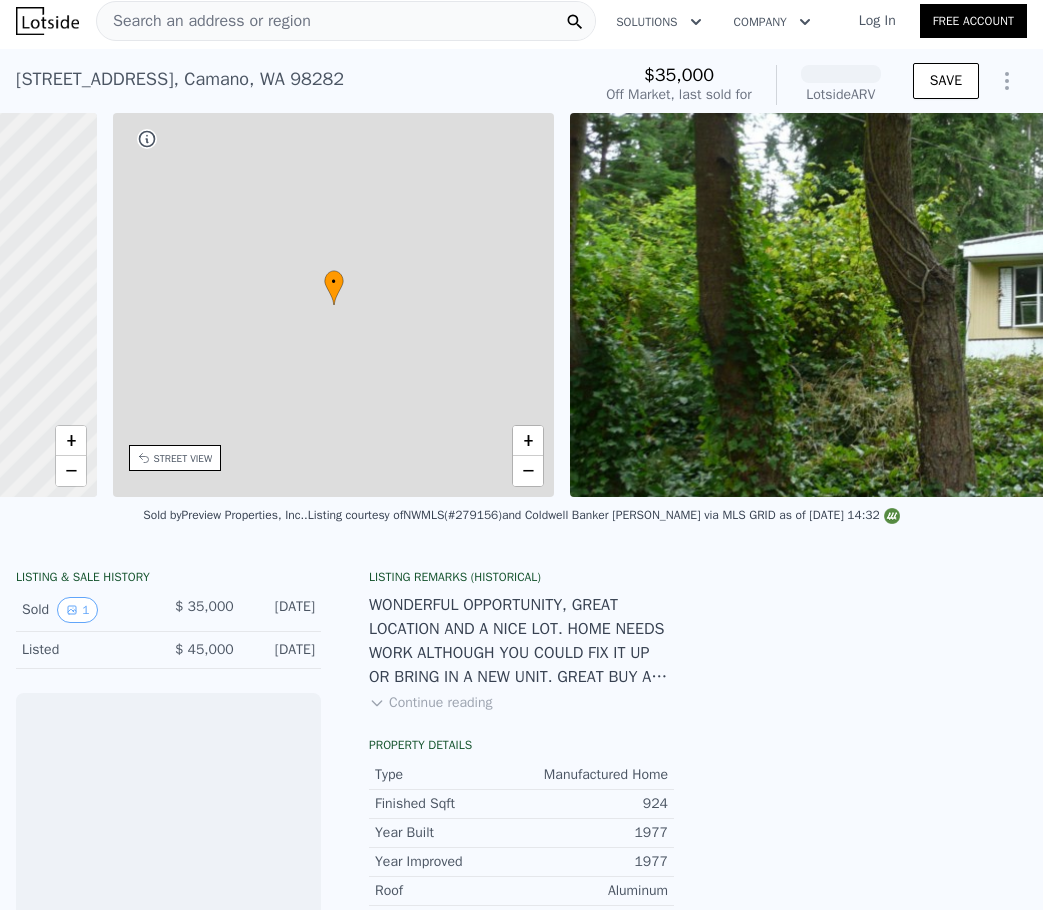 scroll, scrollTop: 0, scrollLeft: 466, axis: horizontal 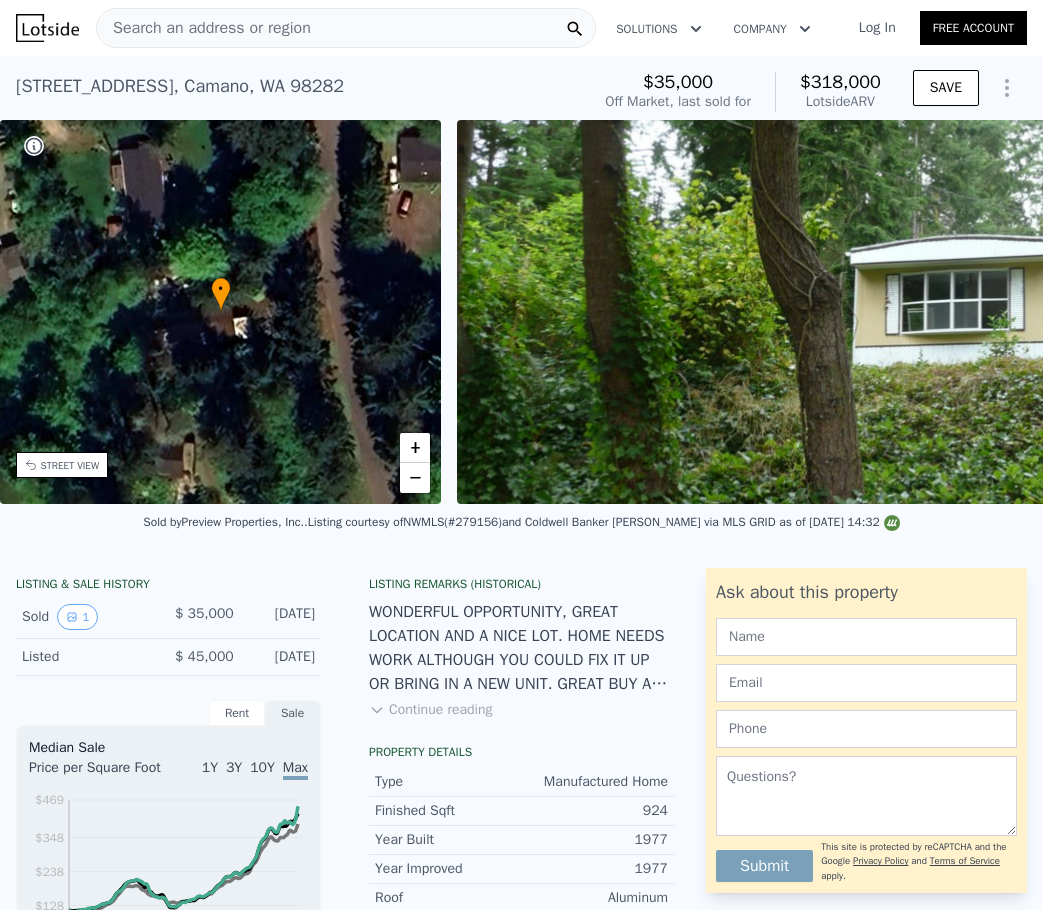 click on "Search an address or region" at bounding box center [204, 28] 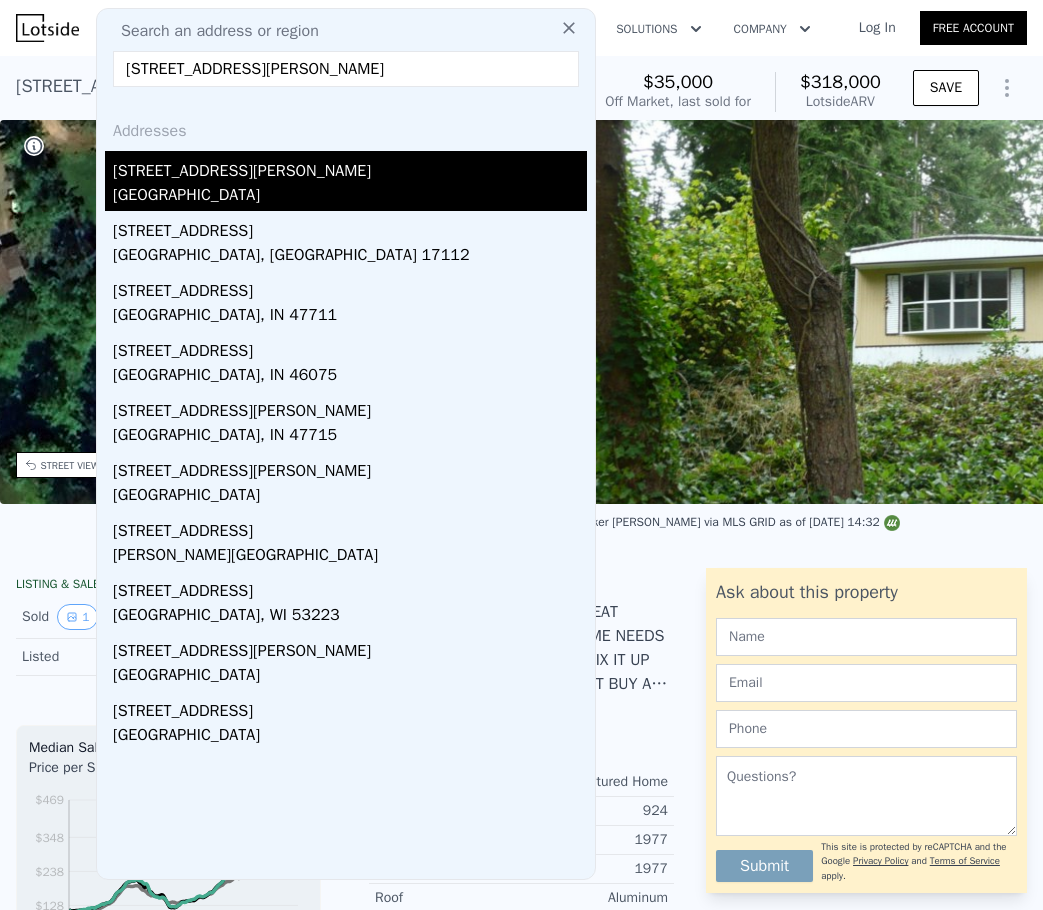 type on "[STREET_ADDRESS][PERSON_NAME]" 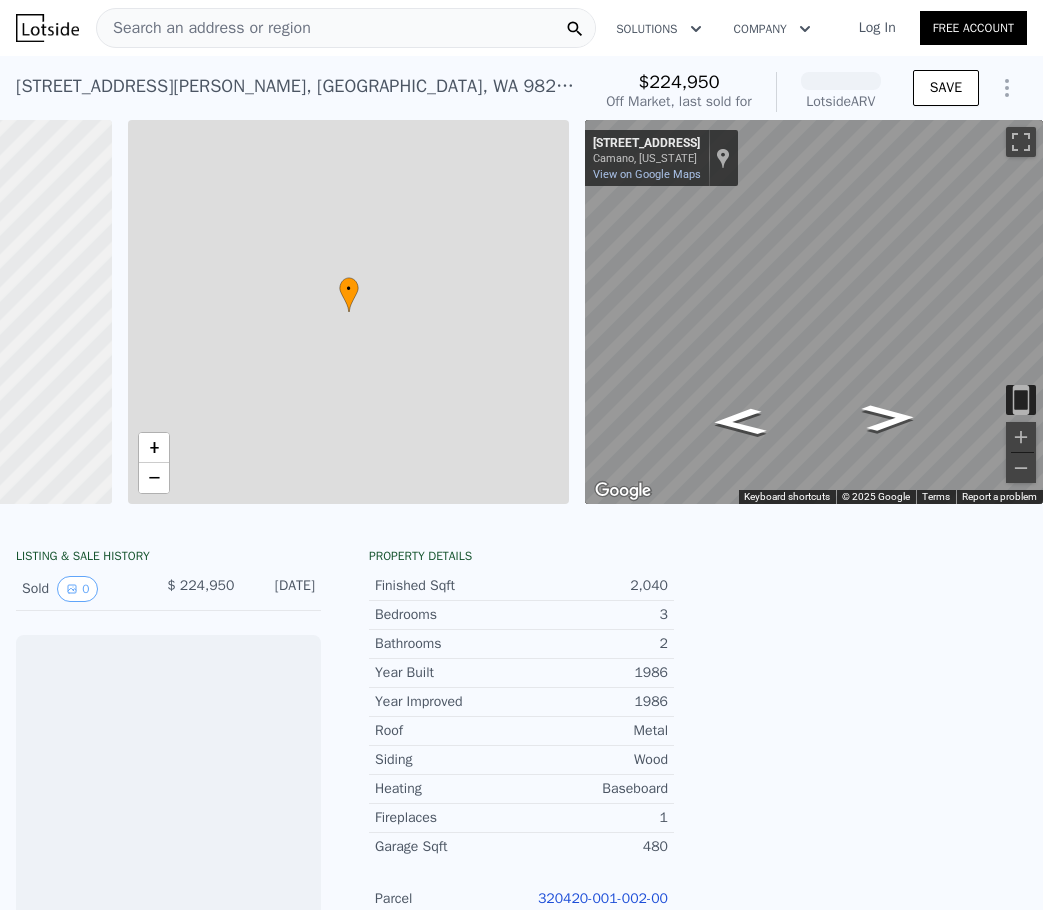 scroll, scrollTop: 0, scrollLeft: 353, axis: horizontal 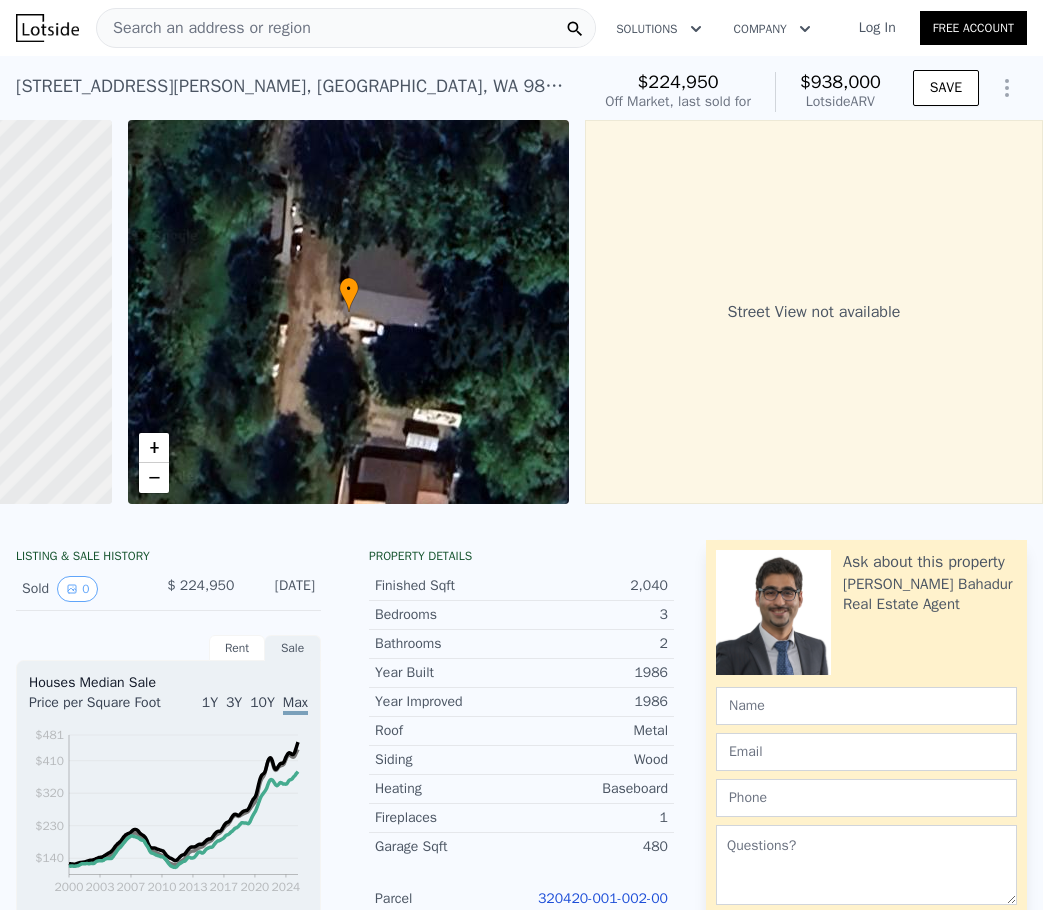 click on "Search an address or region" at bounding box center [204, 28] 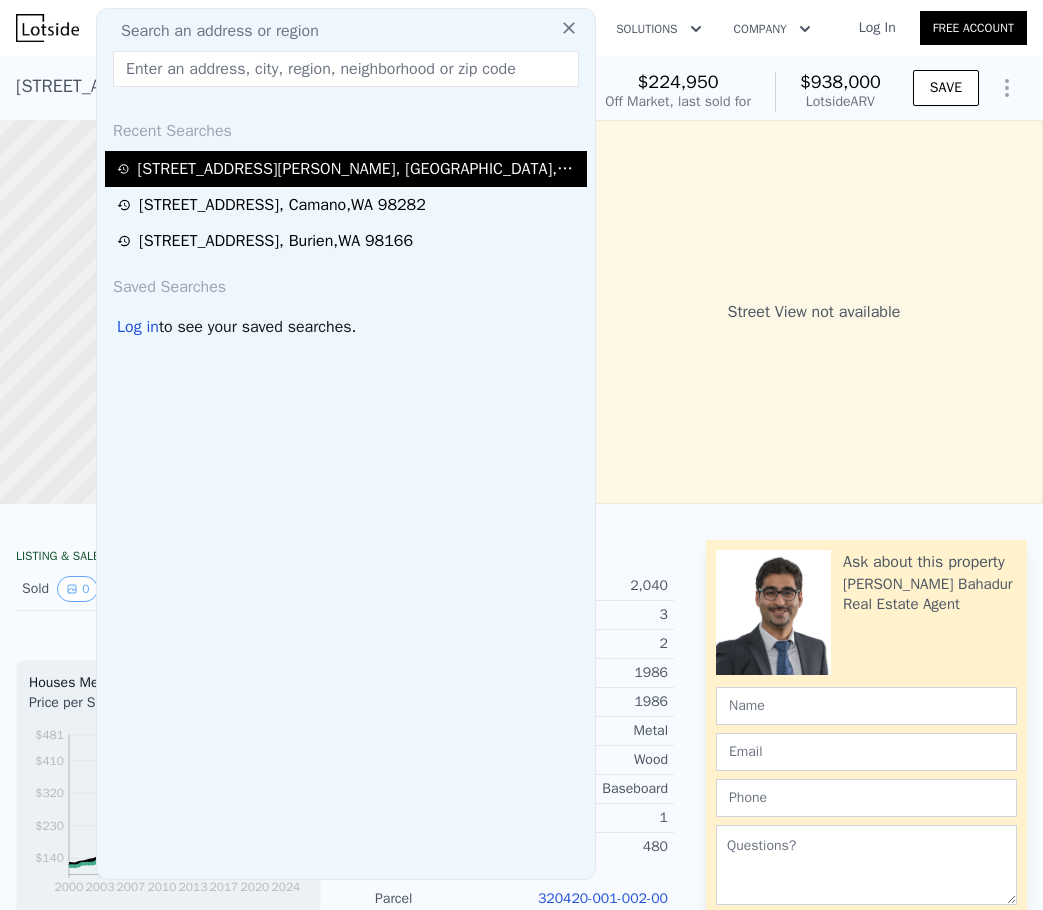 click on "[STREET_ADDRESS][PERSON_NAME]" at bounding box center [346, 169] 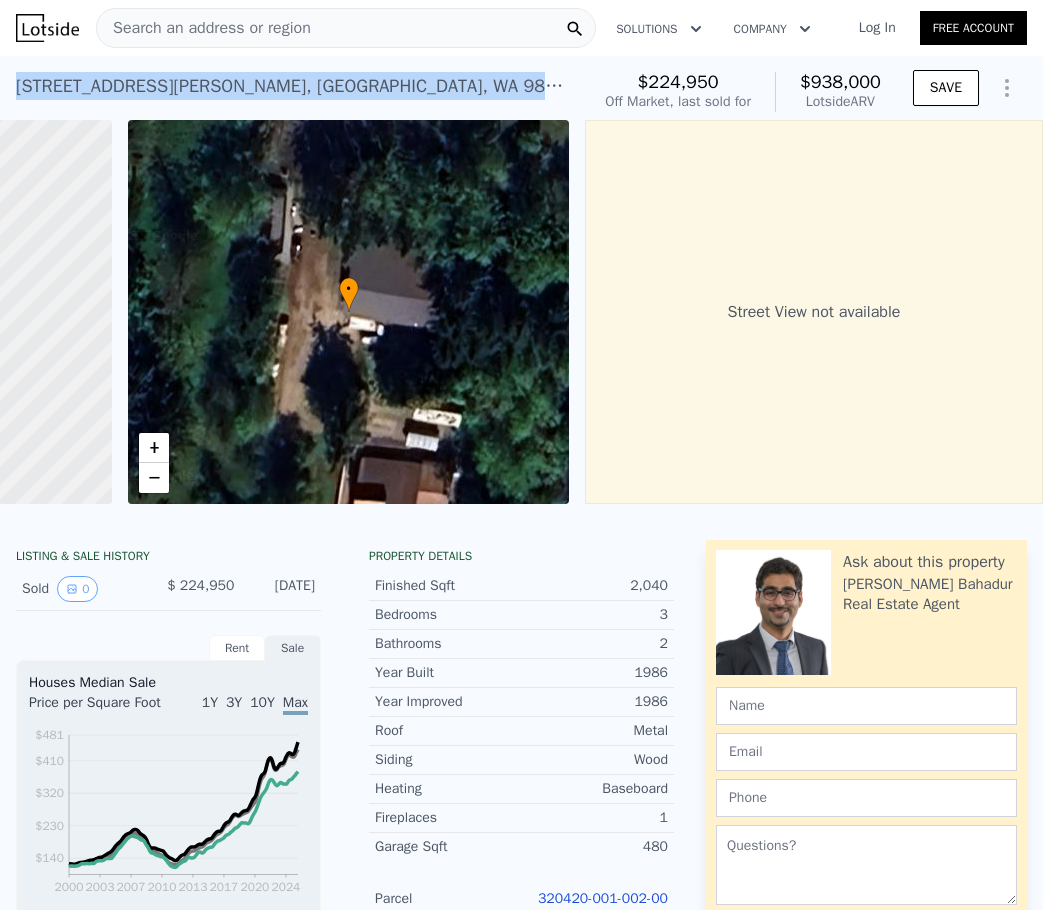 drag, startPoint x: 11, startPoint y: 91, endPoint x: 413, endPoint y: 93, distance: 402.00497 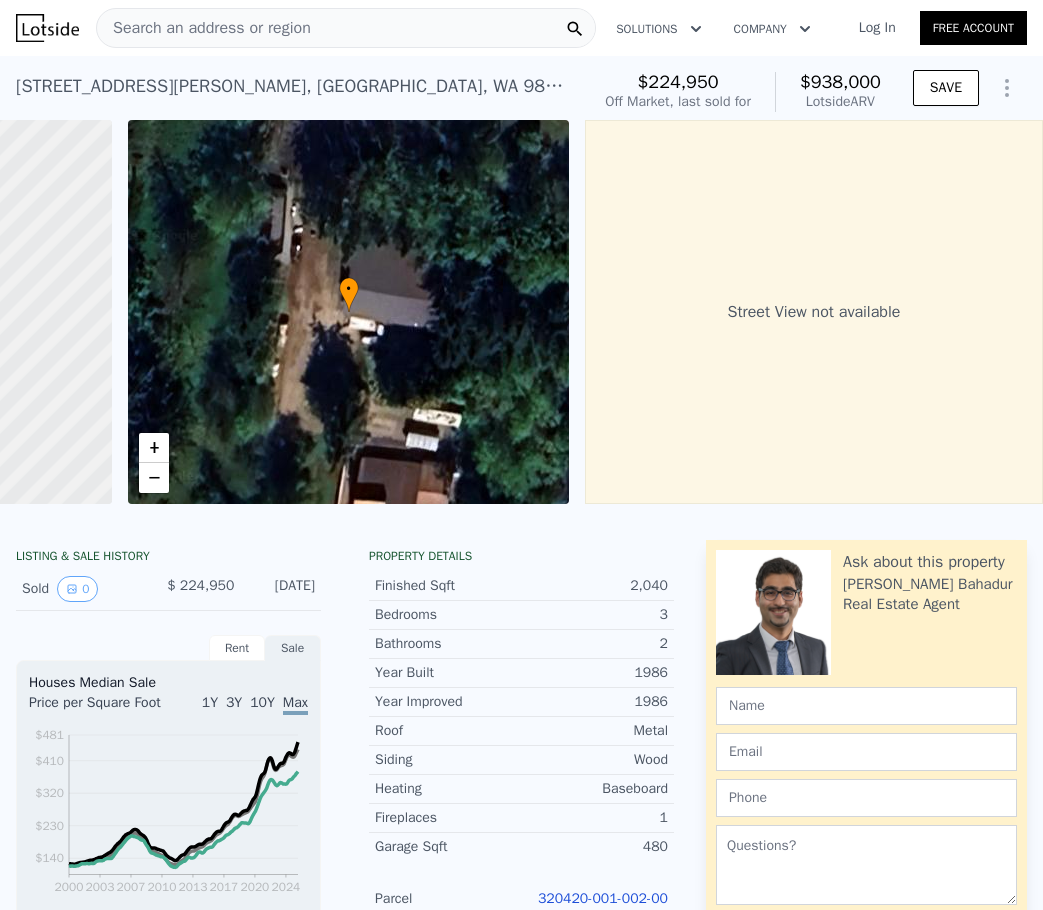 click on "Search an address or region" at bounding box center [204, 28] 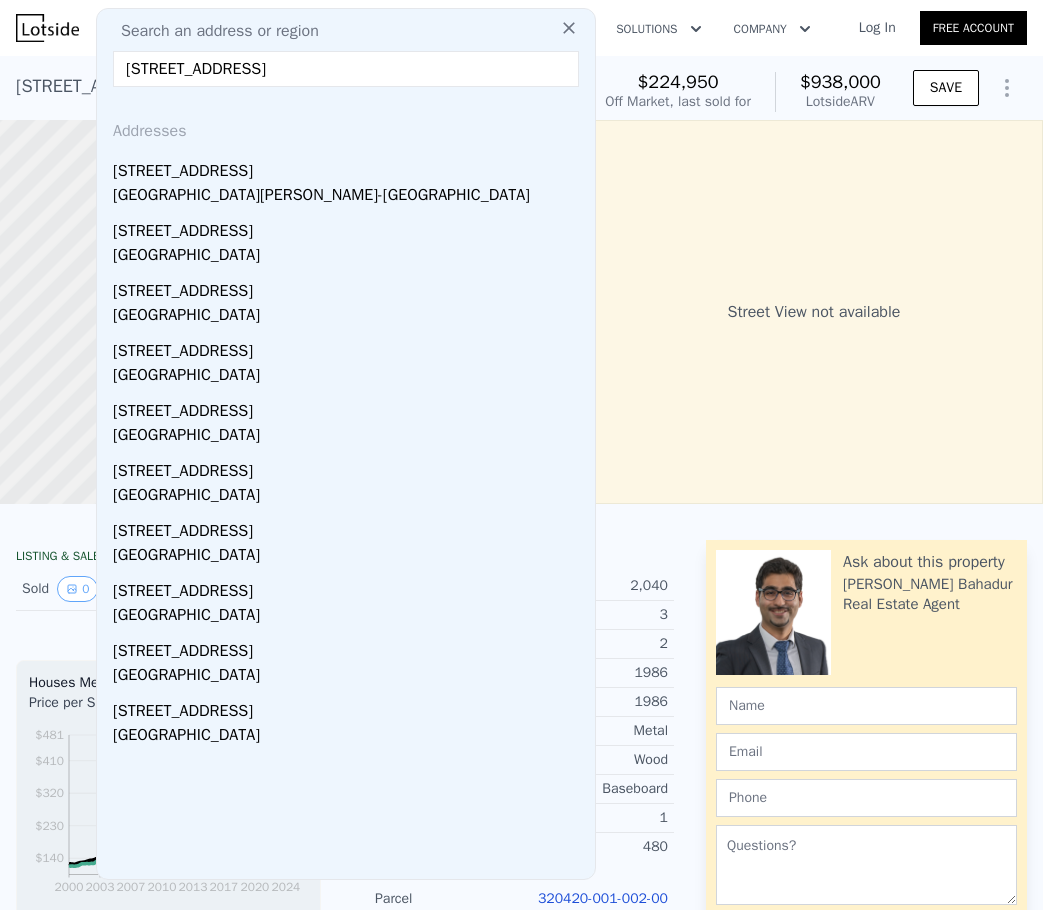click on "[STREET_ADDRESS]" at bounding box center [346, 69] 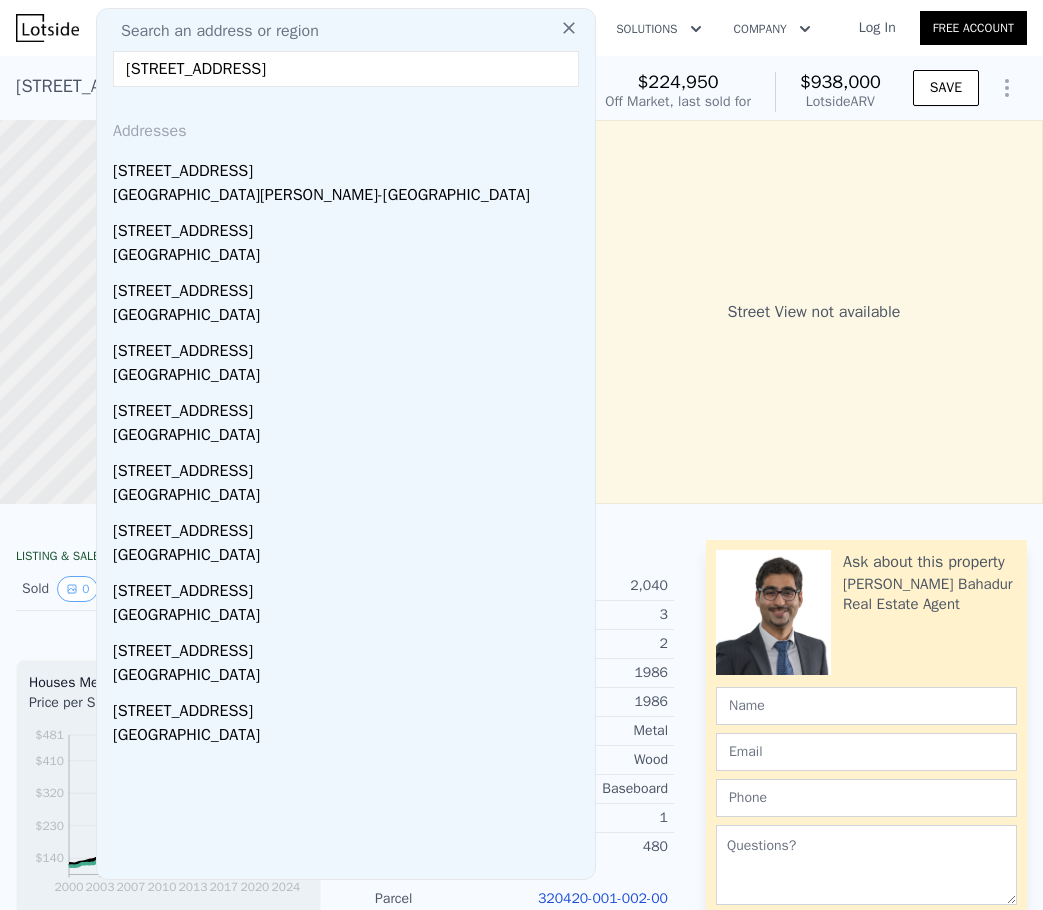 drag, startPoint x: 440, startPoint y: 75, endPoint x: 371, endPoint y: 83, distance: 69.46222 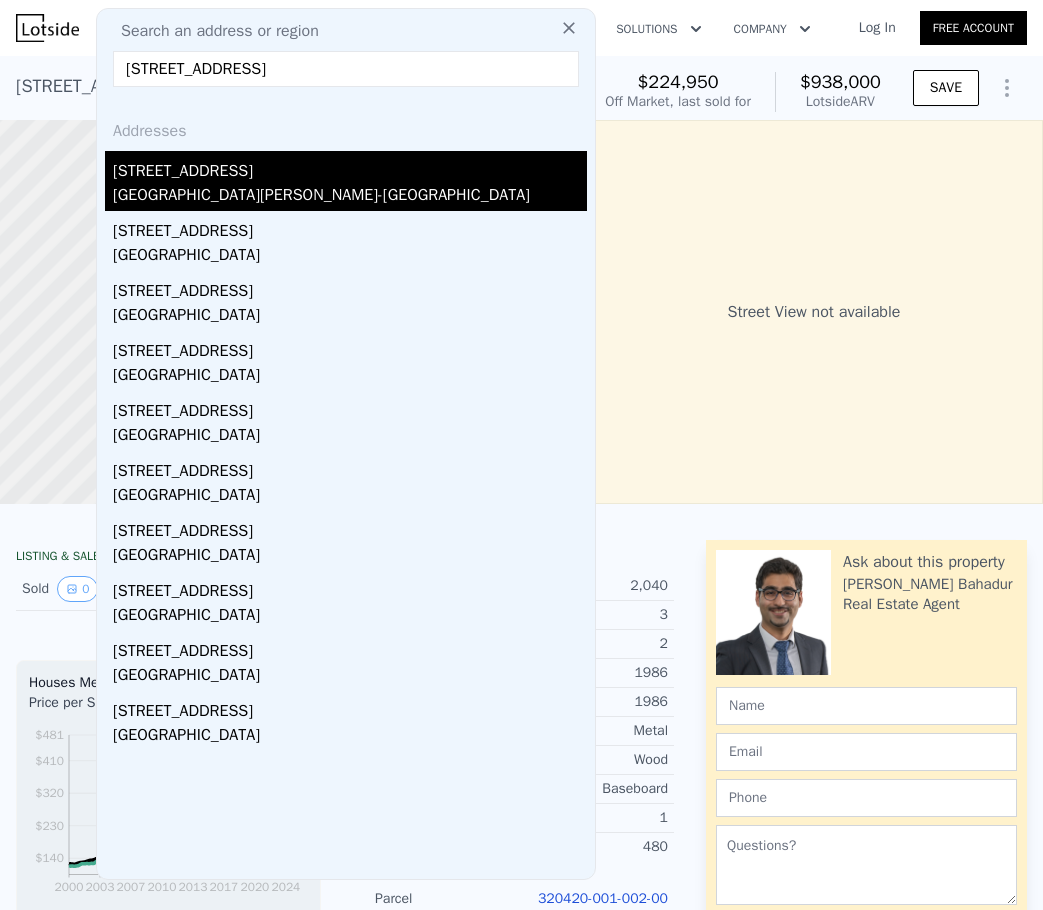 type on "[STREET_ADDRESS]" 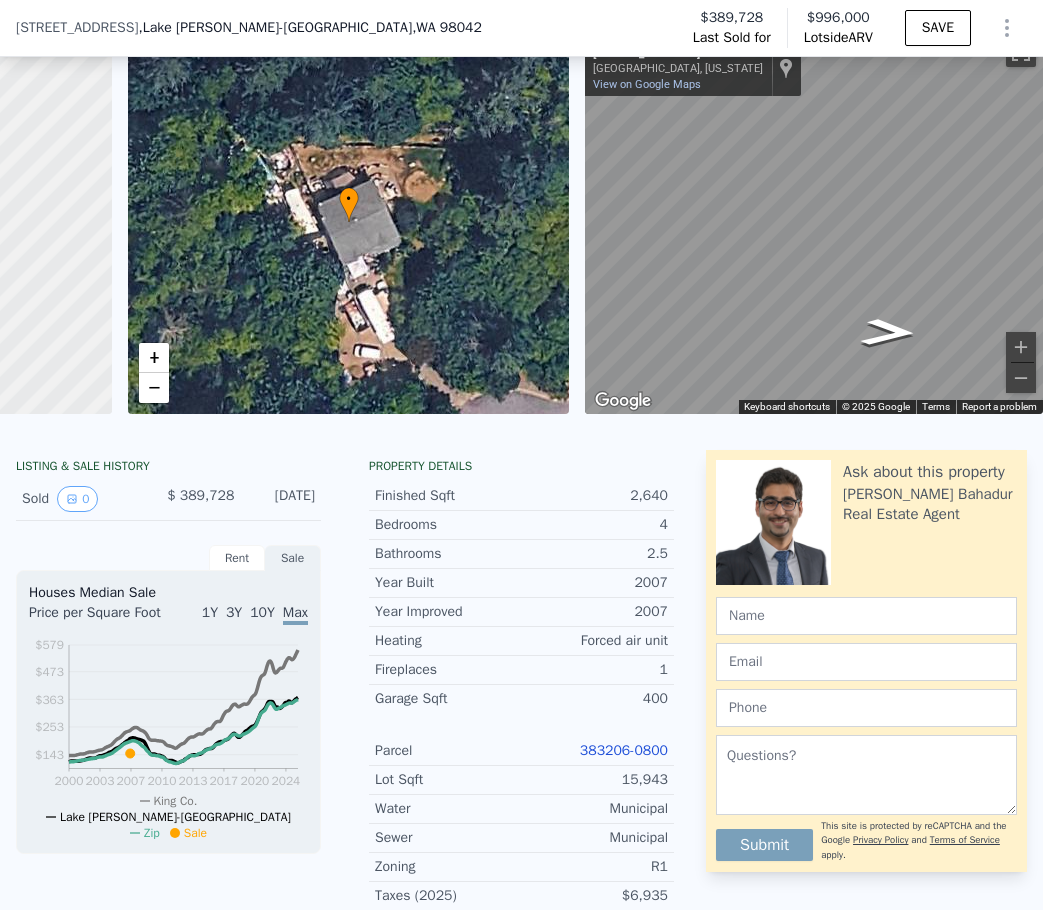 scroll, scrollTop: 493, scrollLeft: 0, axis: vertical 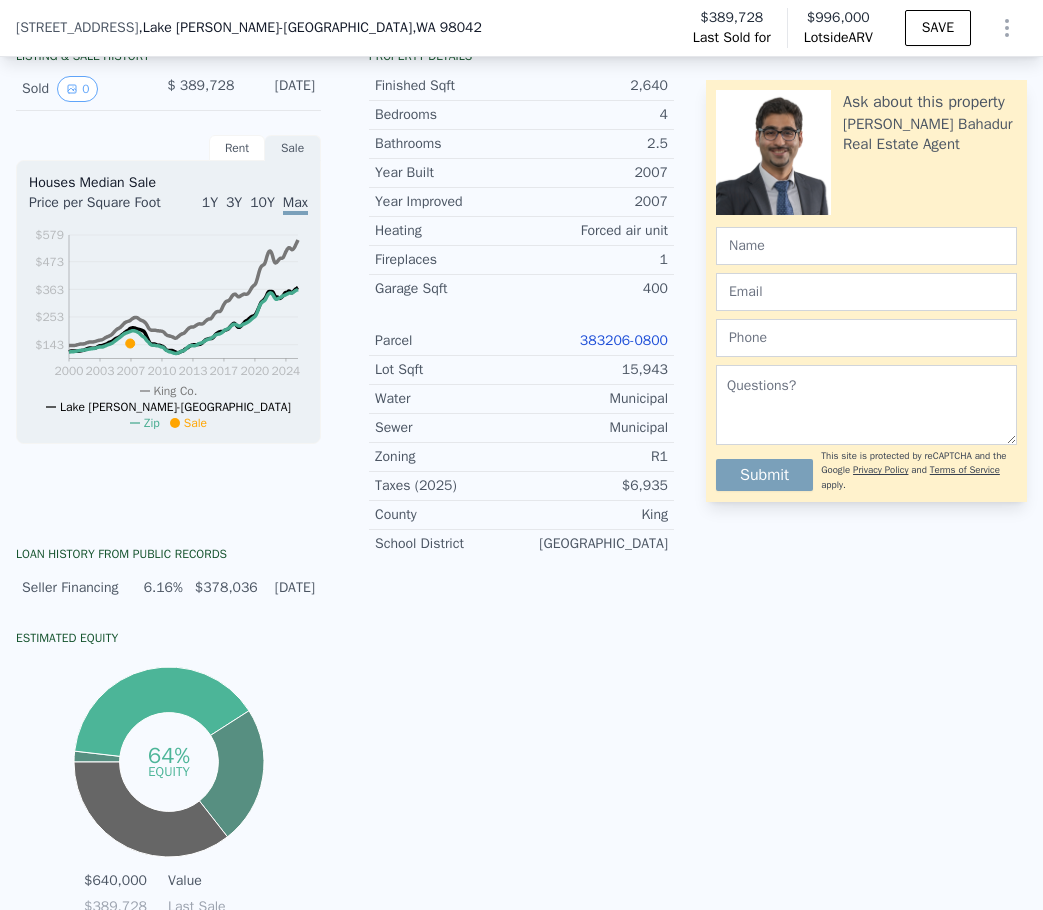 click on "383206-0800" at bounding box center [624, 340] 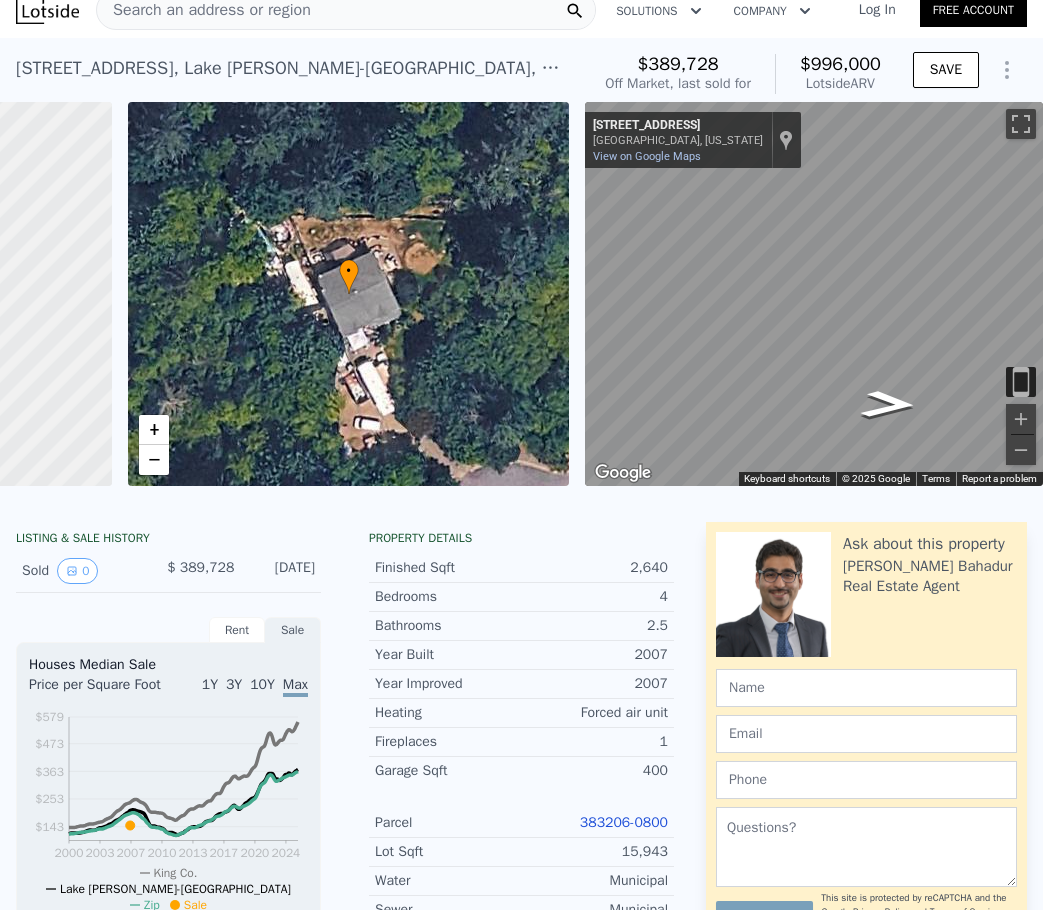 scroll, scrollTop: 0, scrollLeft: 0, axis: both 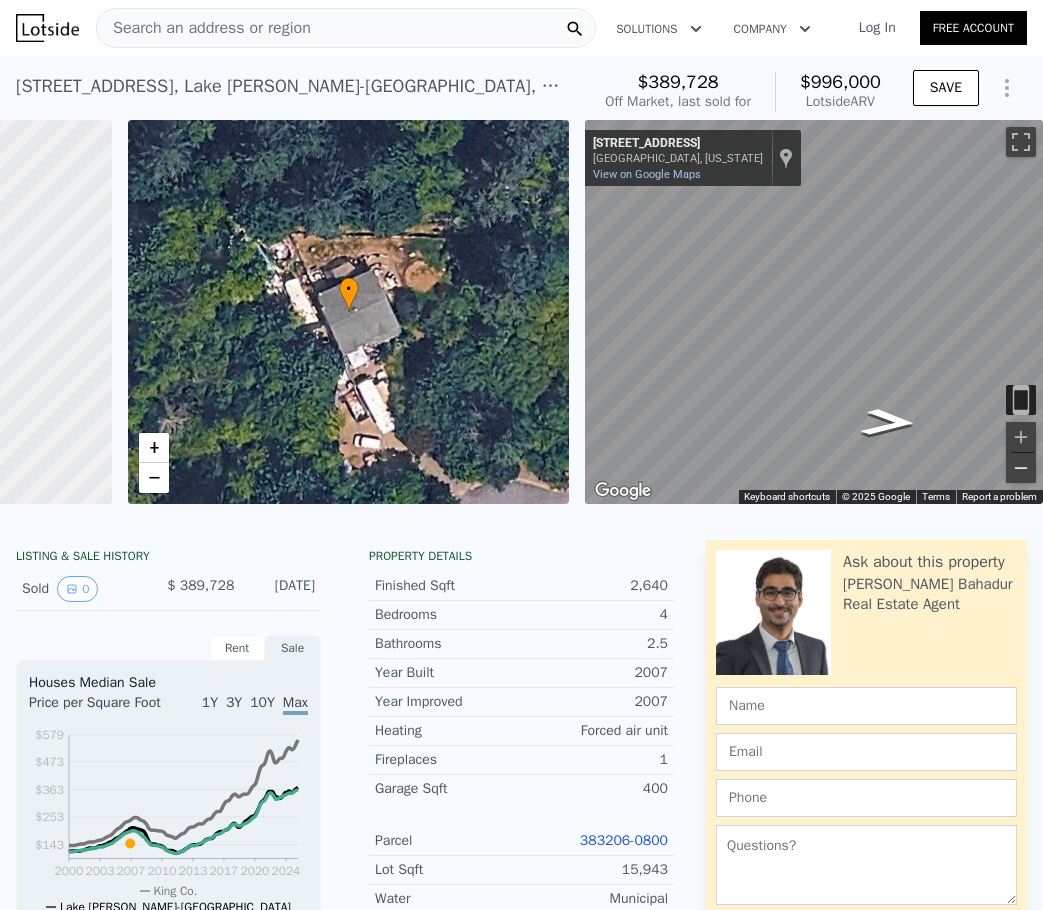 click at bounding box center [1021, 468] 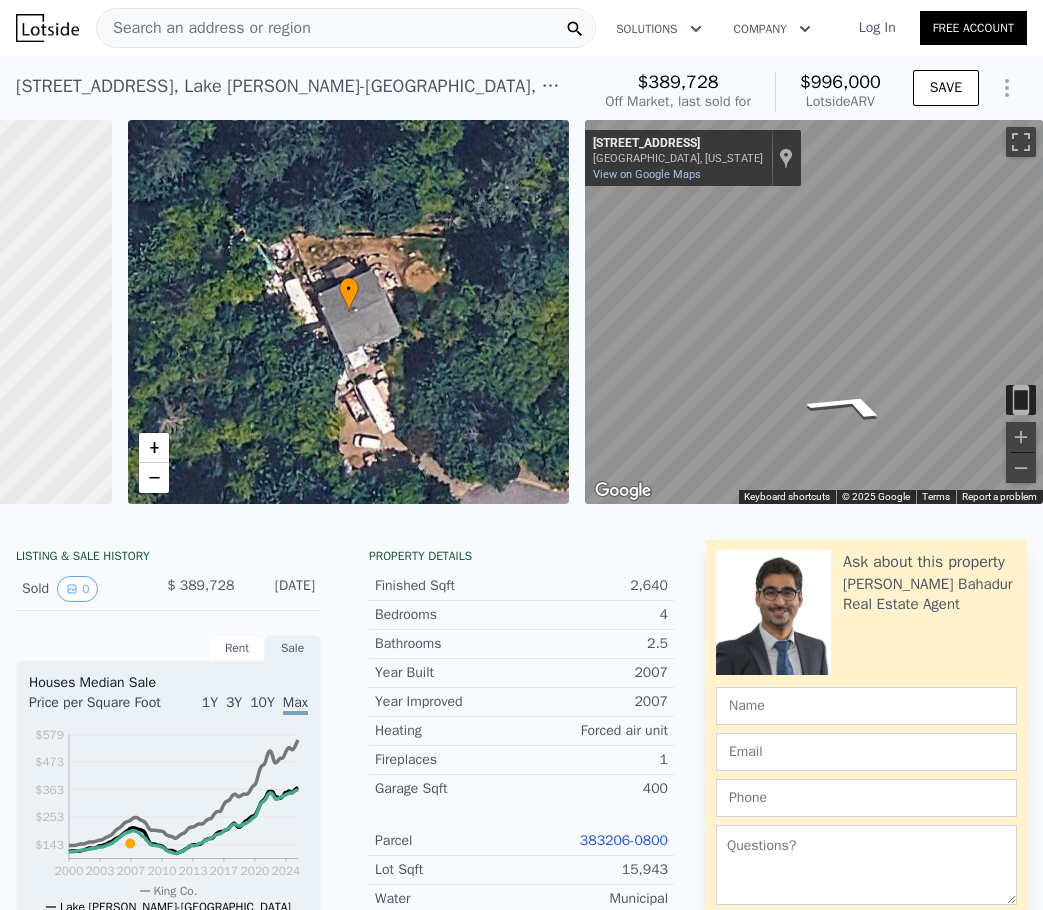 click on "•
+ −
•
+ −                 ← Move left → Move right ↑ Move up ↓ Move down + Zoom in - Zoom out             [STREET_ADDRESS][GEOGRAPHIC_DATA][US_STATE] on Google Maps        Custom Imagery                 This image is no longer available Keyboard shortcuts Map Data © 2025 Google © 2025 Google Terms Report a problem" at bounding box center [521, 312] 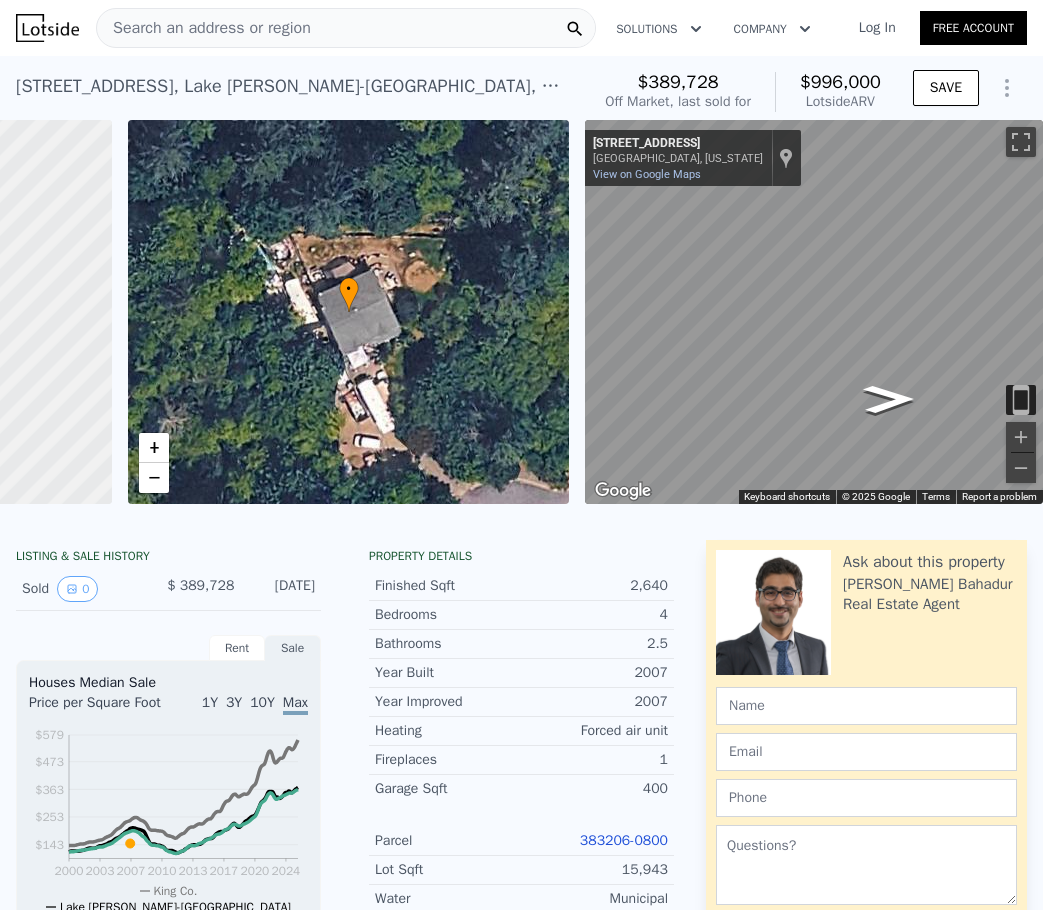 click on "Search an address or region Solutions Company Open main menu Log In Free Account [STREET_ADDRESS][PERSON_NAME] Sold [DATE] for  $389,728 (~ARV  $996k ) $389,728 Off Market, last sold for $996,000 Lotside  ARV SAVE
•
+ −
•
+ −                 ← Move left → Move right ↑ Move up ↓ Move down + Zoom in - Zoom out             [STREET_ADDRESS][GEOGRAPHIC_DATA][US_STATE] on Google Maps        Custom Imagery                 This image is no longer available Keyboard shortcuts Map Data © 2025 Google © 2025 Google Terms Report a problem   LISTING & SALE HISTORY Sold 0 $ 389,728 [DATE] Rent Sale Rent over time Price per Square Foot 1Y 3Y 10Y Max 1998 2001 2005 2009 2013 2016 2020 2024 $0.92 $1.32 $1.72 $2.12 $2.48 King Co. Metro [DATE] Houses Median Sale Price per Square Foot 1Y 3Y 10Y Max 2000 2003 2007 2010 2013 2017 2020 2024" at bounding box center [521, 455] 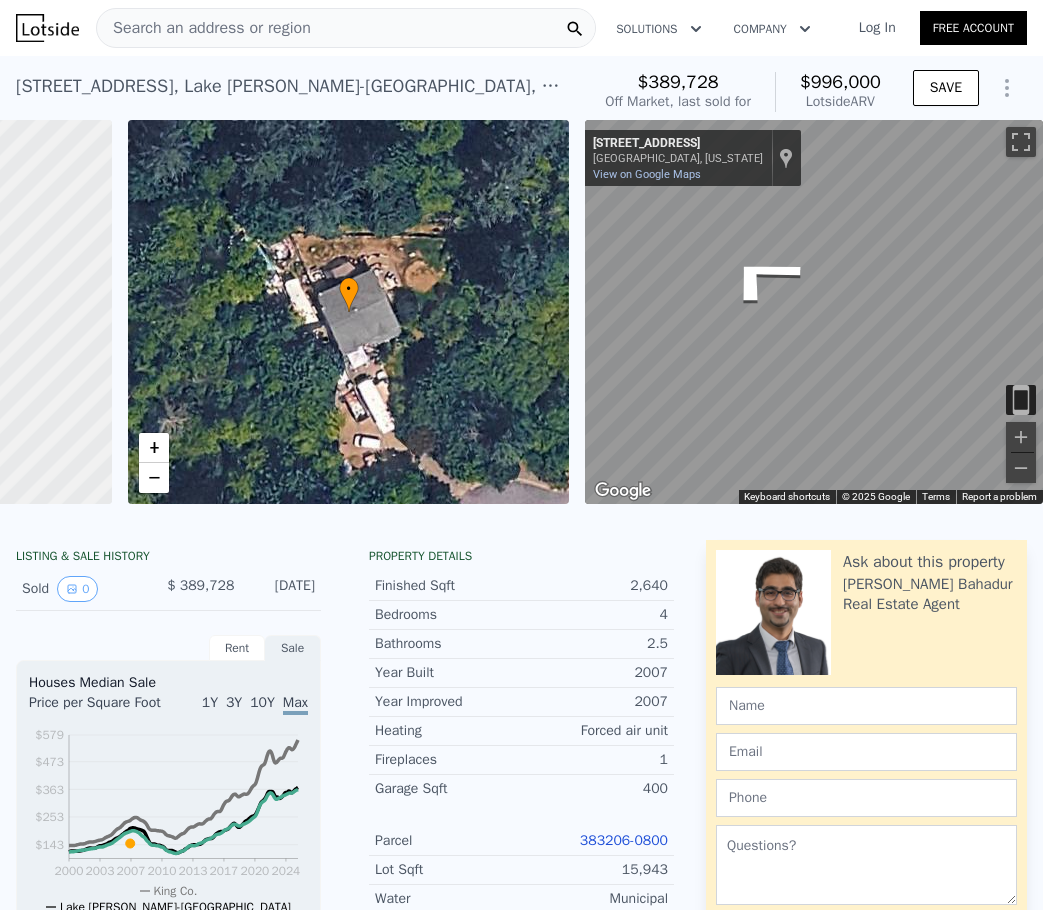 click at bounding box center [814, 312] 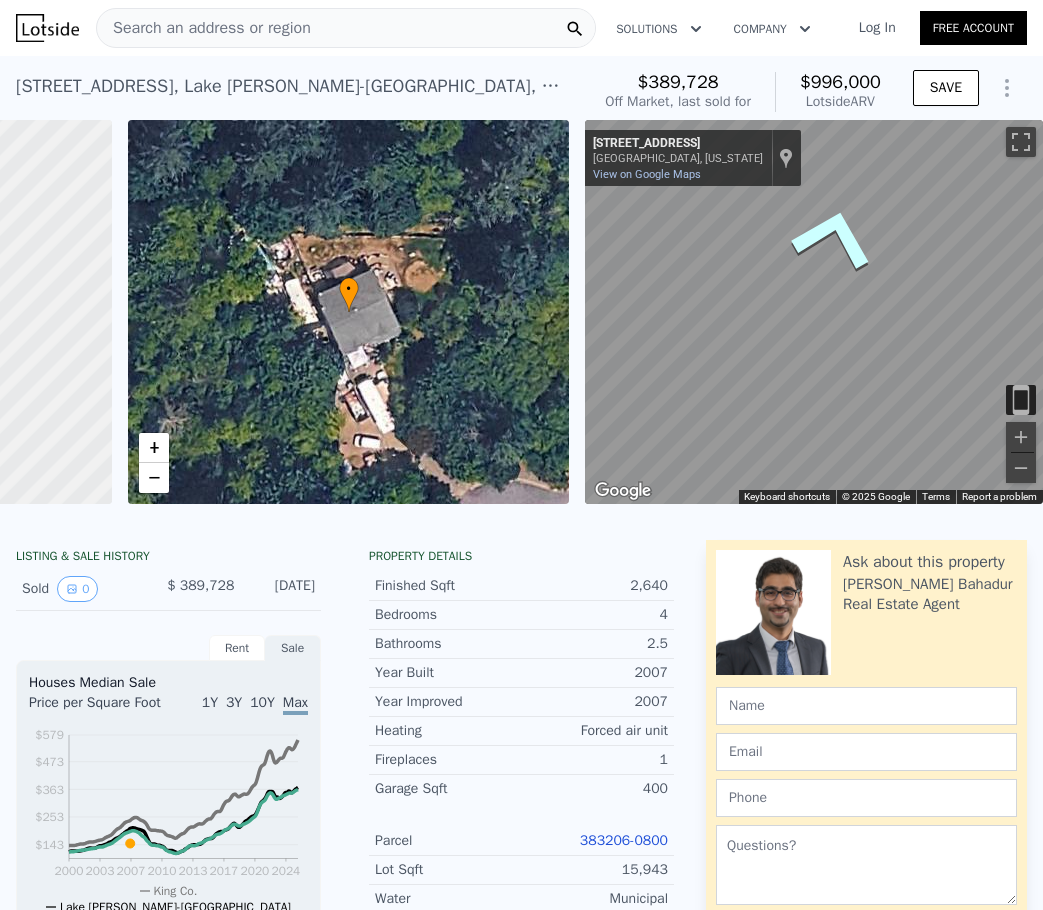 drag, startPoint x: 794, startPoint y: 271, endPoint x: 875, endPoint y: 505, distance: 247.6227 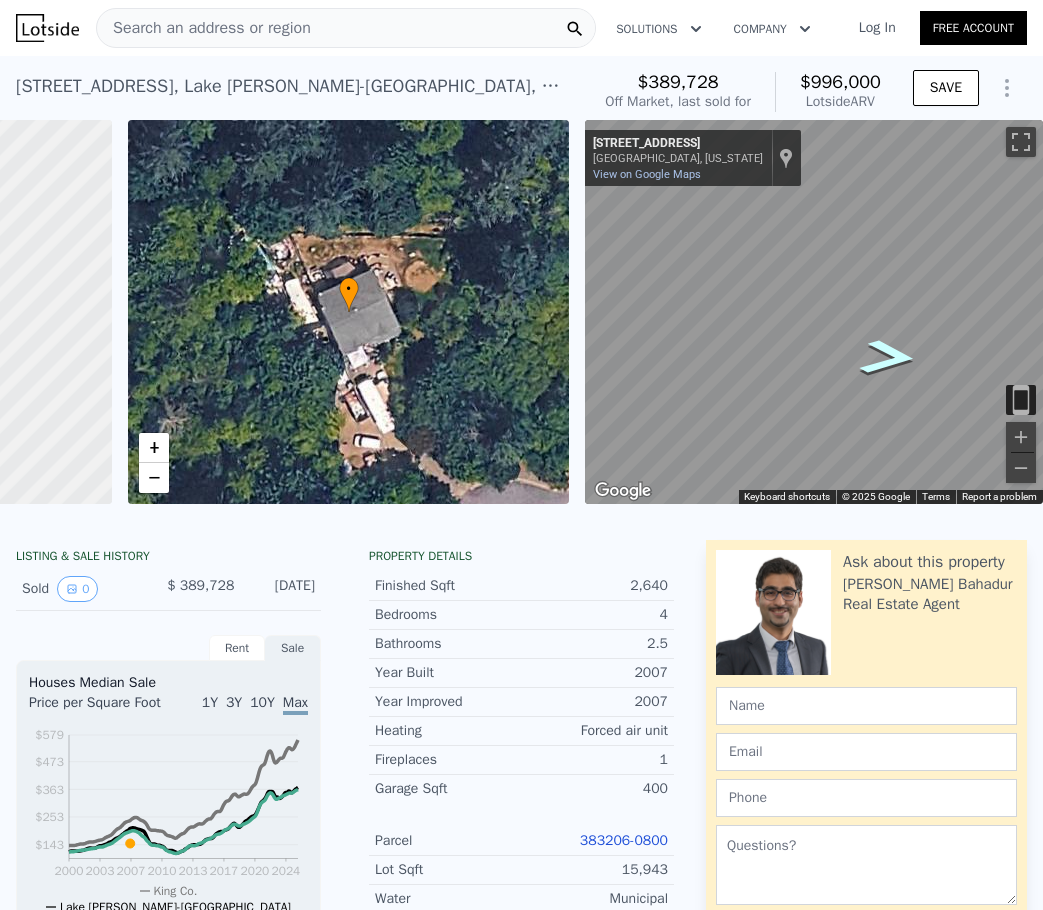 click at bounding box center [814, 312] 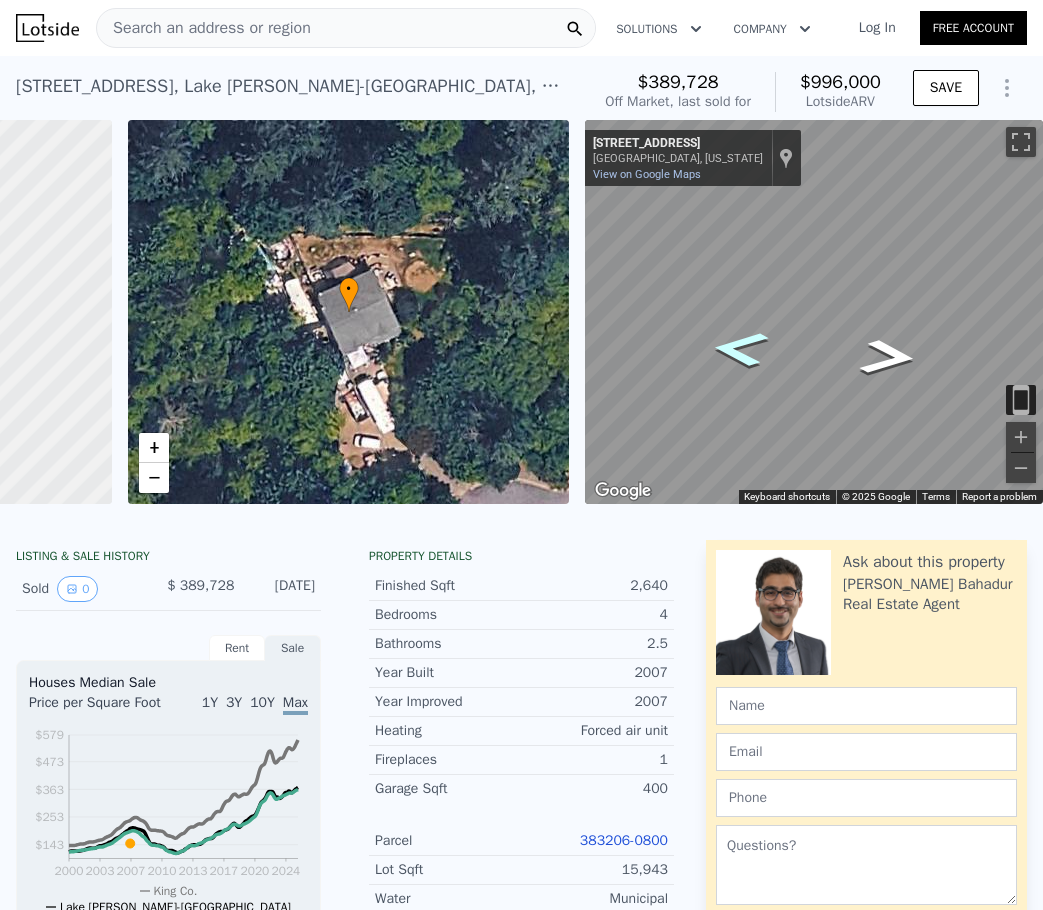 click 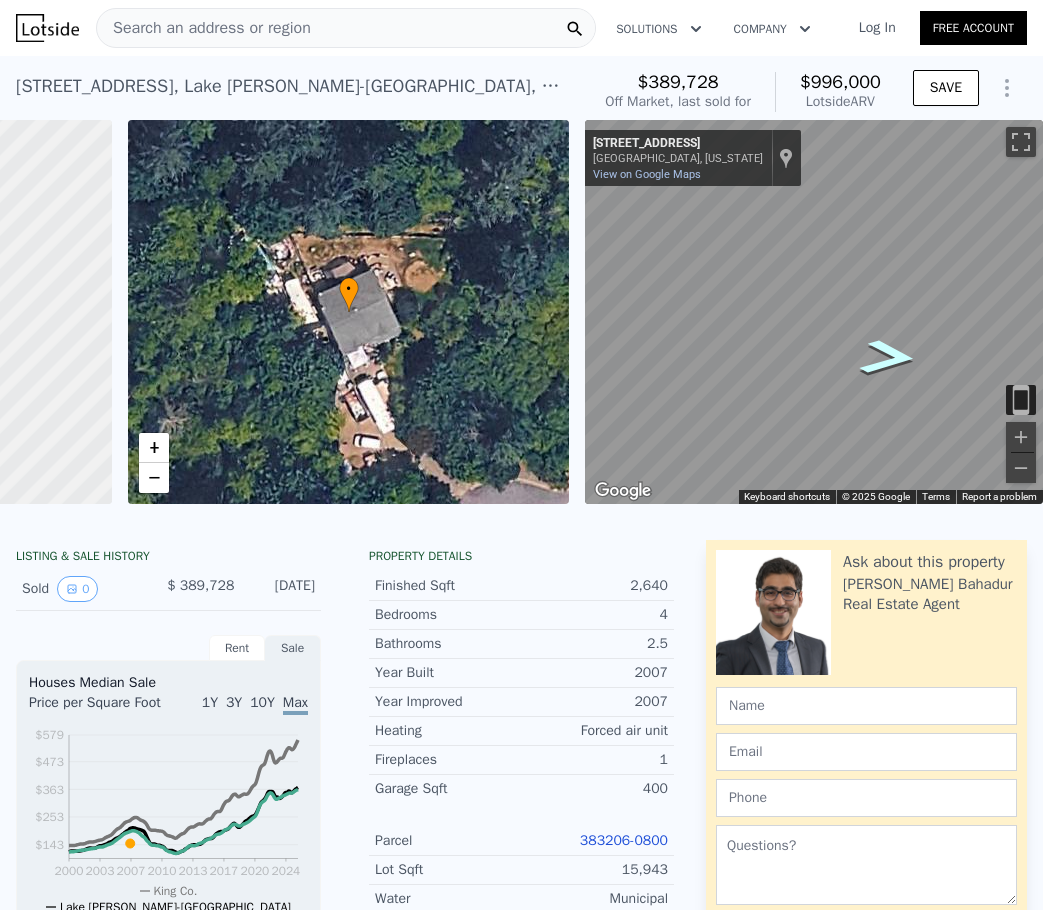 click 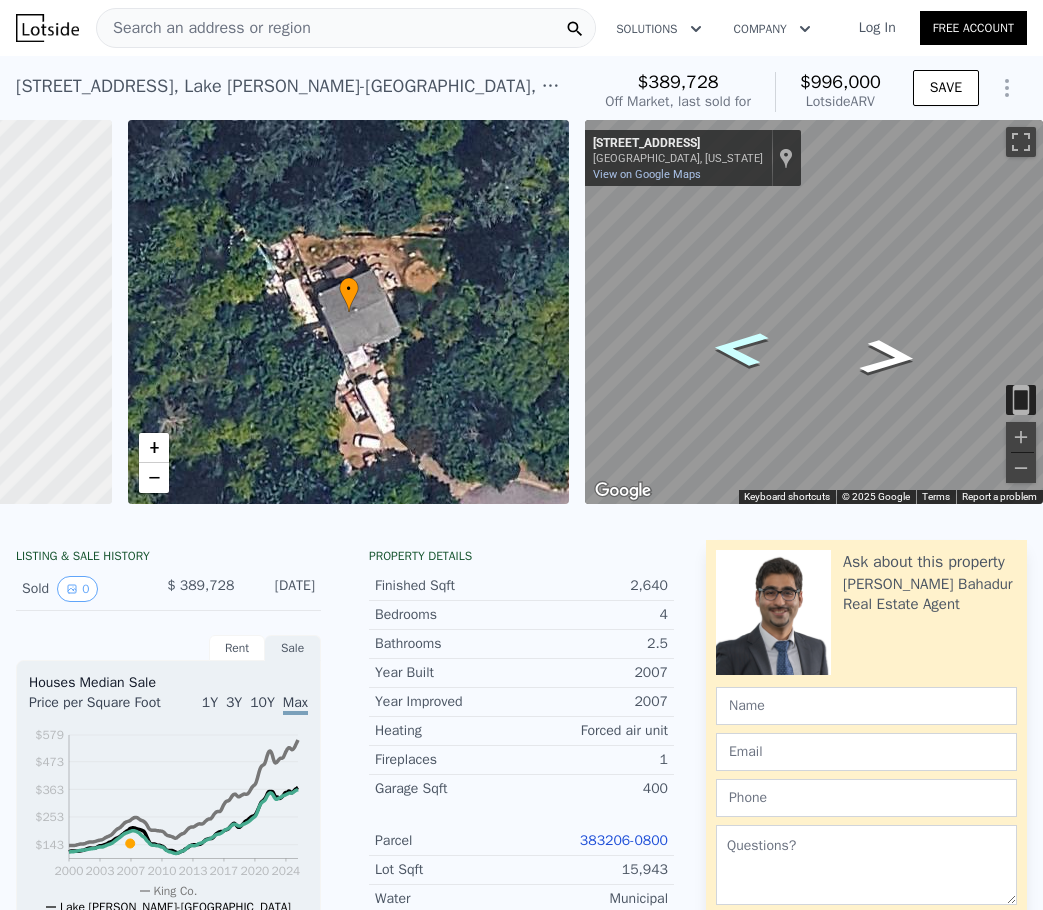click 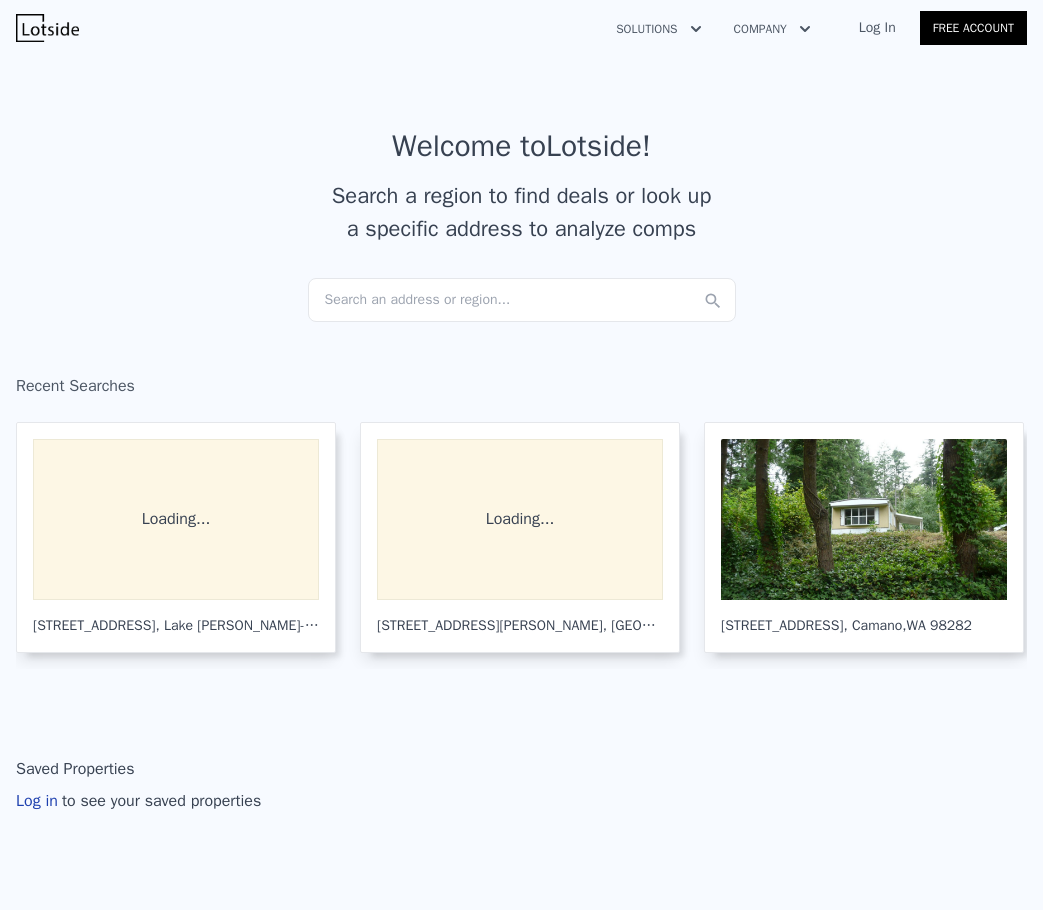 scroll, scrollTop: 0, scrollLeft: 0, axis: both 